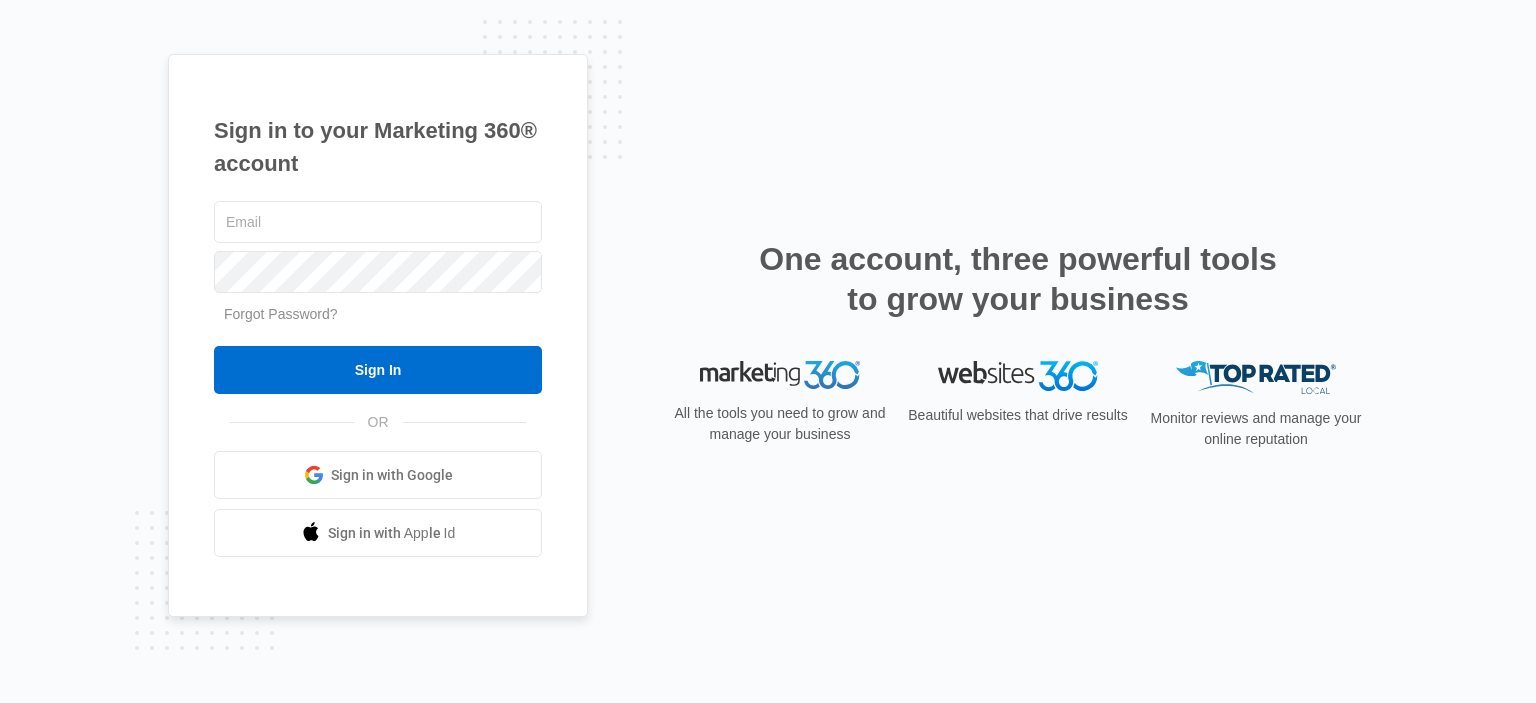 scroll, scrollTop: 0, scrollLeft: 0, axis: both 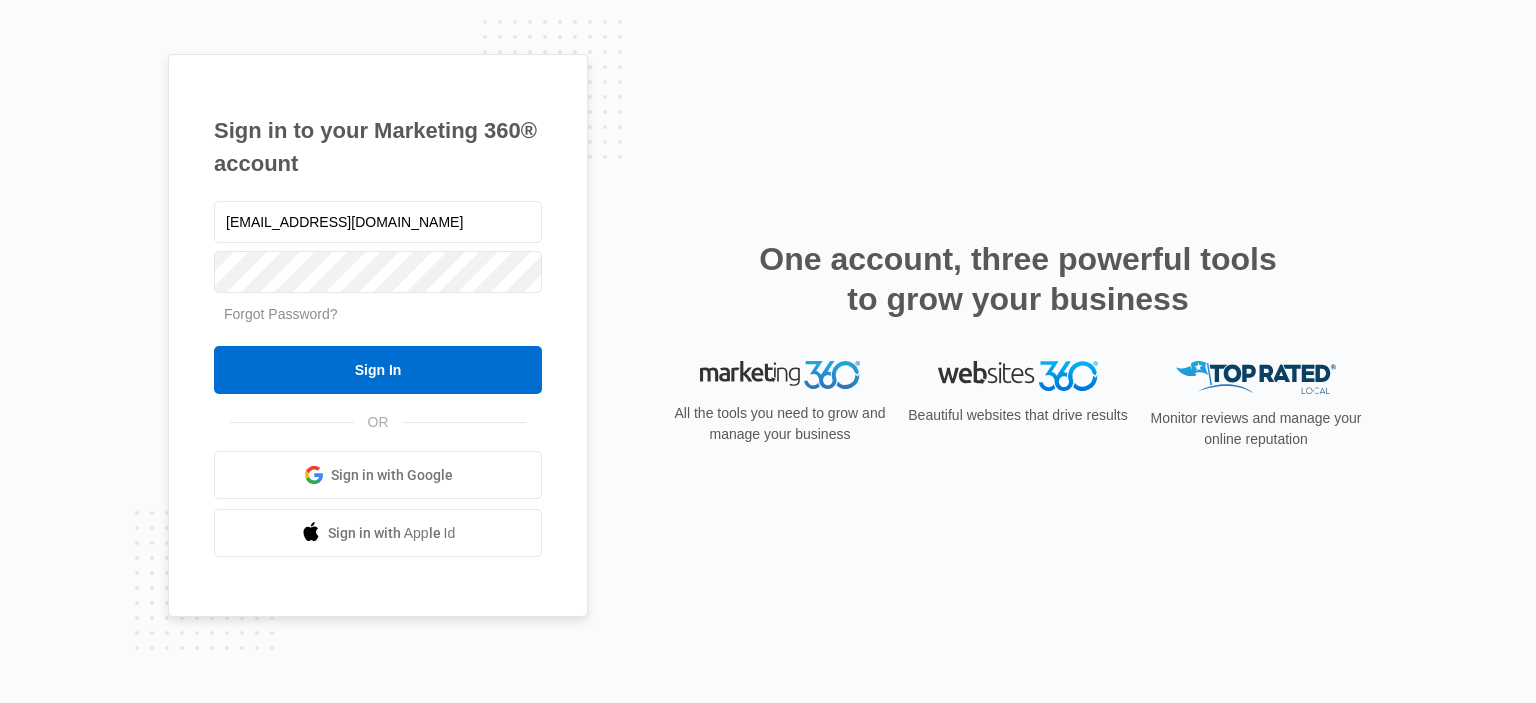 type on "[EMAIL_ADDRESS][DOMAIN_NAME]" 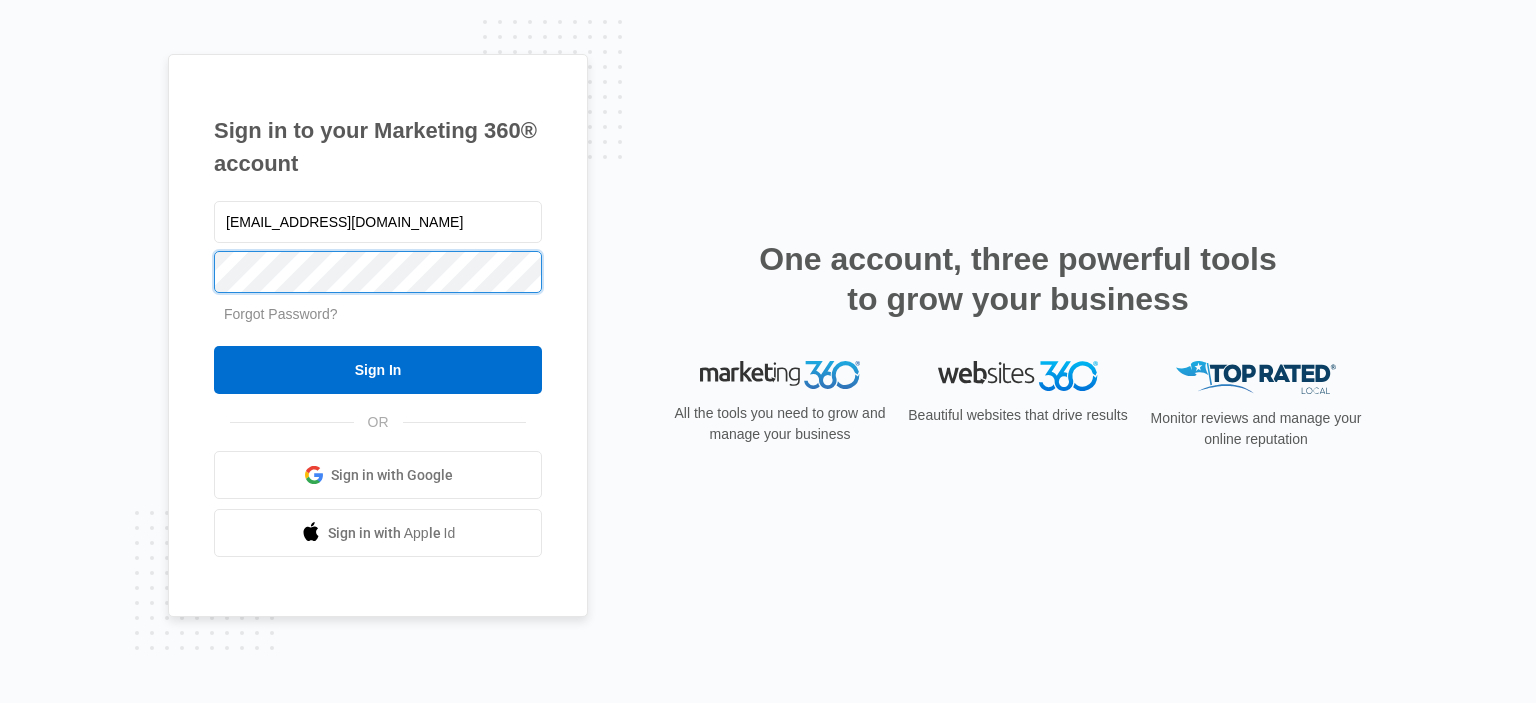 click on "Sign In" at bounding box center (378, 370) 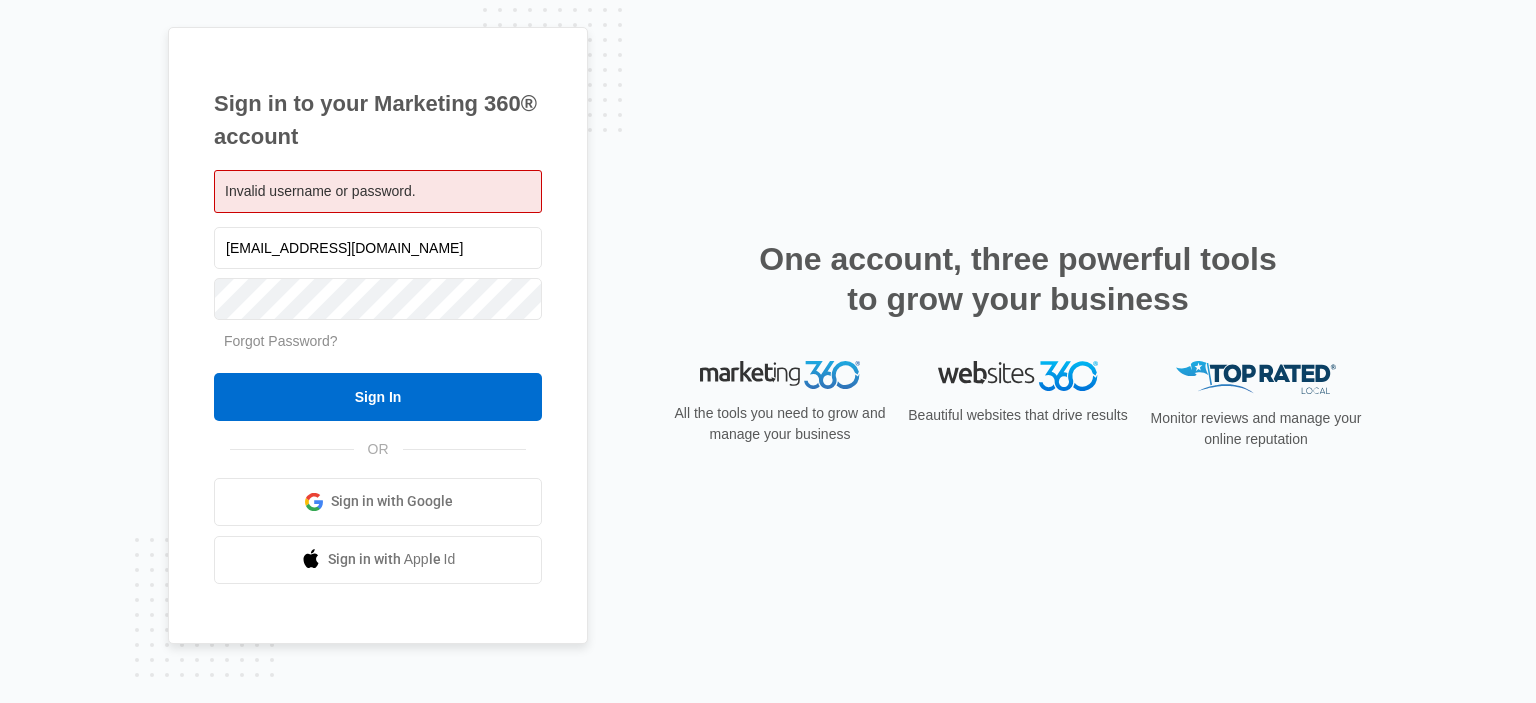scroll, scrollTop: 0, scrollLeft: 0, axis: both 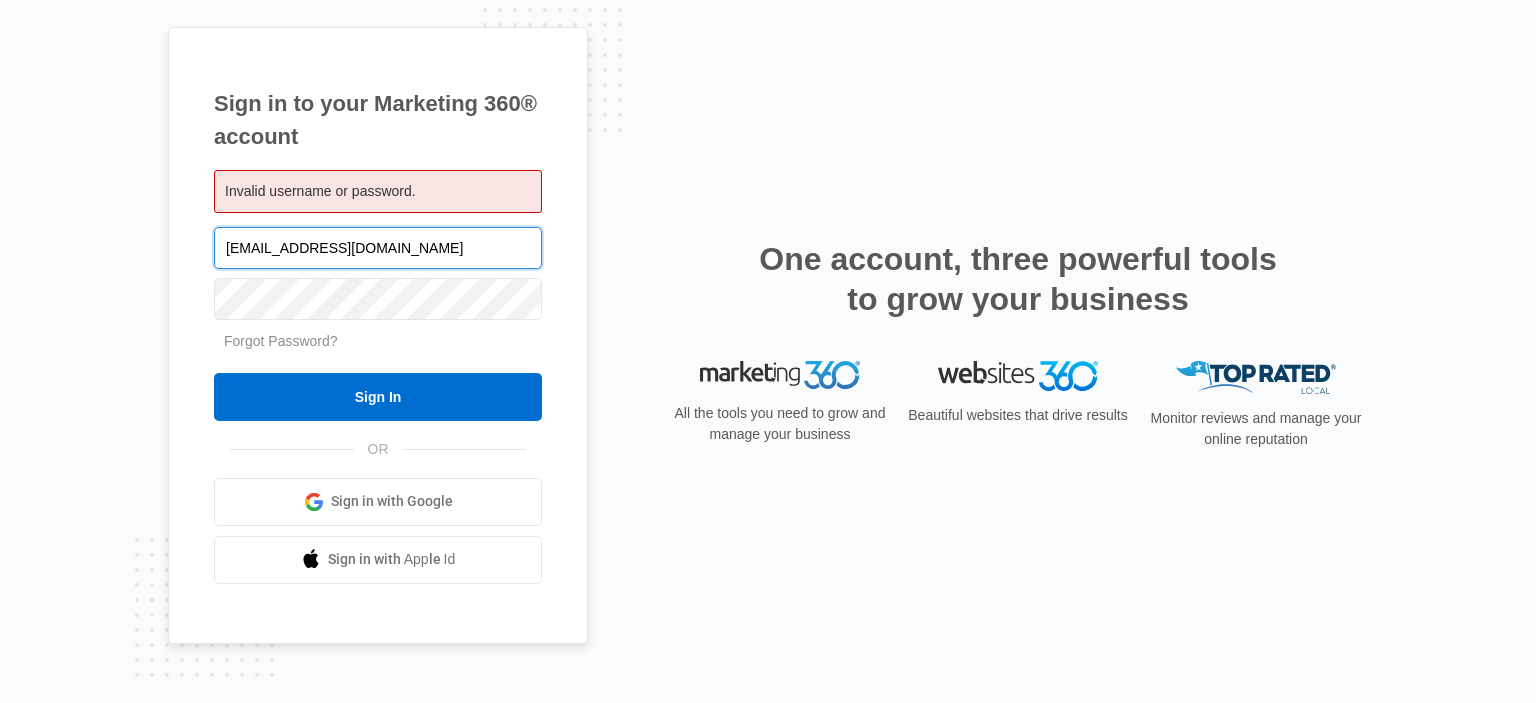 click on "[EMAIL_ADDRESS][DOMAIN_NAME]" at bounding box center [378, 248] 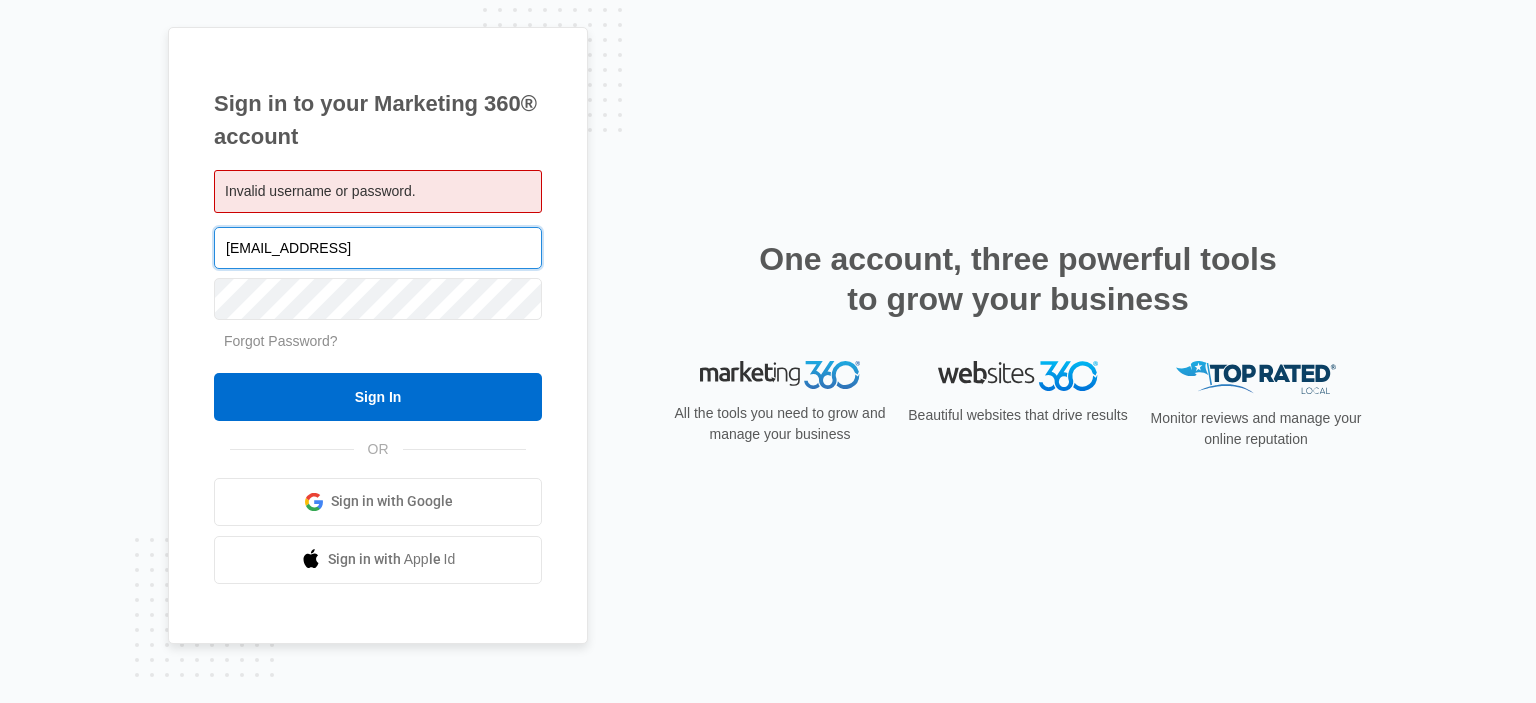 type on "[EMAIL_ADDRESS][DOMAIN_NAME]" 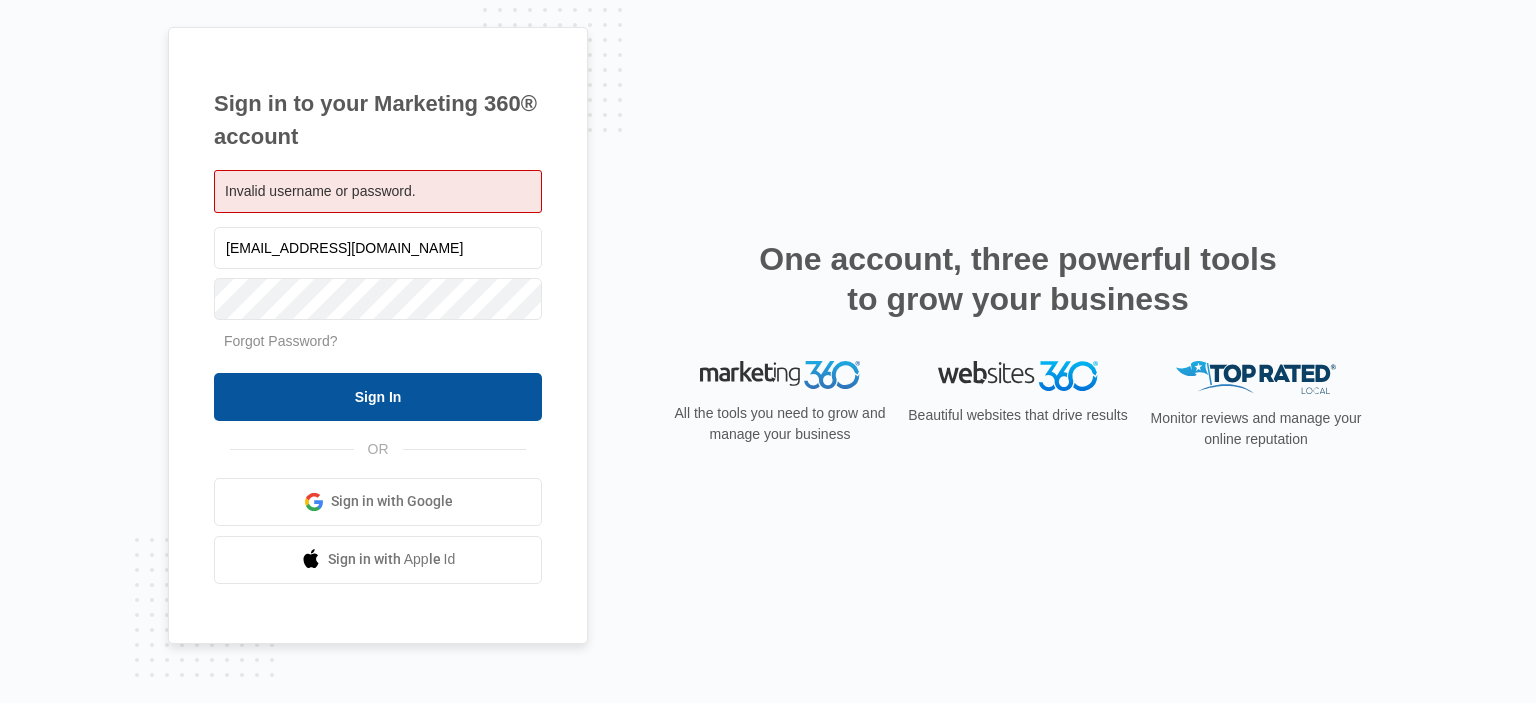click on "Sign In" at bounding box center [378, 397] 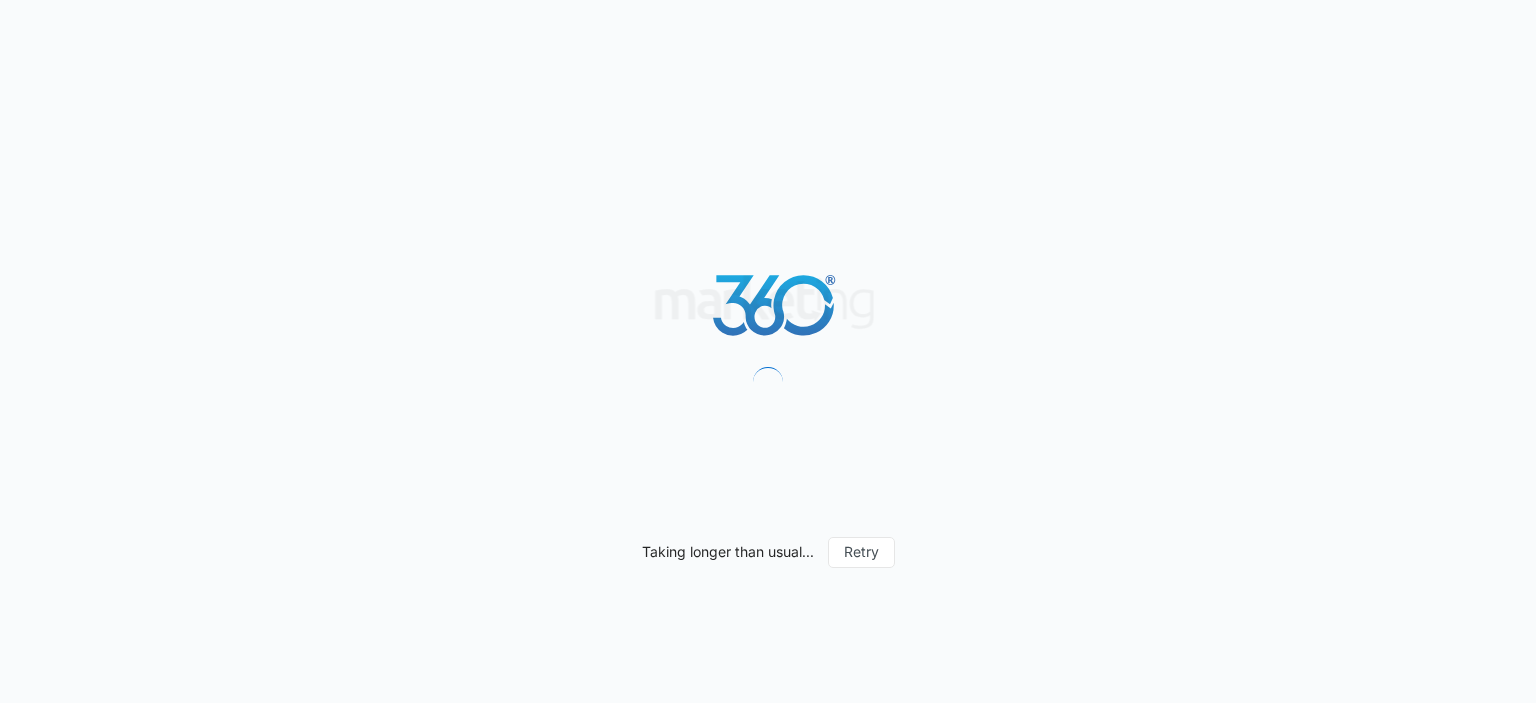 scroll, scrollTop: 0, scrollLeft: 0, axis: both 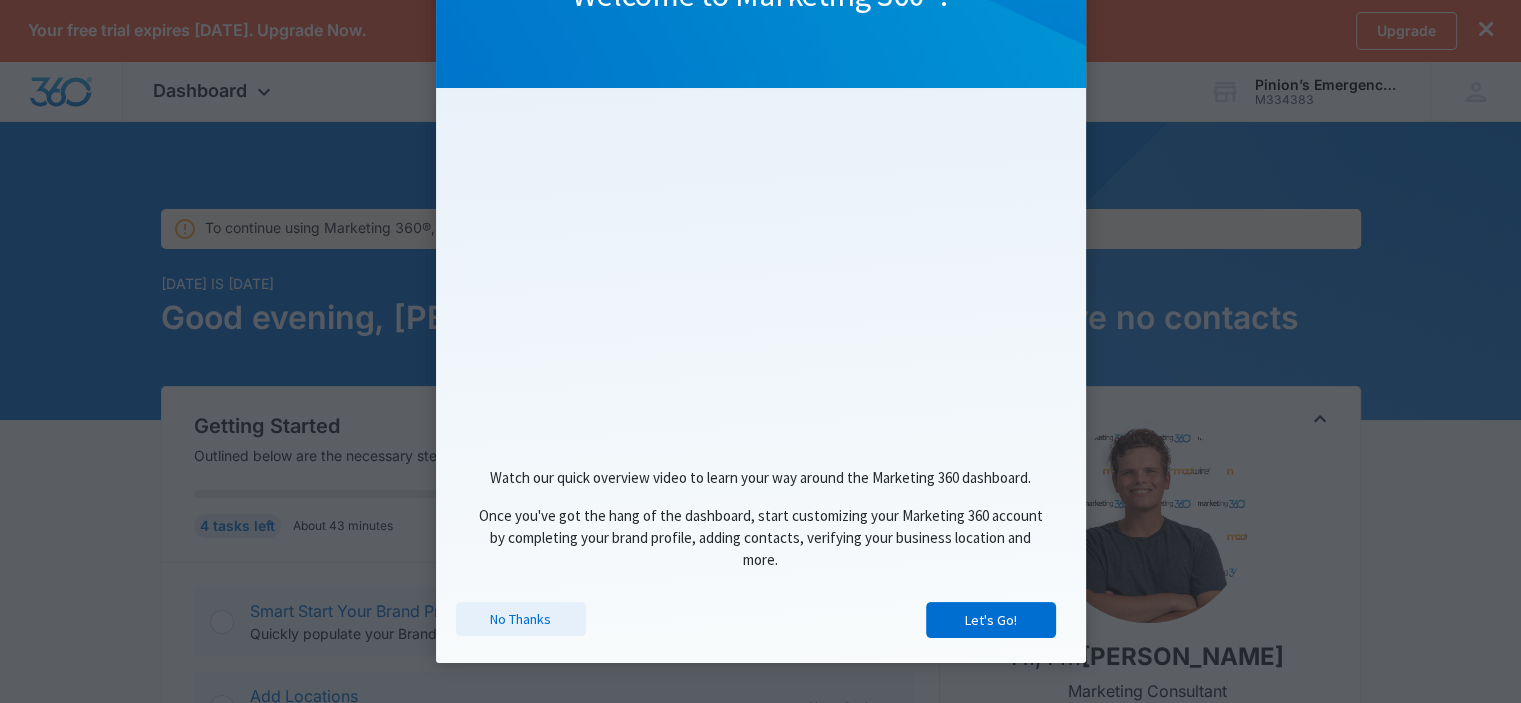 click on "No Thanks" at bounding box center [521, 619] 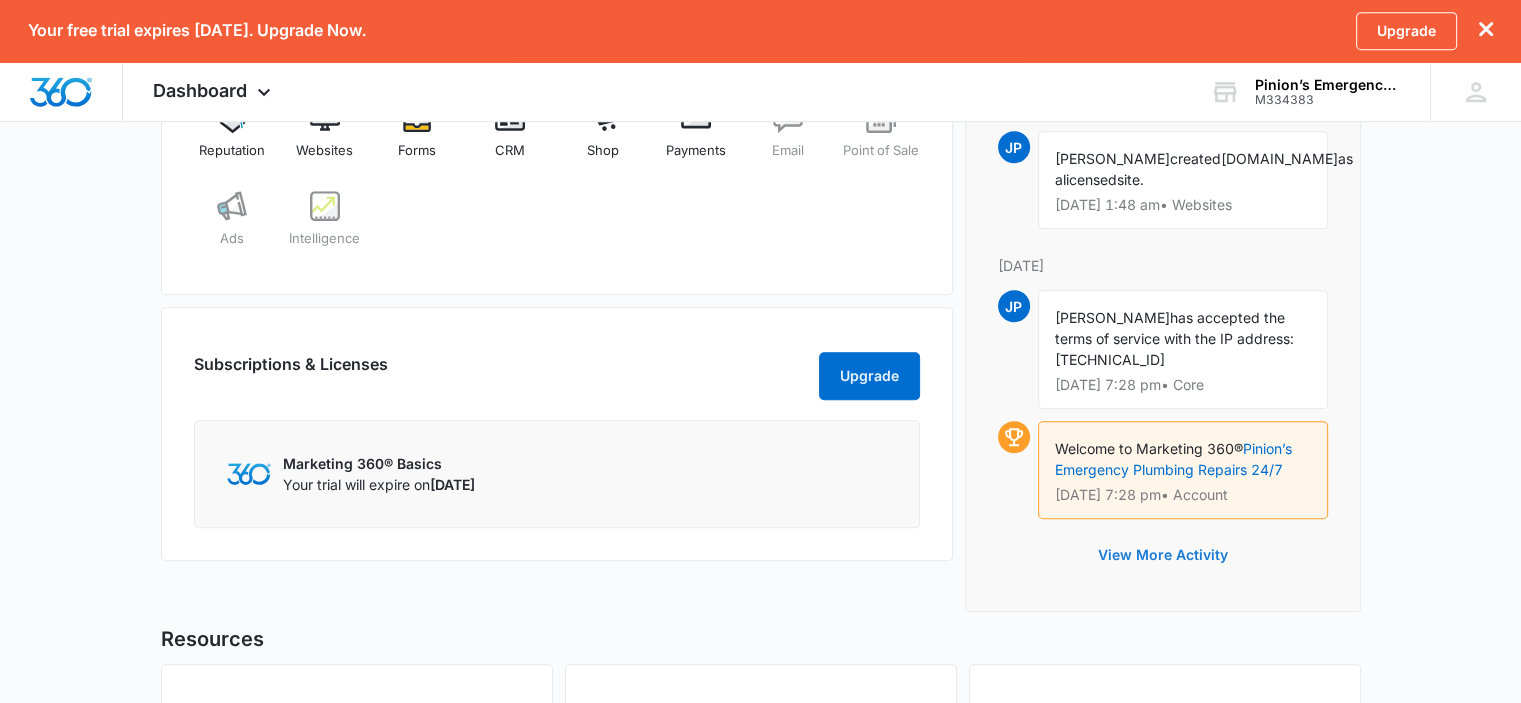 scroll, scrollTop: 1000, scrollLeft: 0, axis: vertical 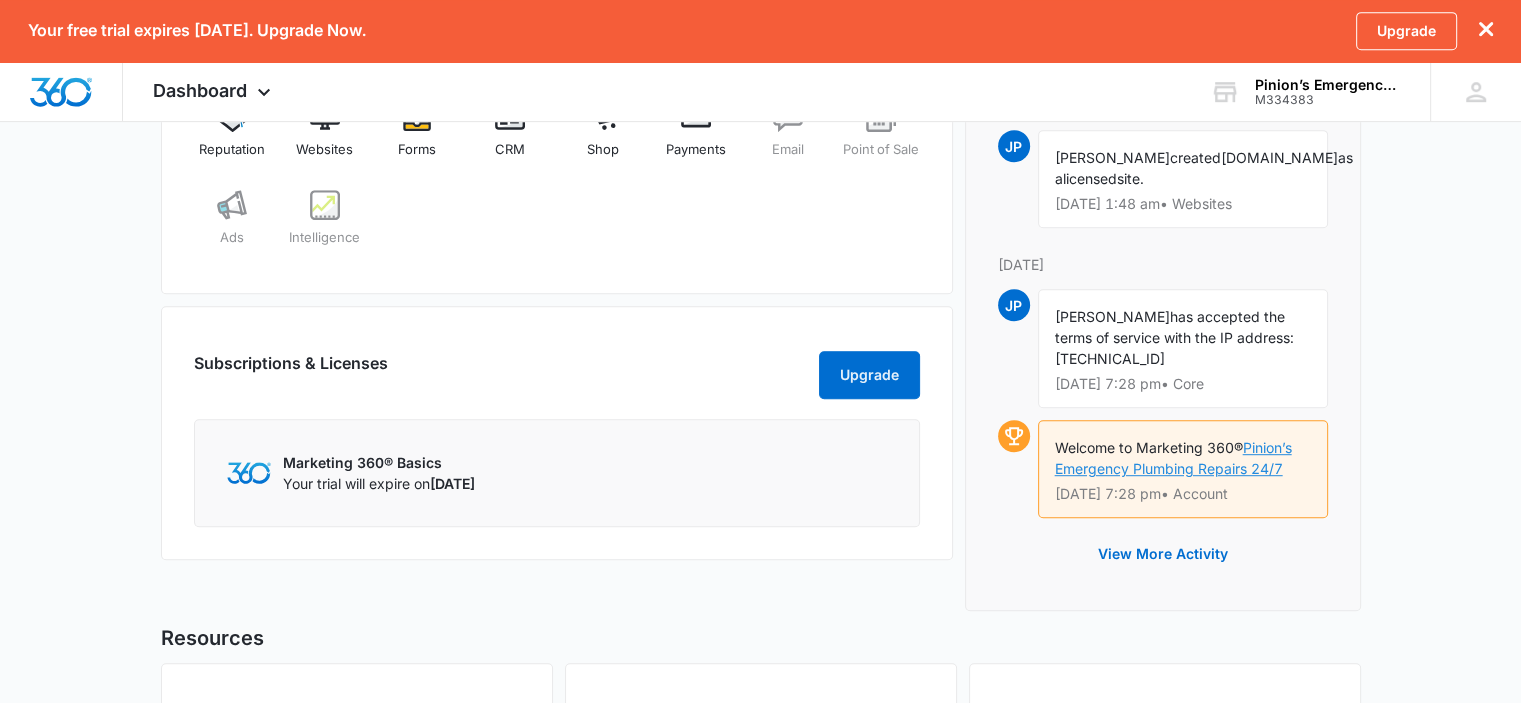 click on "Pinion’s Emergency Plumbing Repairs 24/7" at bounding box center (1173, 458) 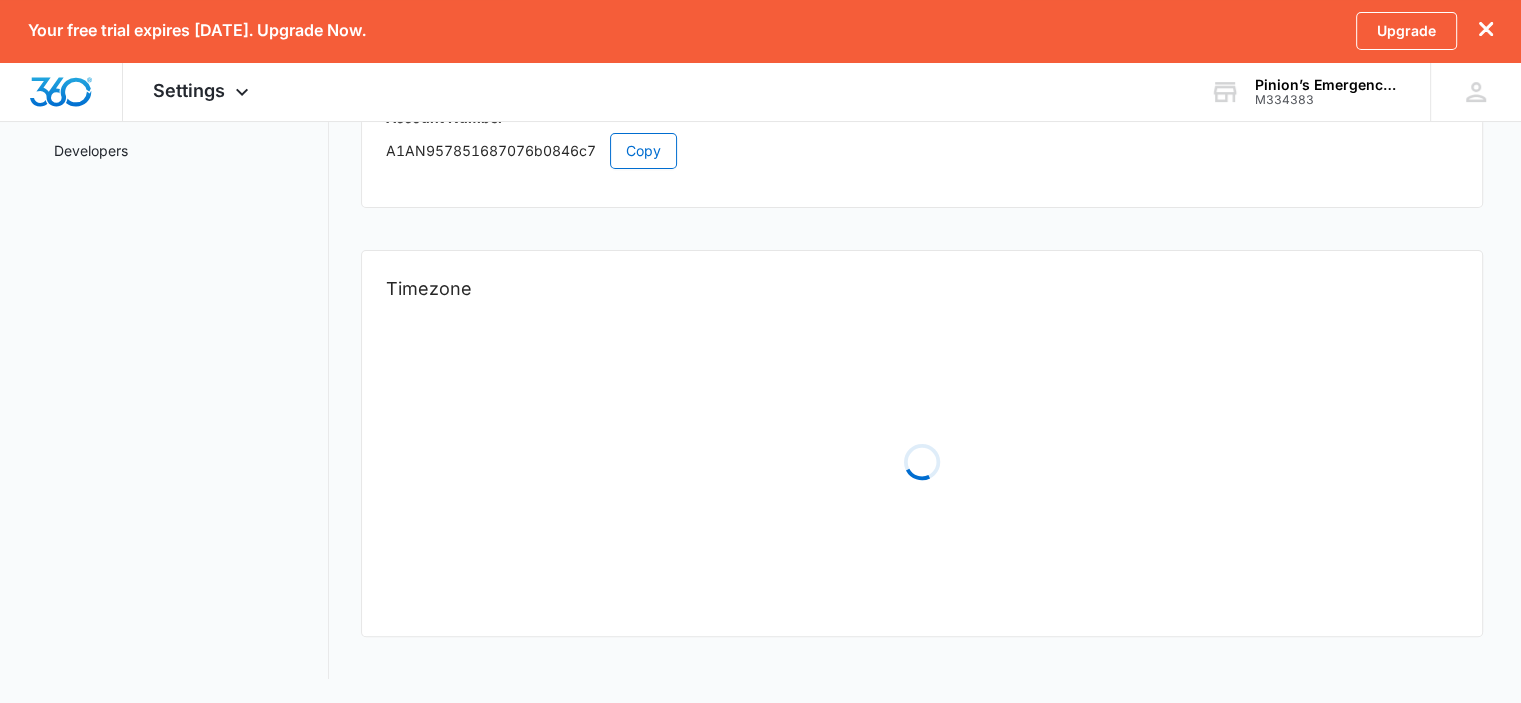 scroll, scrollTop: 0, scrollLeft: 0, axis: both 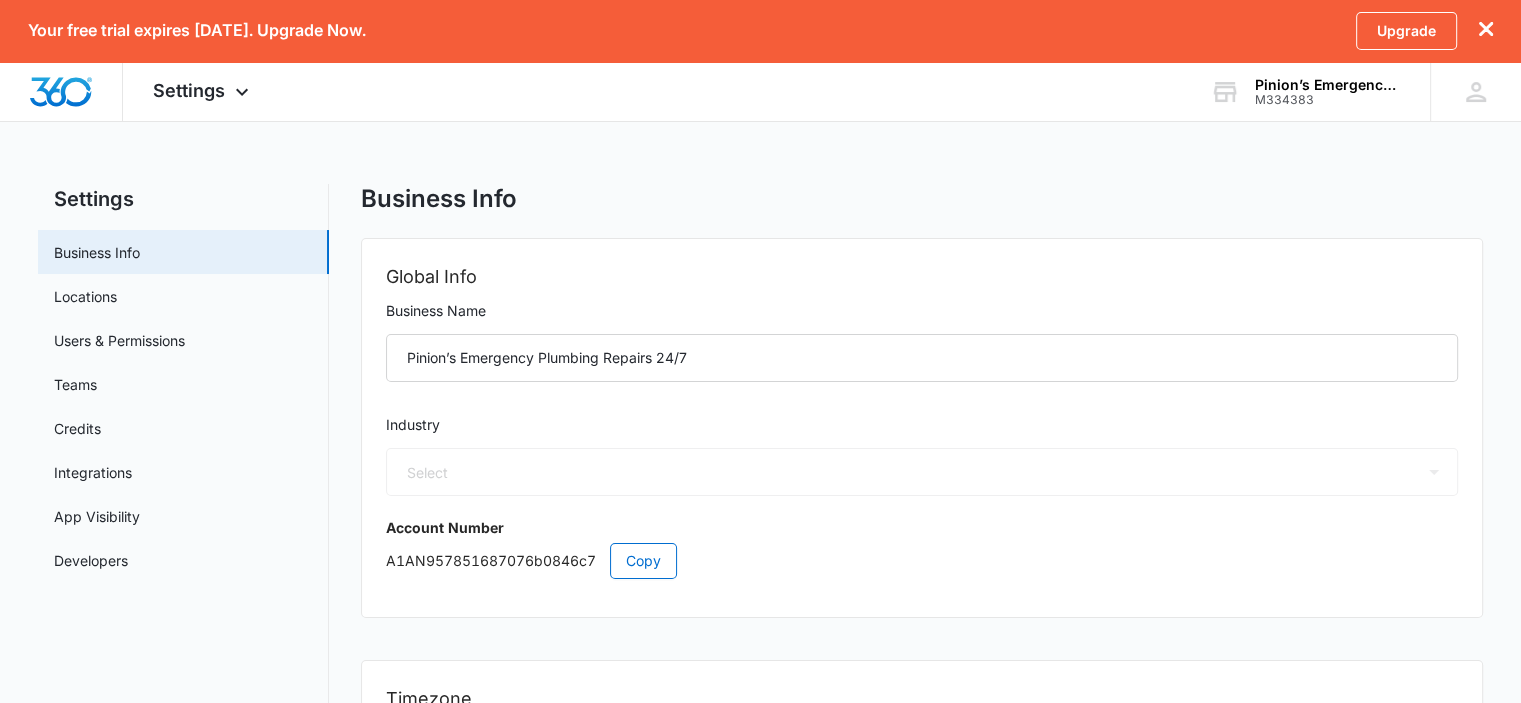 select on "52" 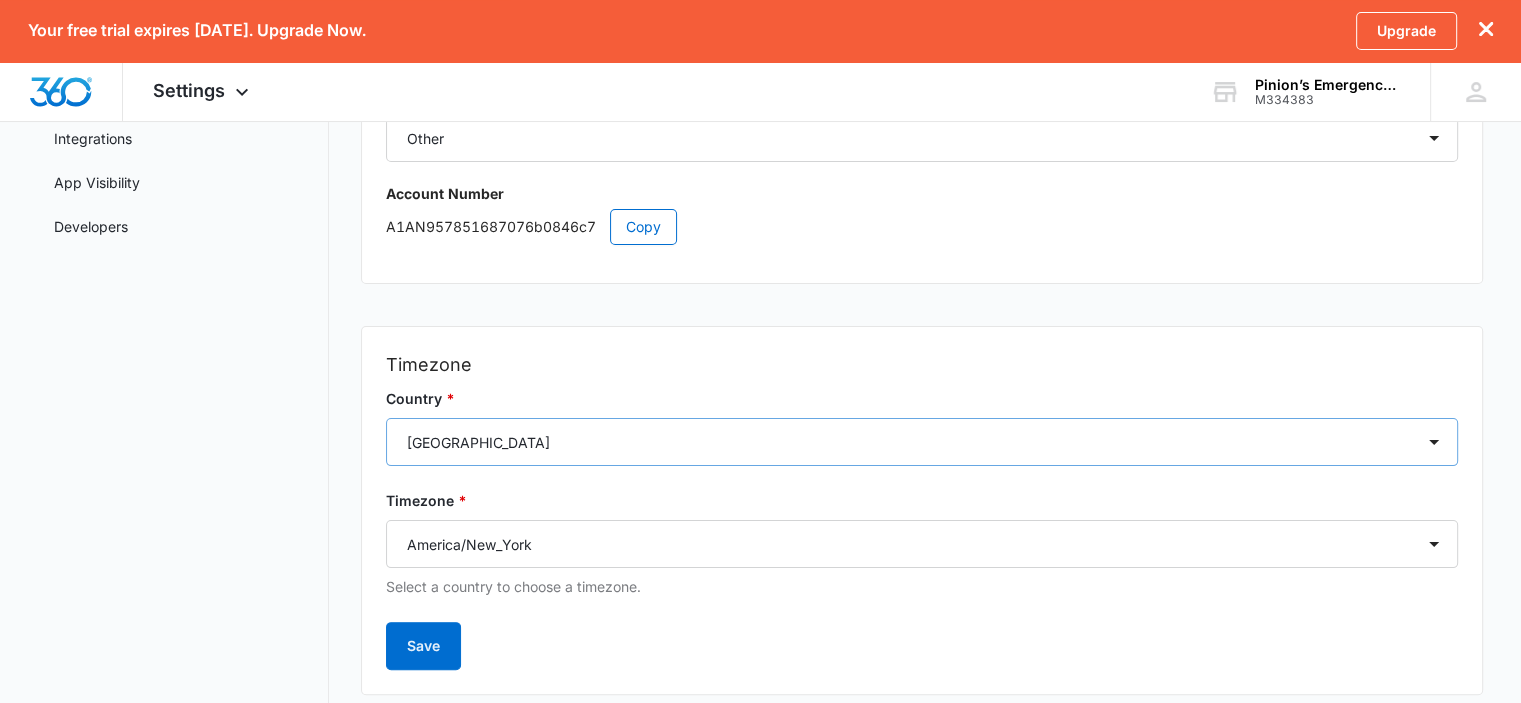 scroll, scrollTop: 391, scrollLeft: 0, axis: vertical 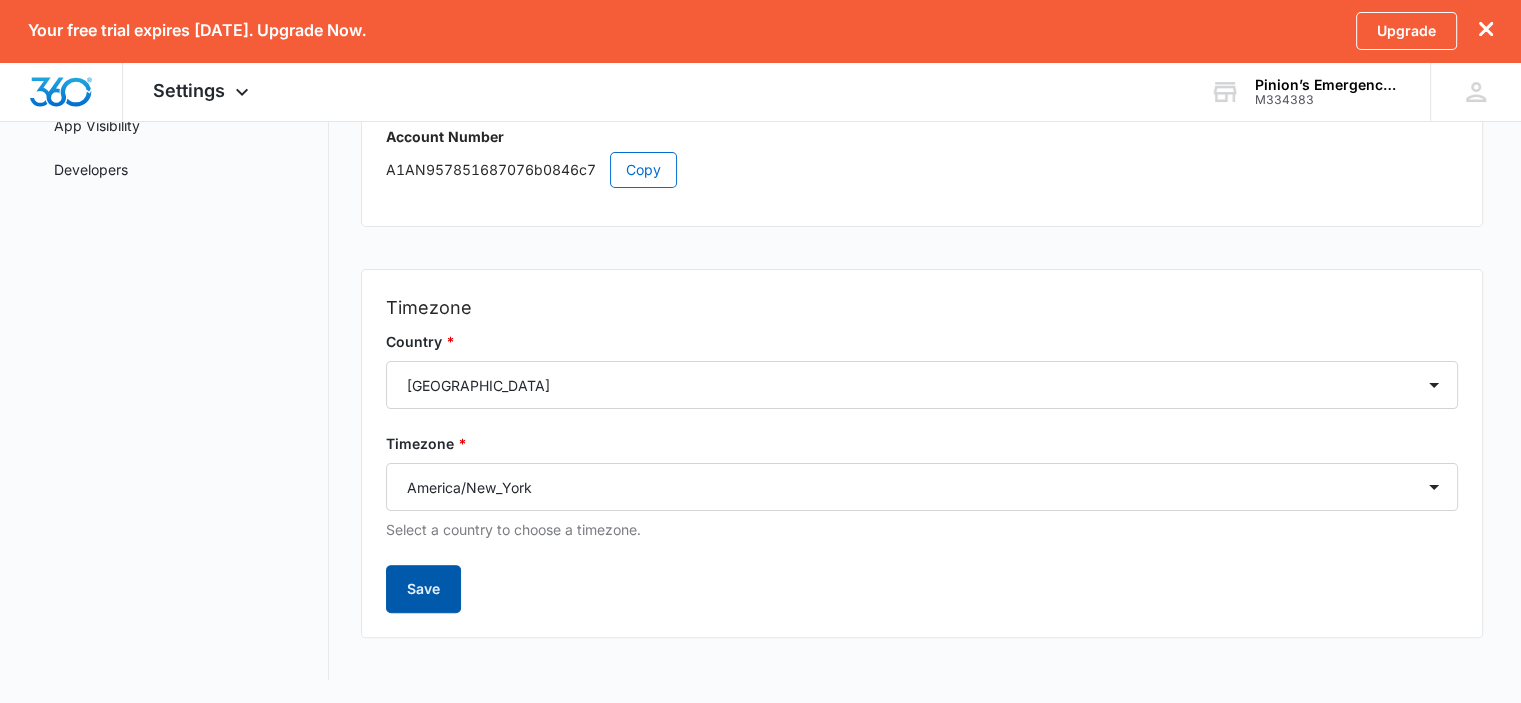 click on "Save" at bounding box center (423, 589) 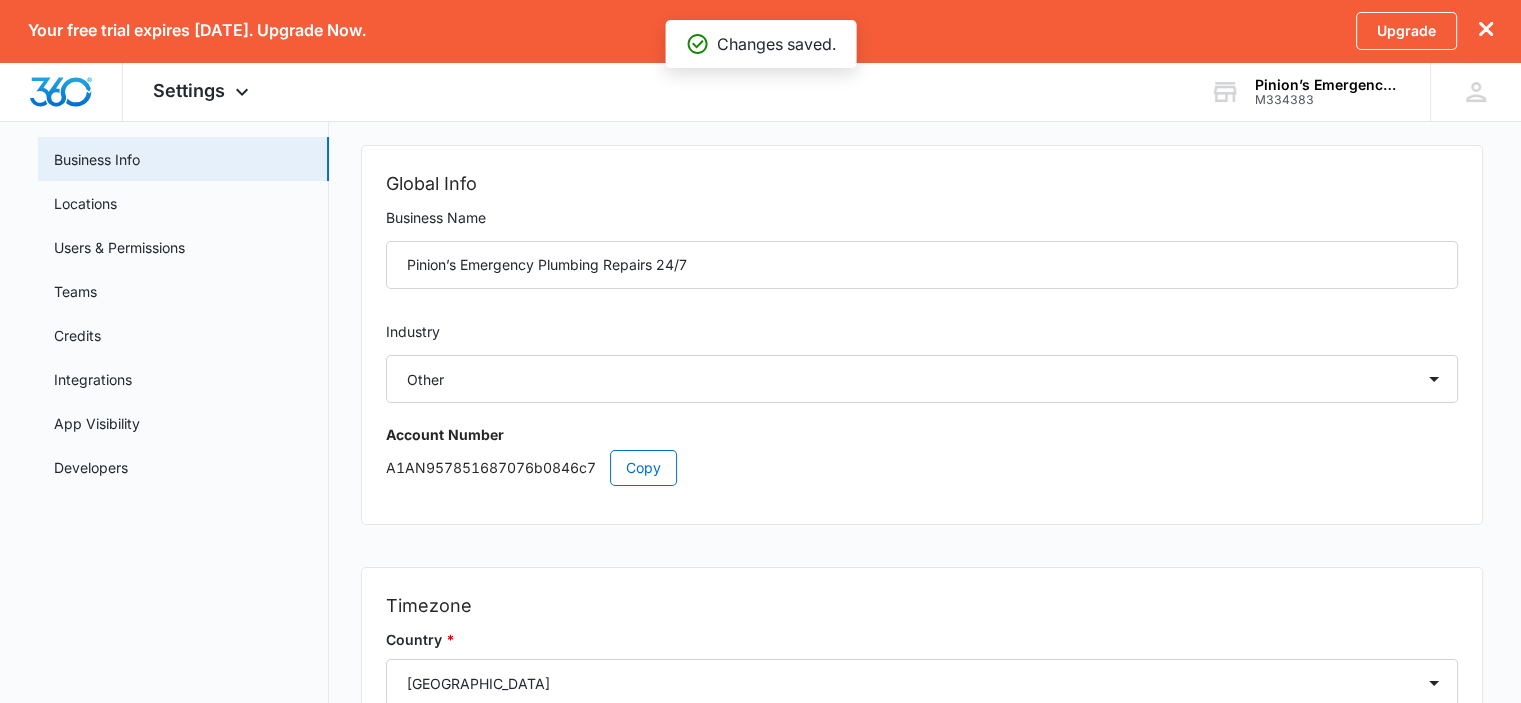 scroll, scrollTop: 91, scrollLeft: 0, axis: vertical 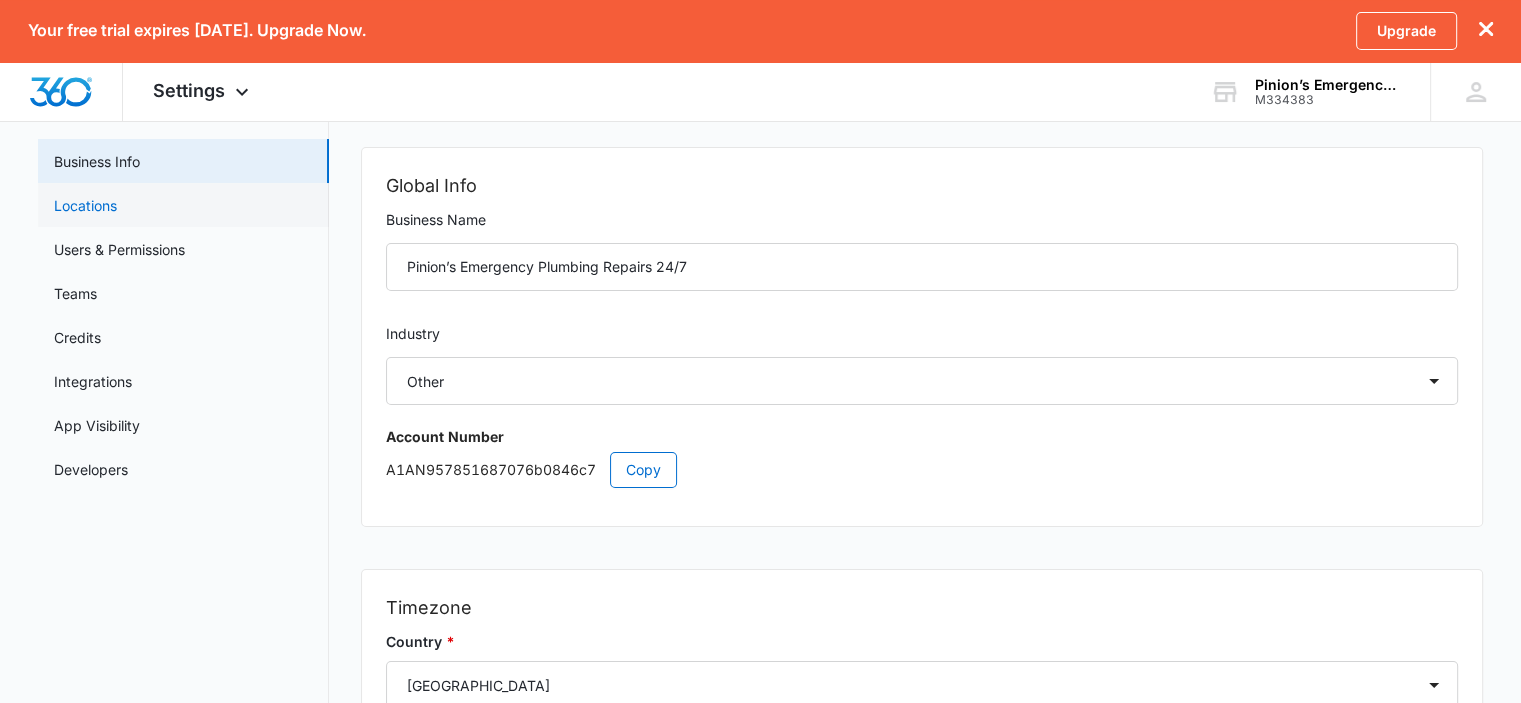 click on "Locations" at bounding box center [85, 205] 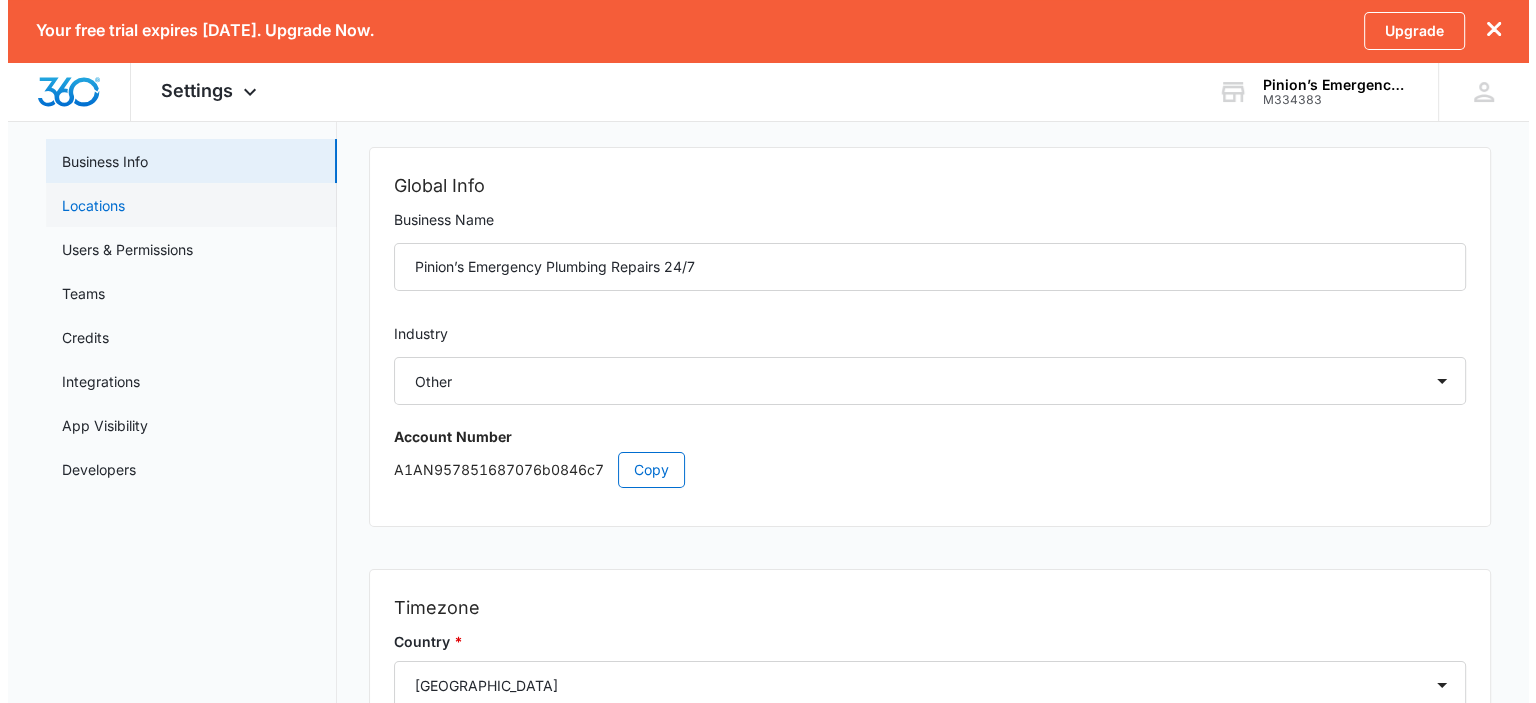 scroll, scrollTop: 0, scrollLeft: 0, axis: both 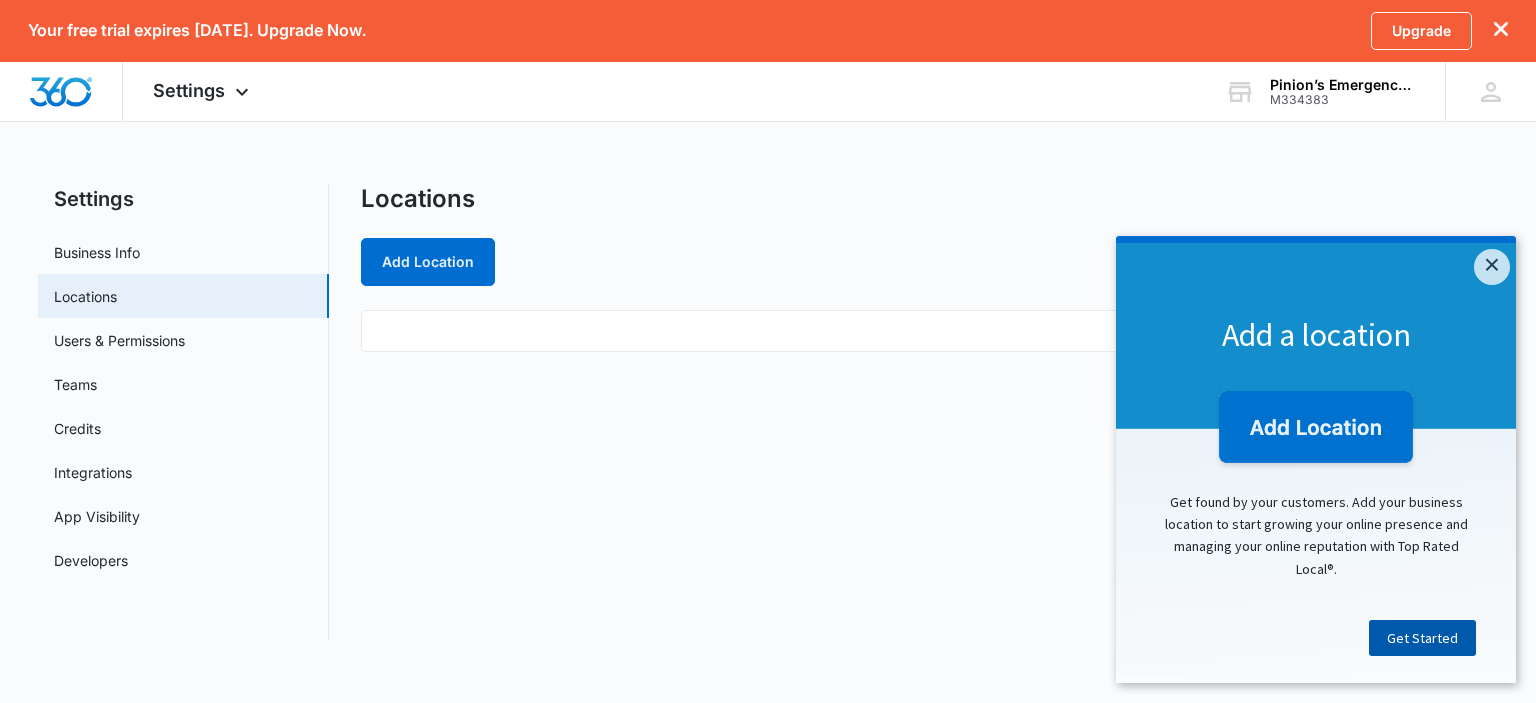 click on "Get Started" at bounding box center (1422, 638) 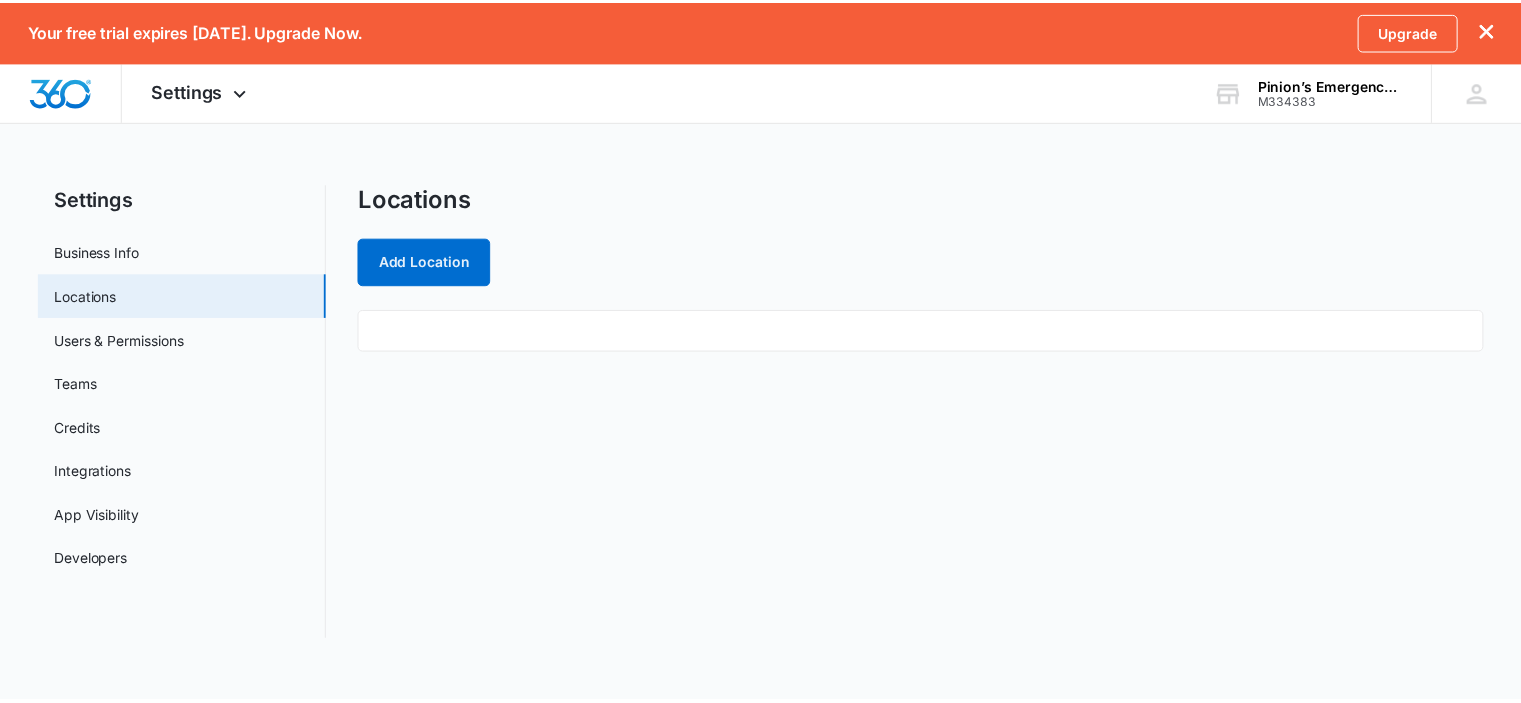 scroll, scrollTop: 0, scrollLeft: 0, axis: both 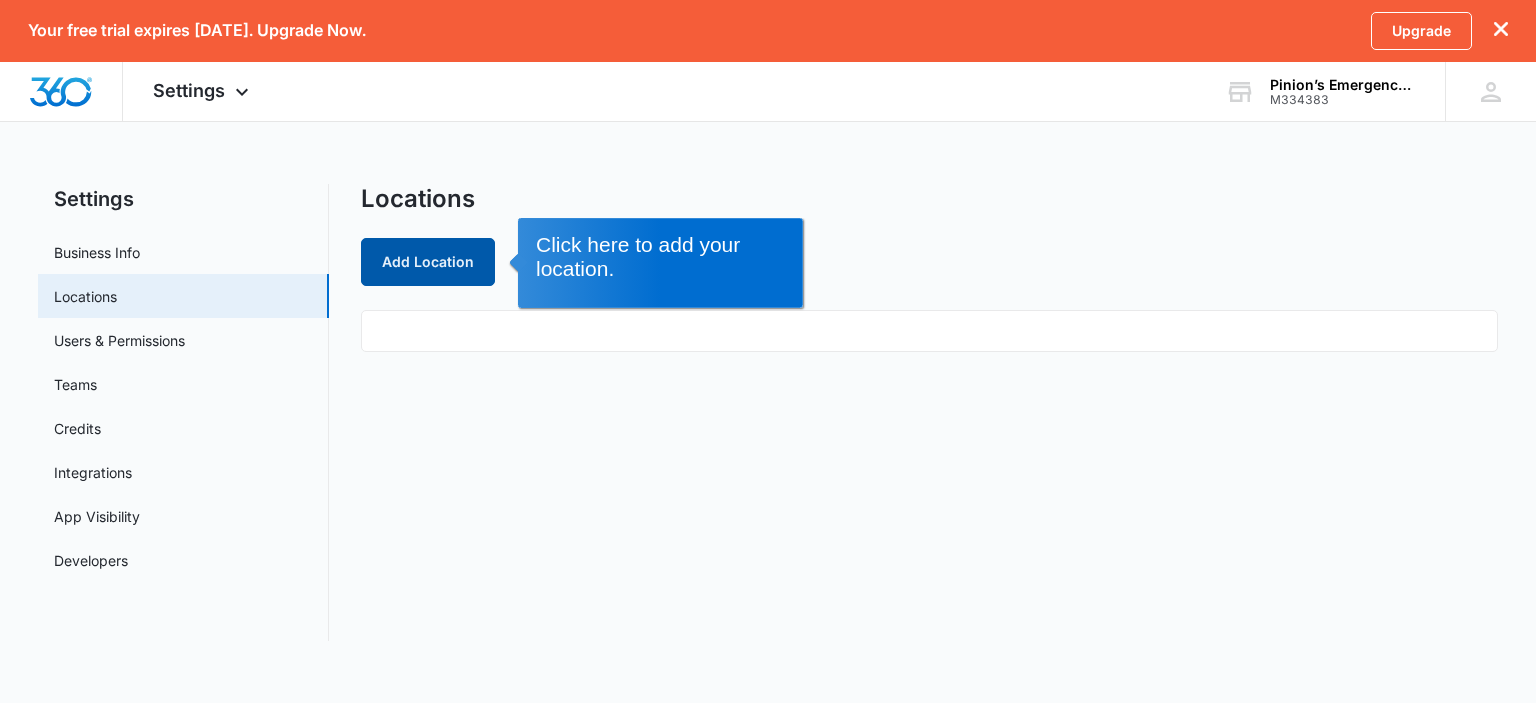 click on "Add Location" at bounding box center [428, 262] 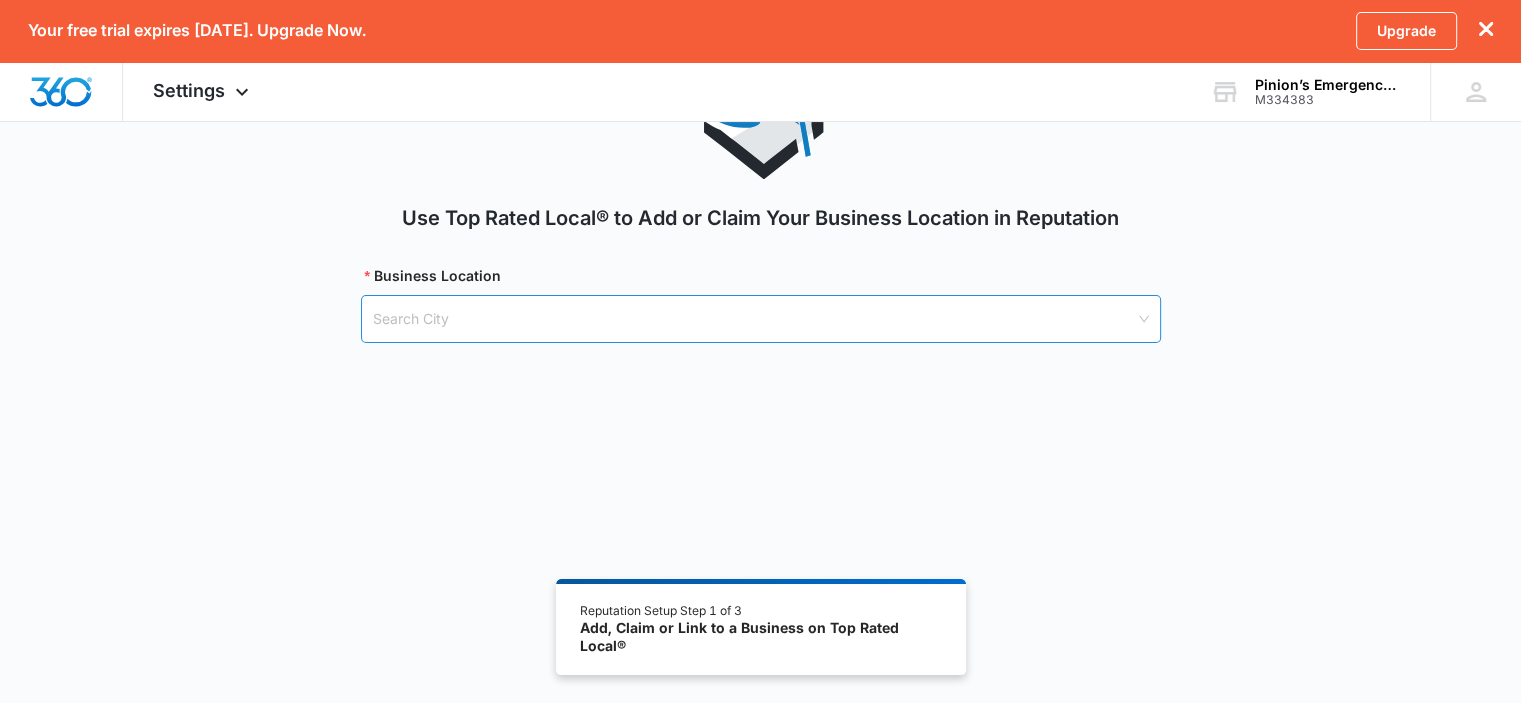 scroll, scrollTop: 170, scrollLeft: 0, axis: vertical 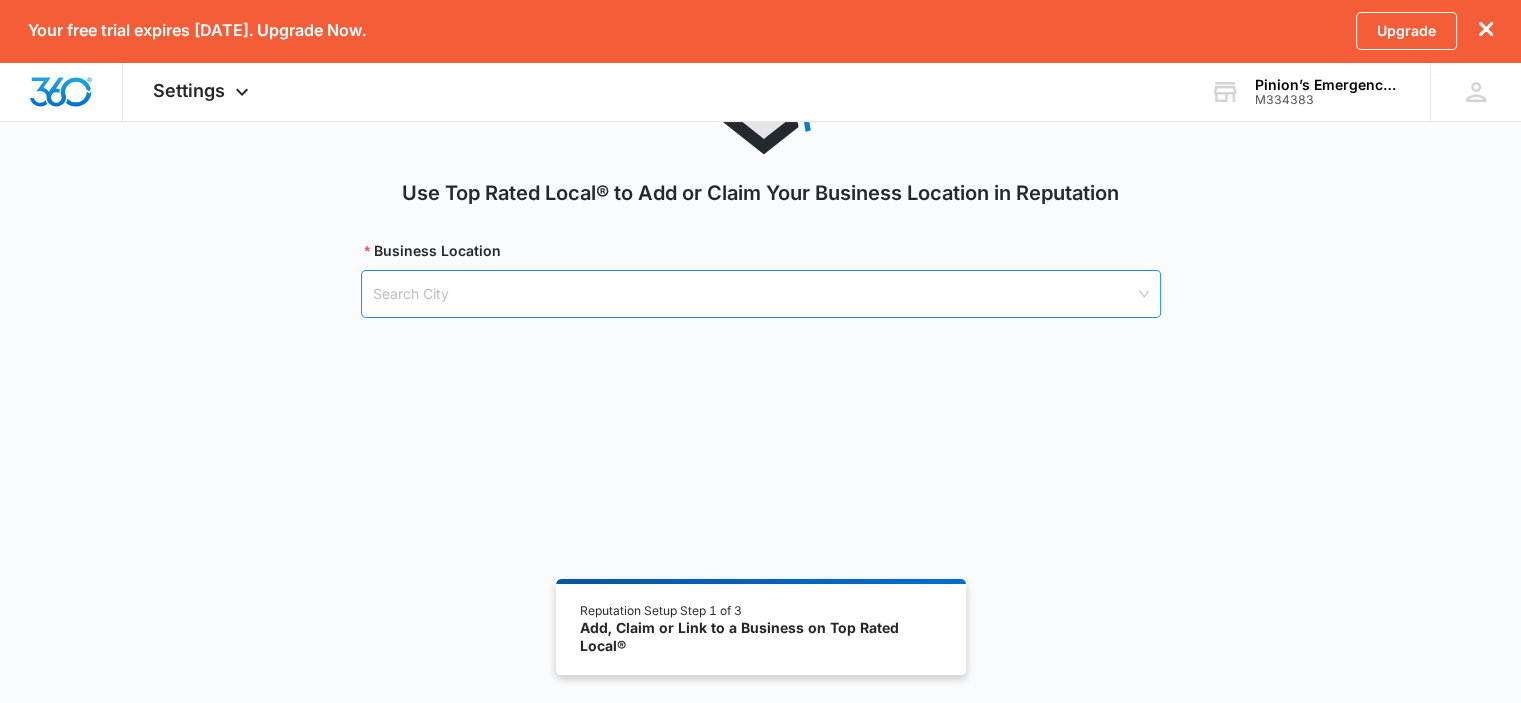 click at bounding box center [754, 294] 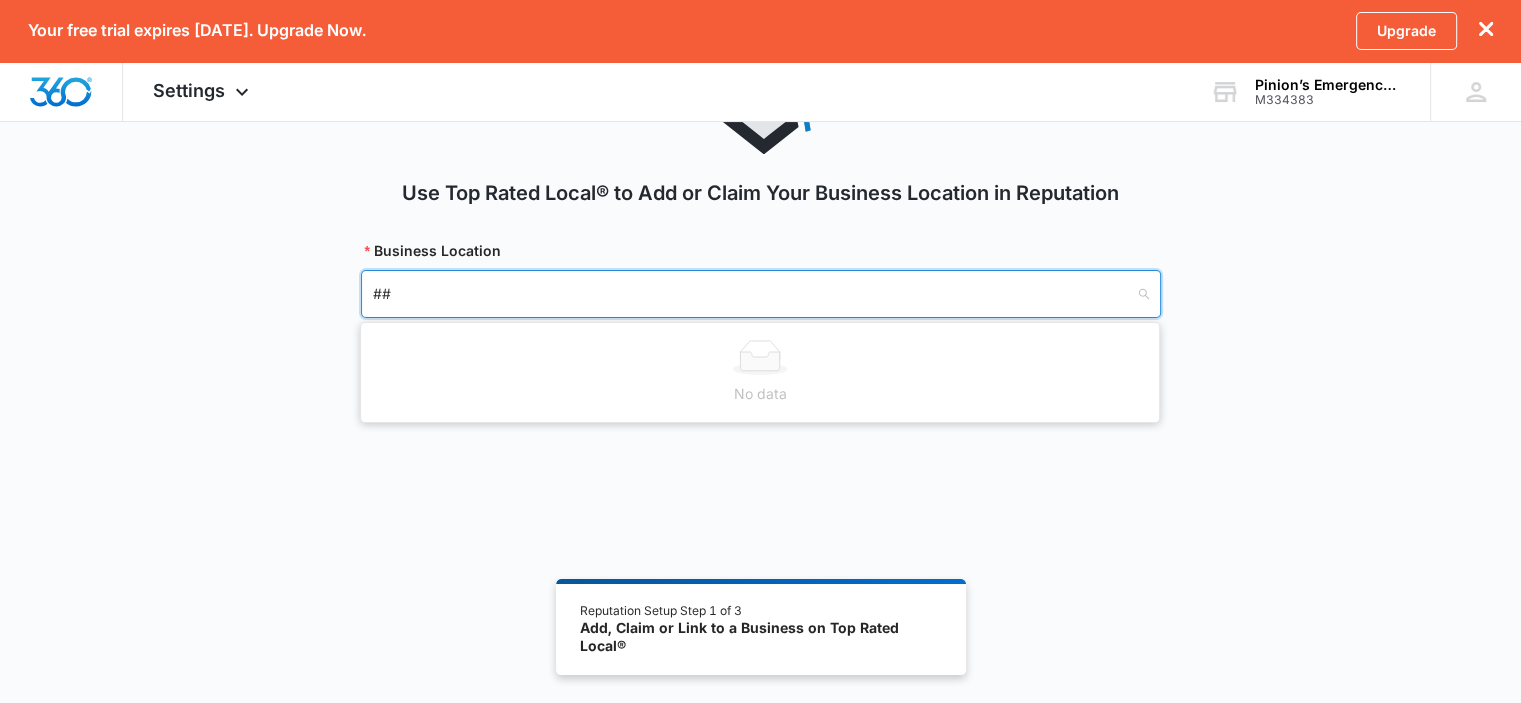 type on "#" 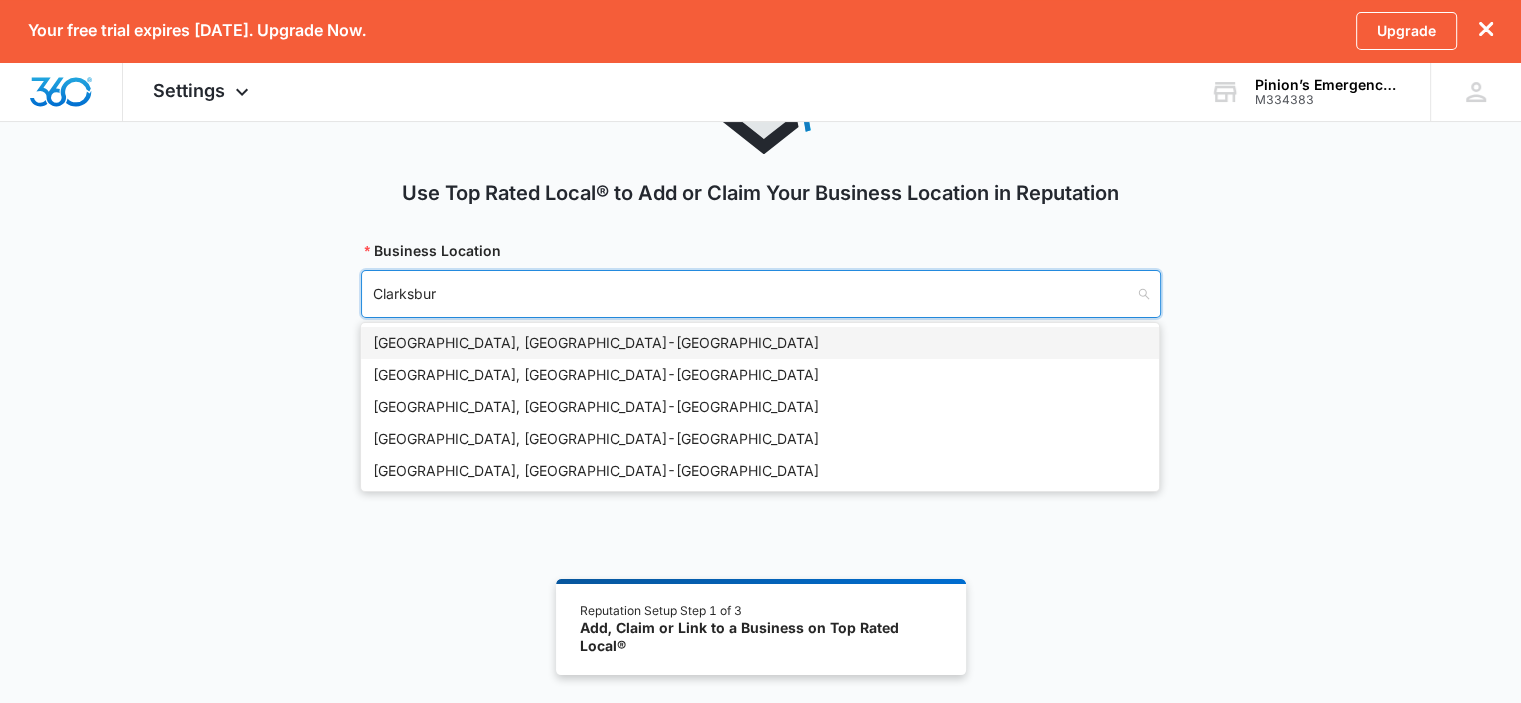 type on "[GEOGRAPHIC_DATA]" 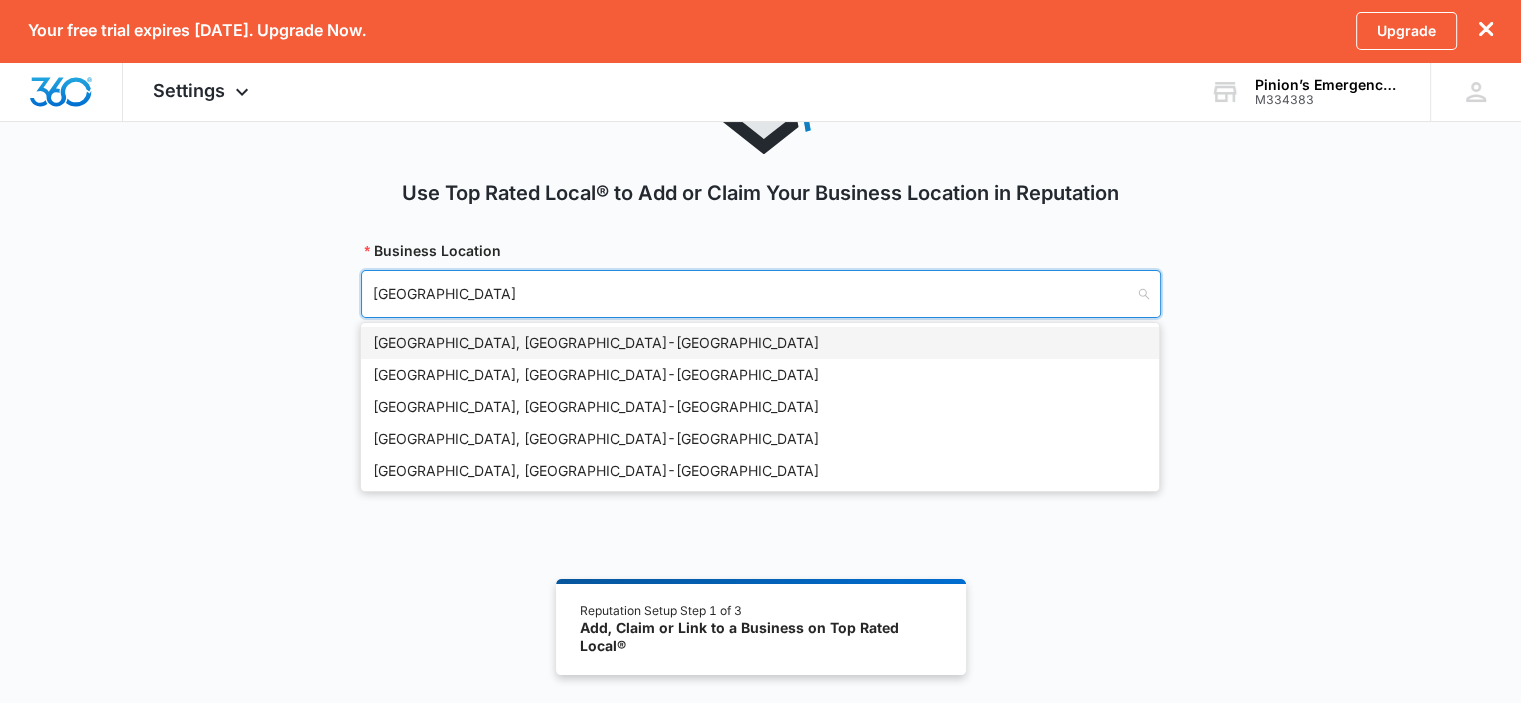 click on "[GEOGRAPHIC_DATA], [GEOGRAPHIC_DATA]  -  [GEOGRAPHIC_DATA]" at bounding box center (760, 343) 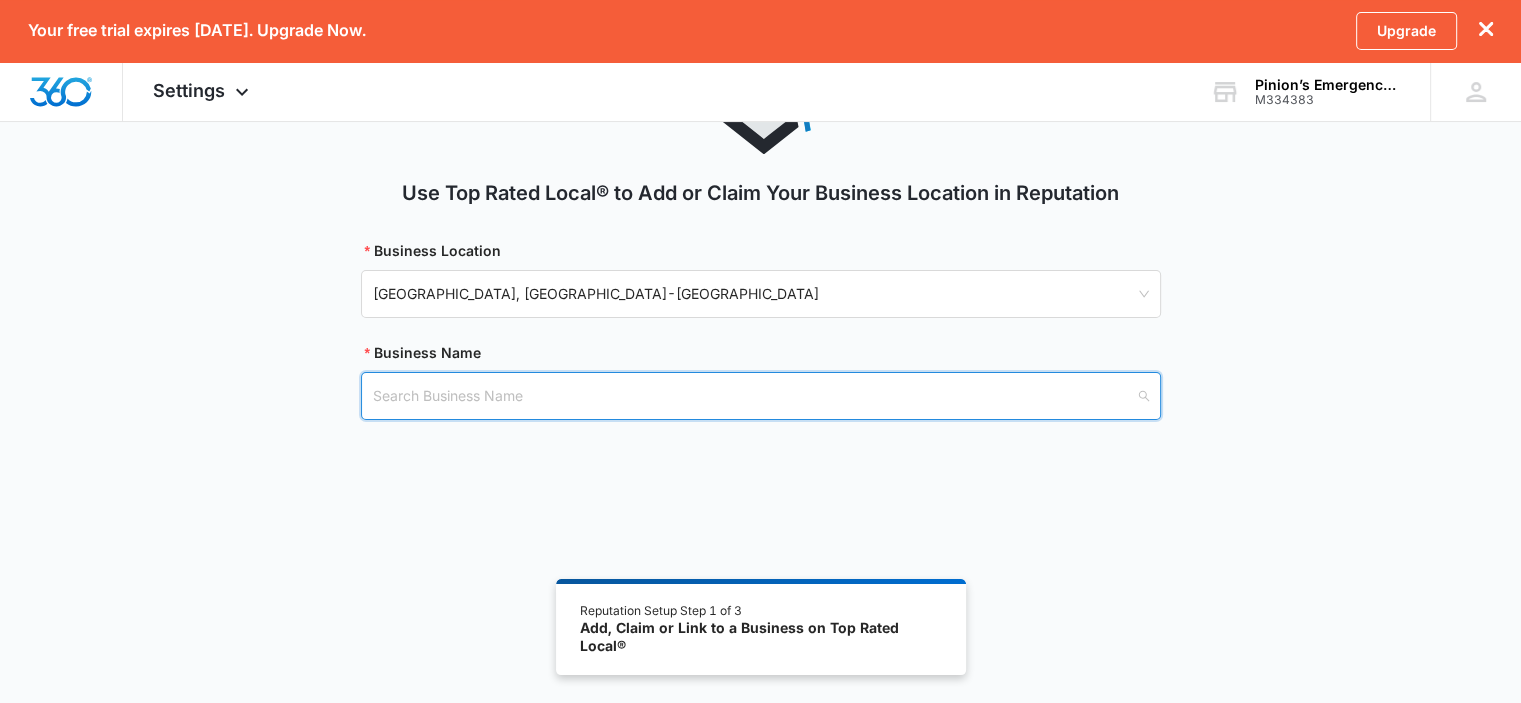 click at bounding box center [754, 396] 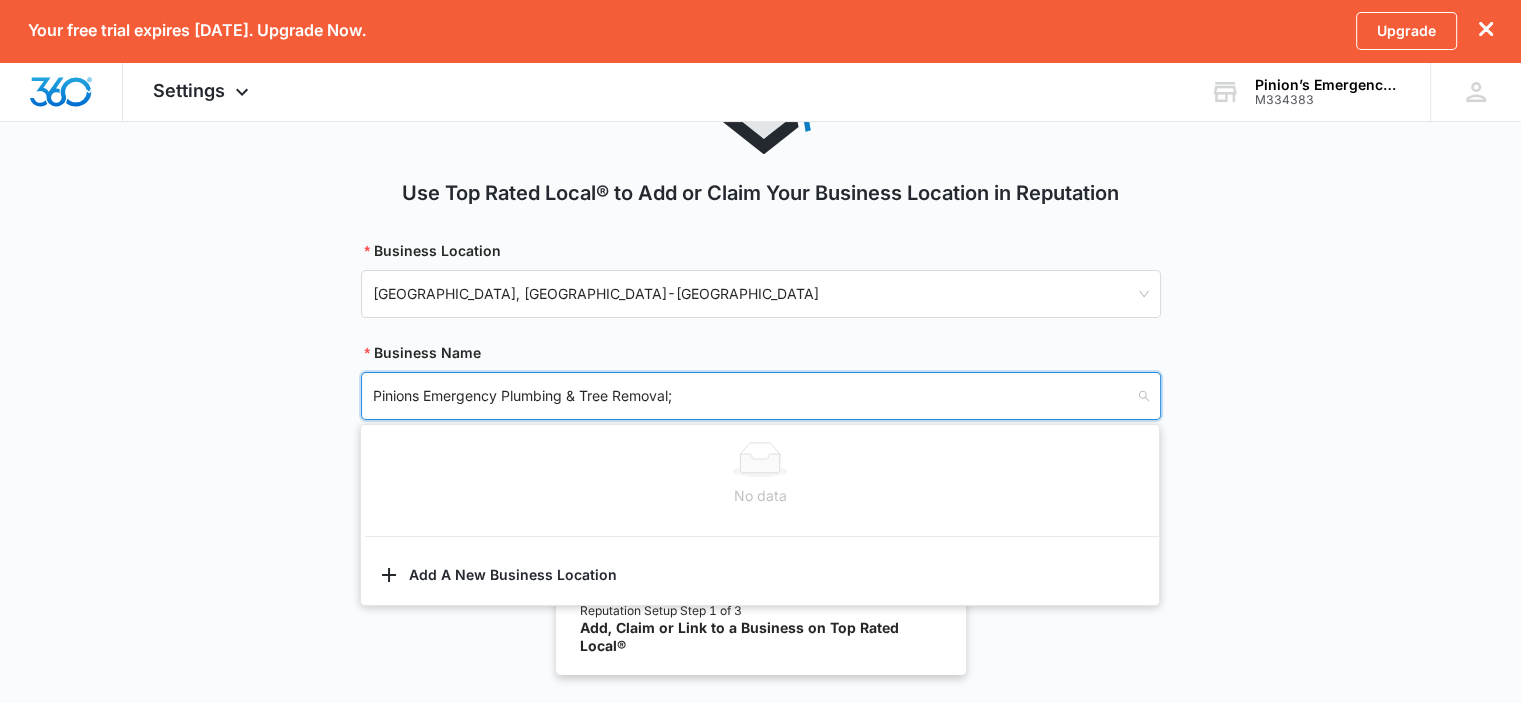 type on "Pinions Emergency Plumbing & Tree Removal" 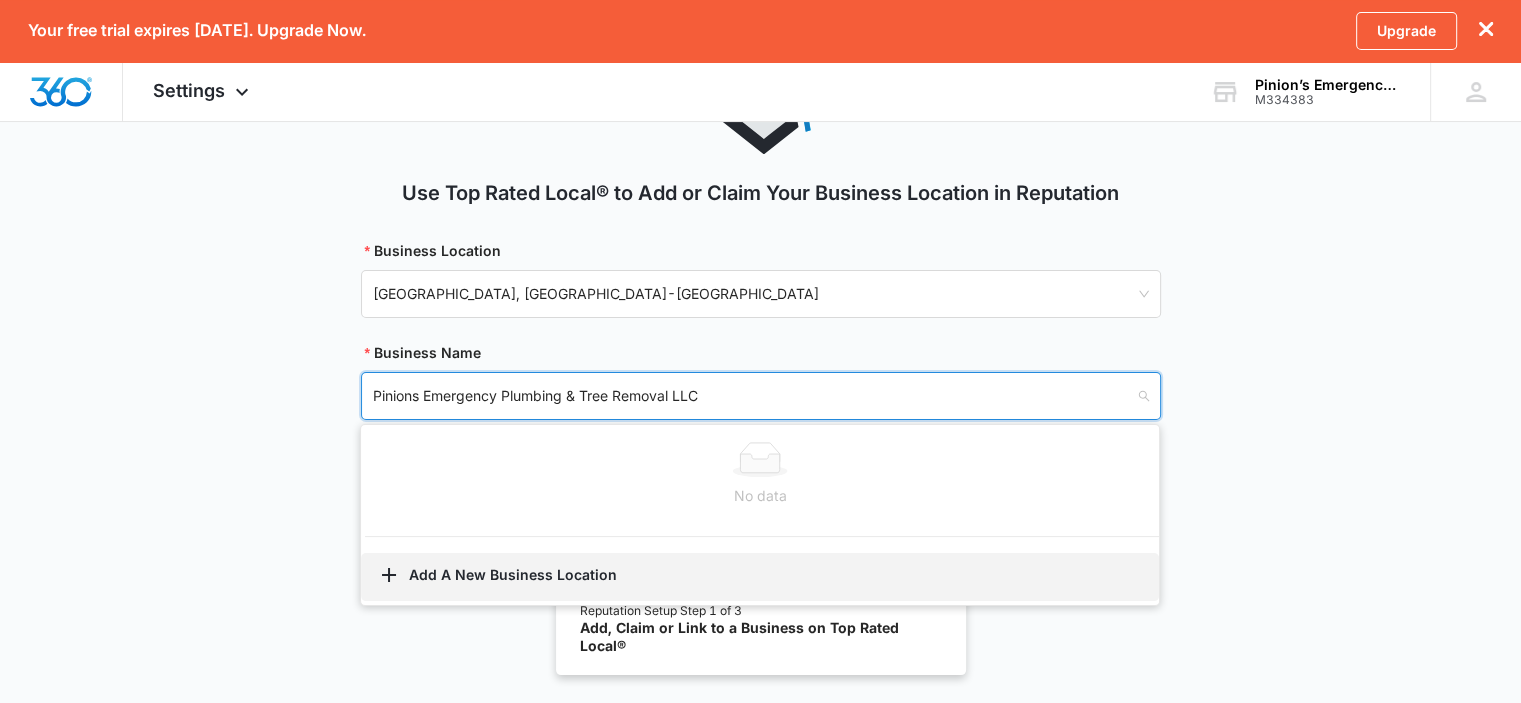 type on "Pinions Emergency Plumbing & Tree Removal LLC" 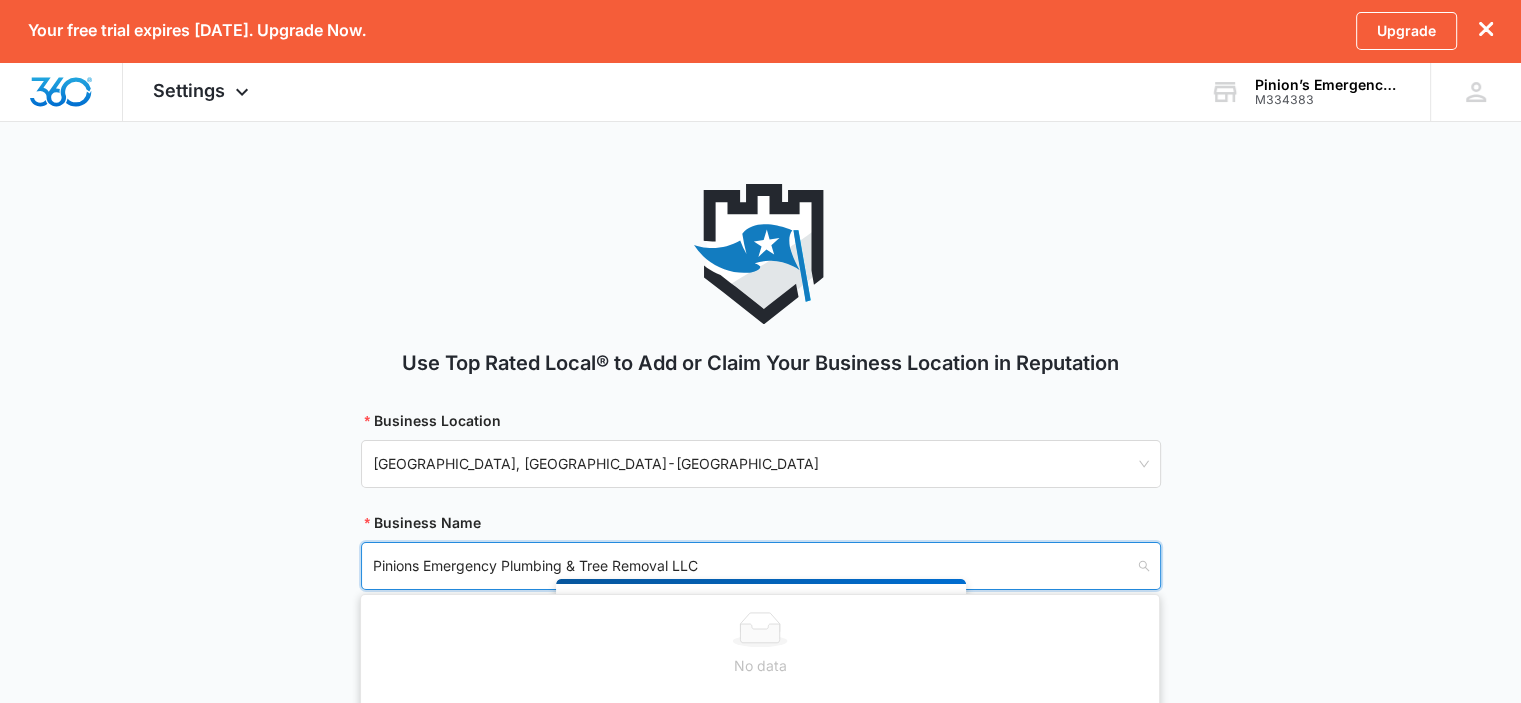 select on "[US_STATE]" 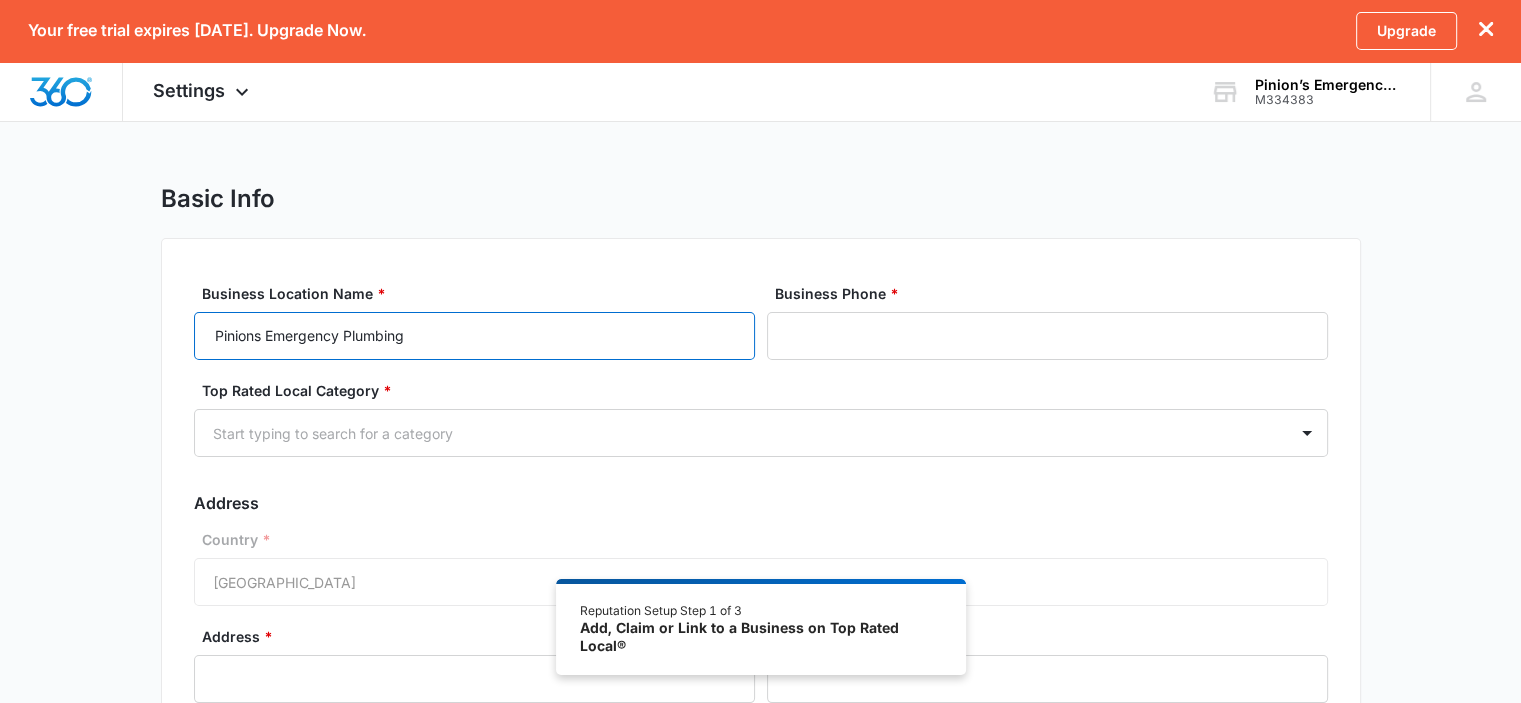 click on "Pinions Emergency Plumbing" at bounding box center (474, 336) 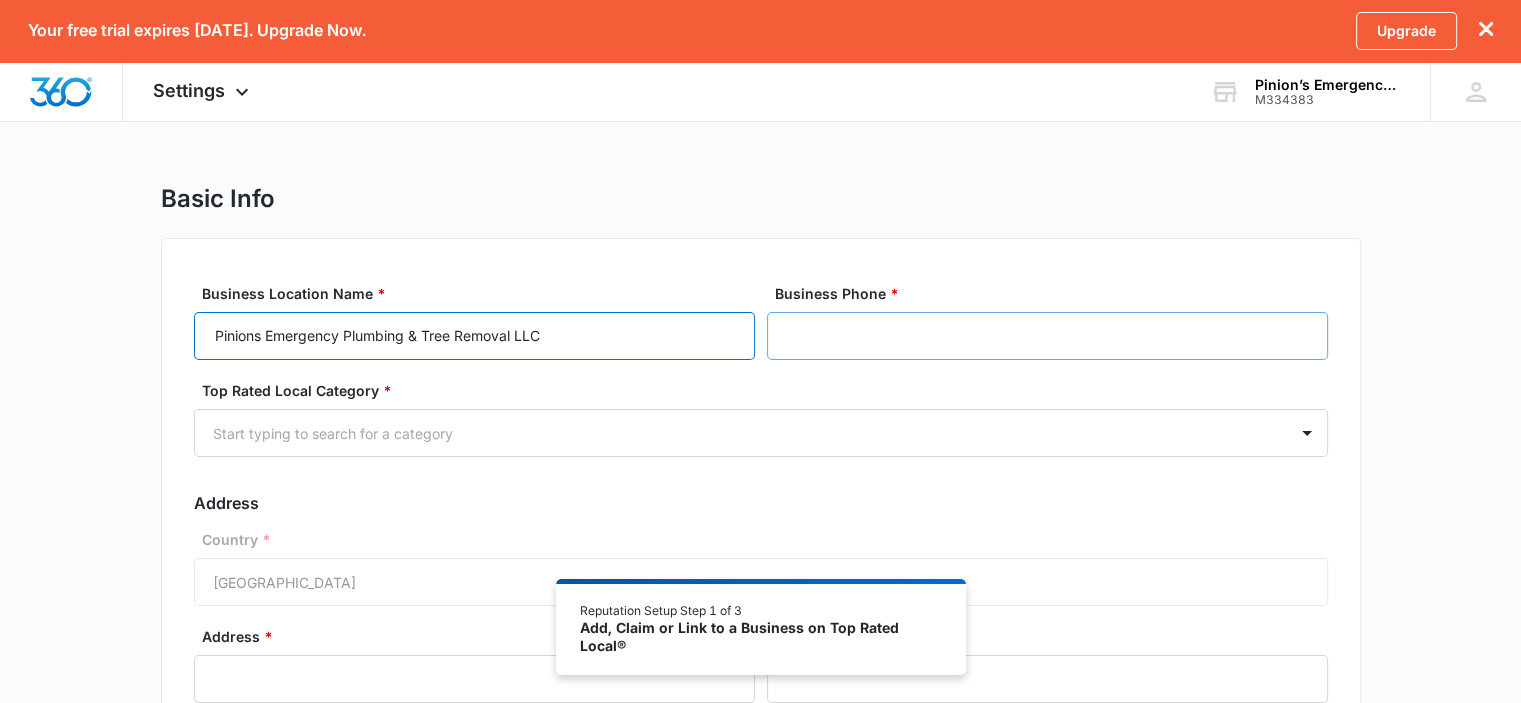 type on "Pinions Emergency Plumbing & Tree Removal LLC" 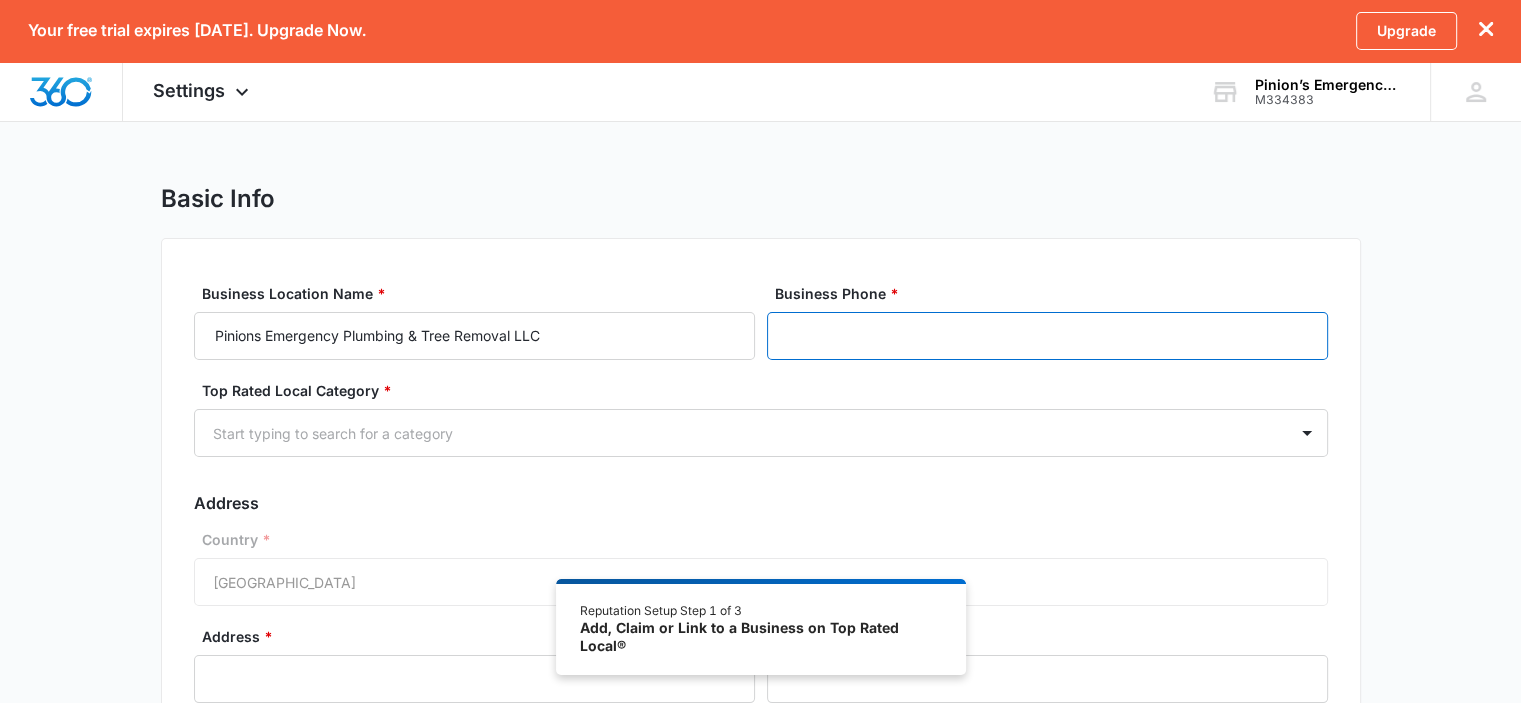 click on "Business Phone *" at bounding box center (1047, 336) 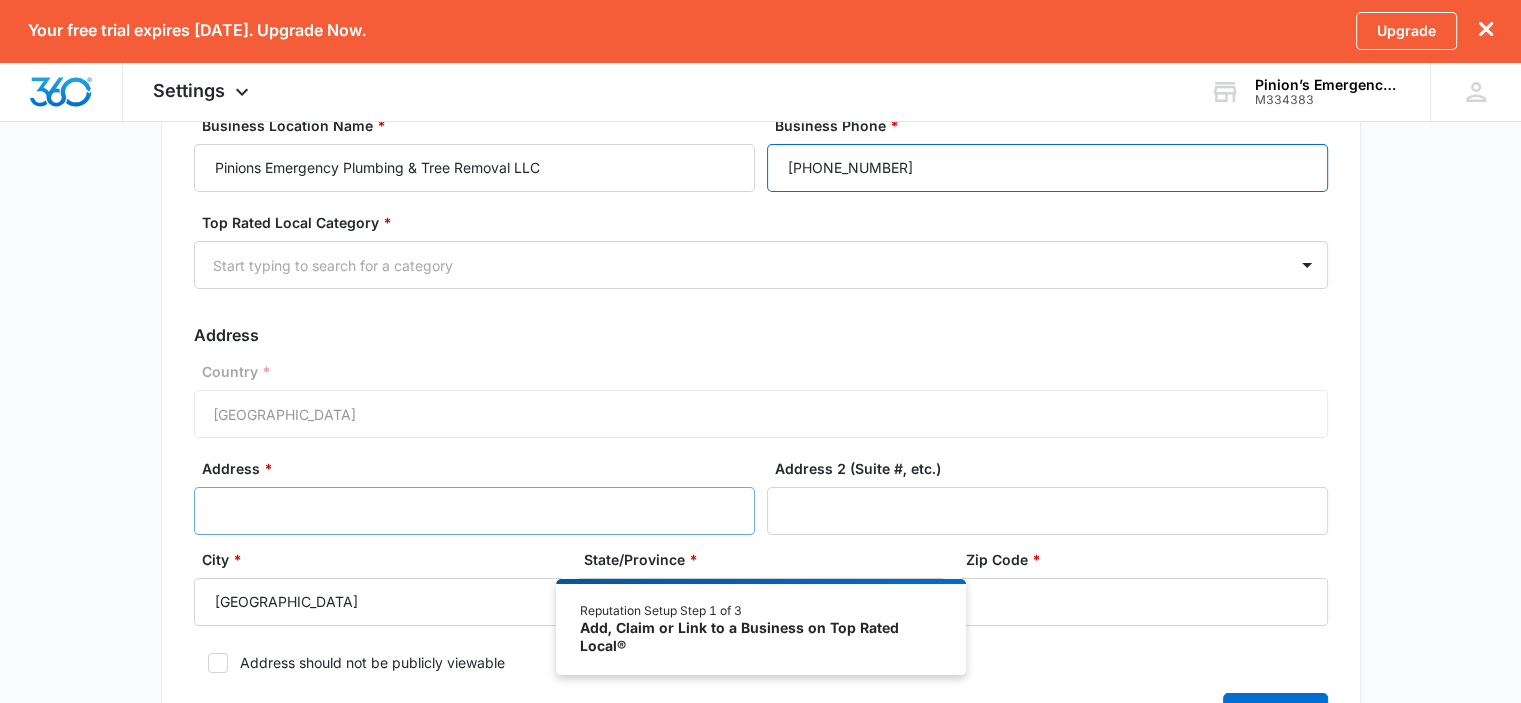 scroll, scrollTop: 65, scrollLeft: 0, axis: vertical 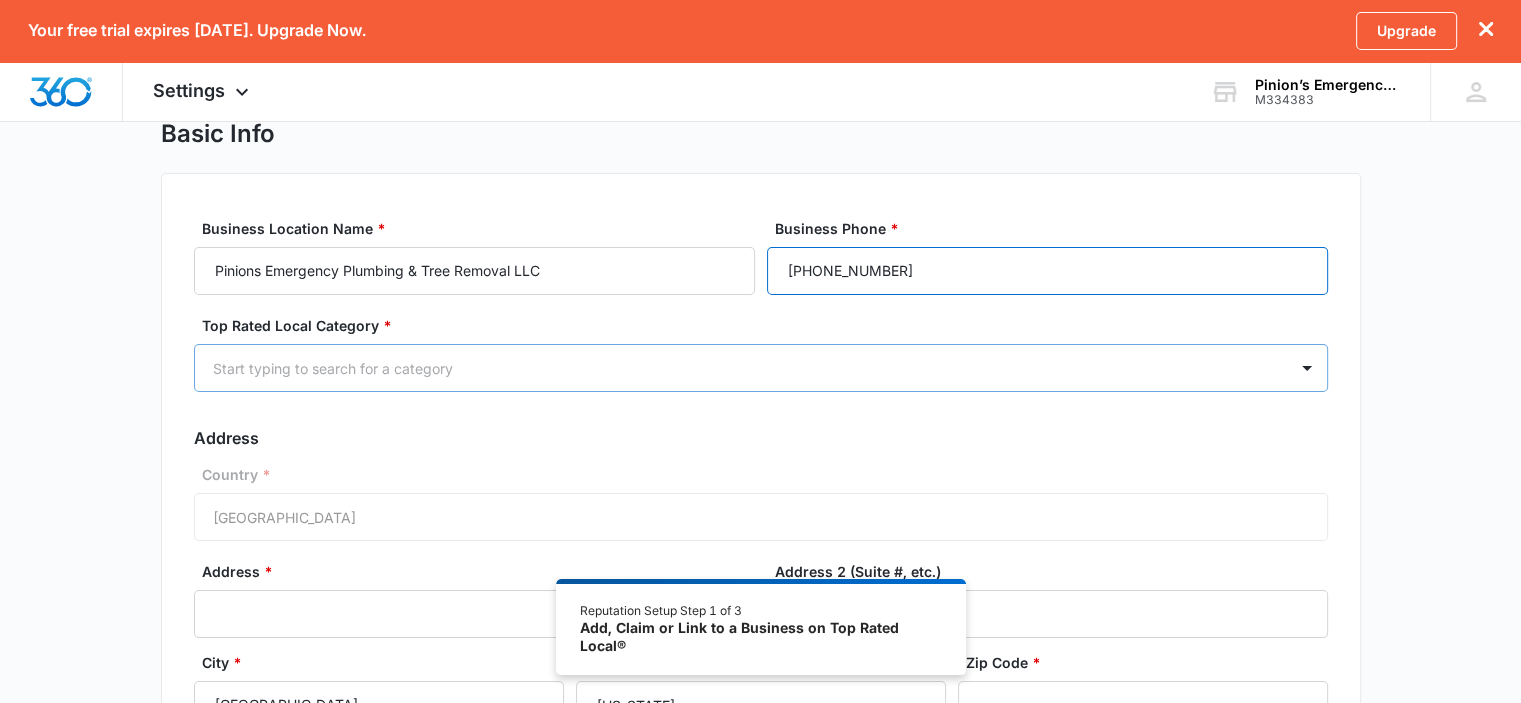 type on "[PHONE_NUMBER]" 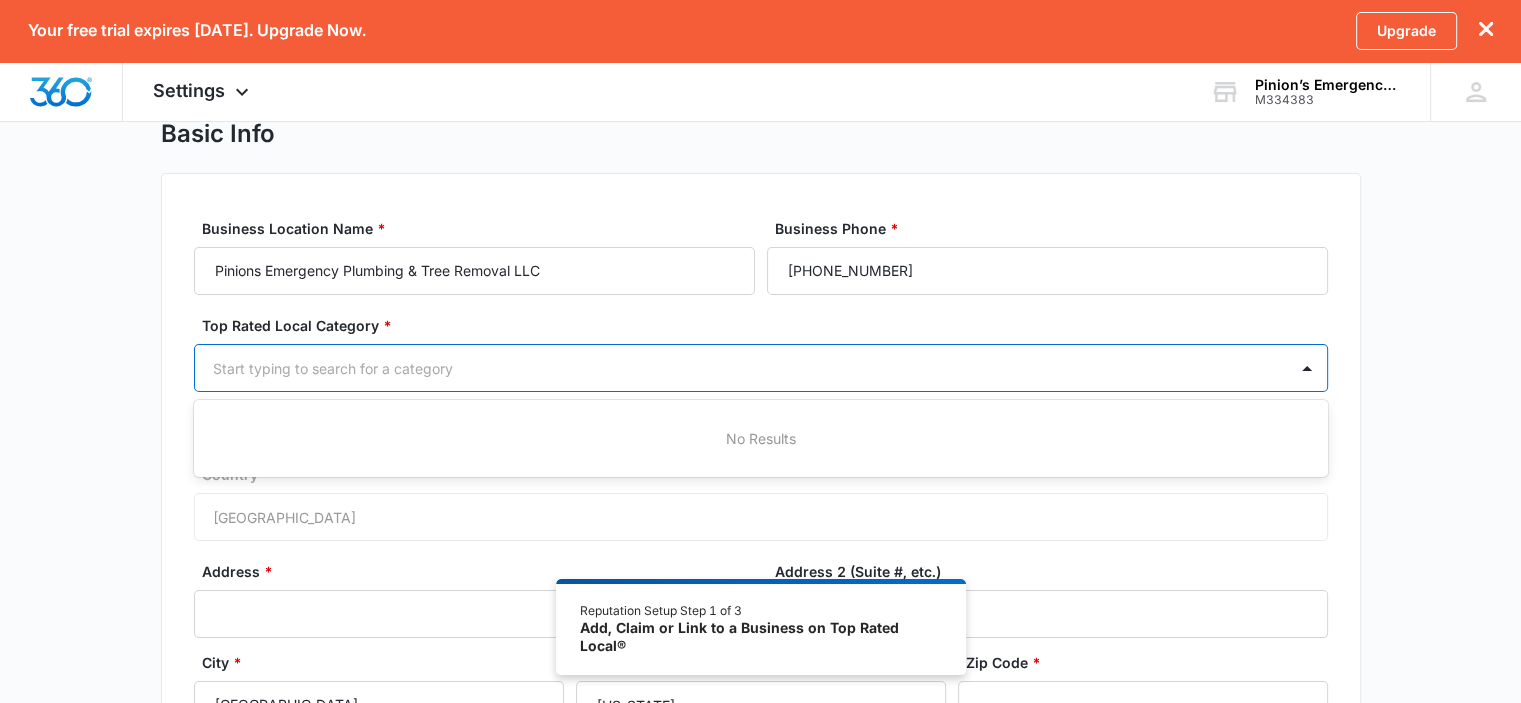 click at bounding box center (737, 368) 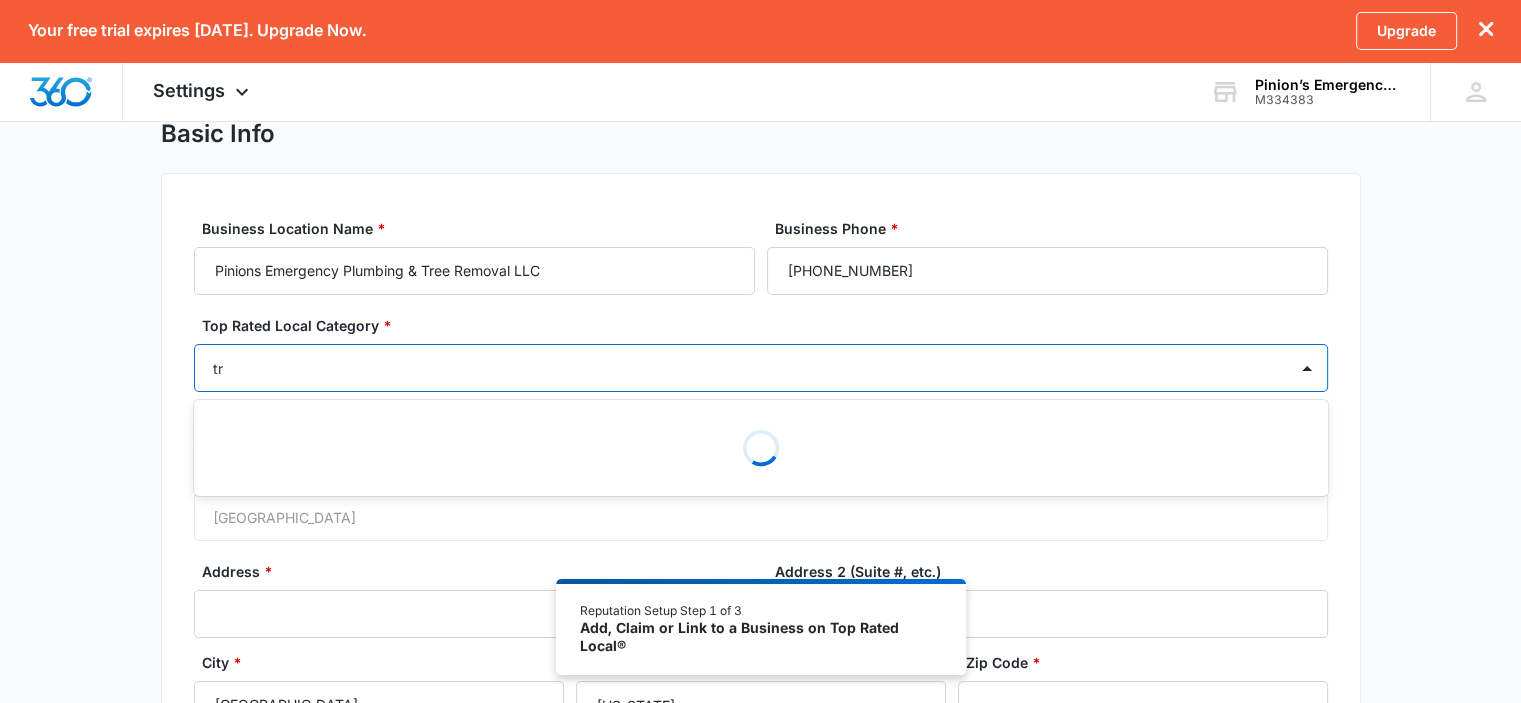 type on "t" 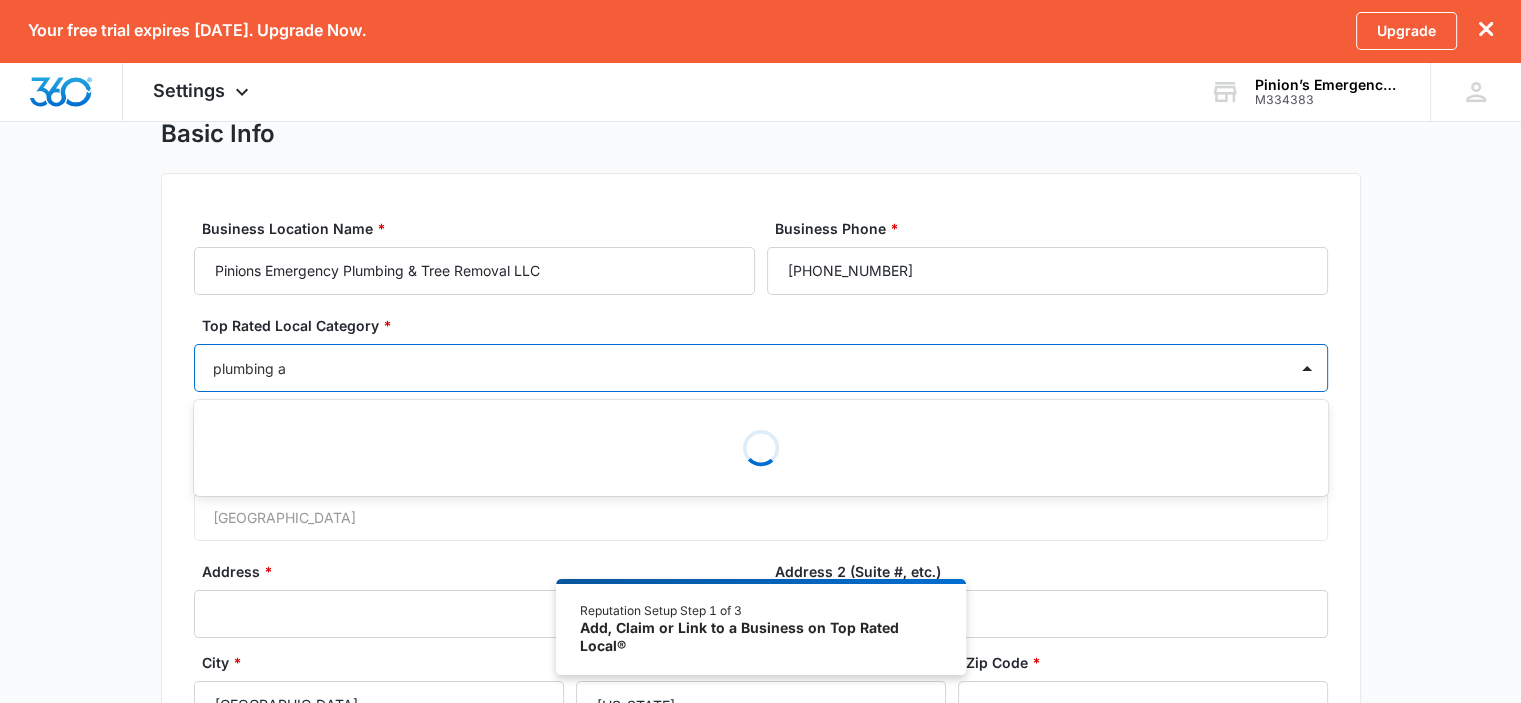 type on "plumbing" 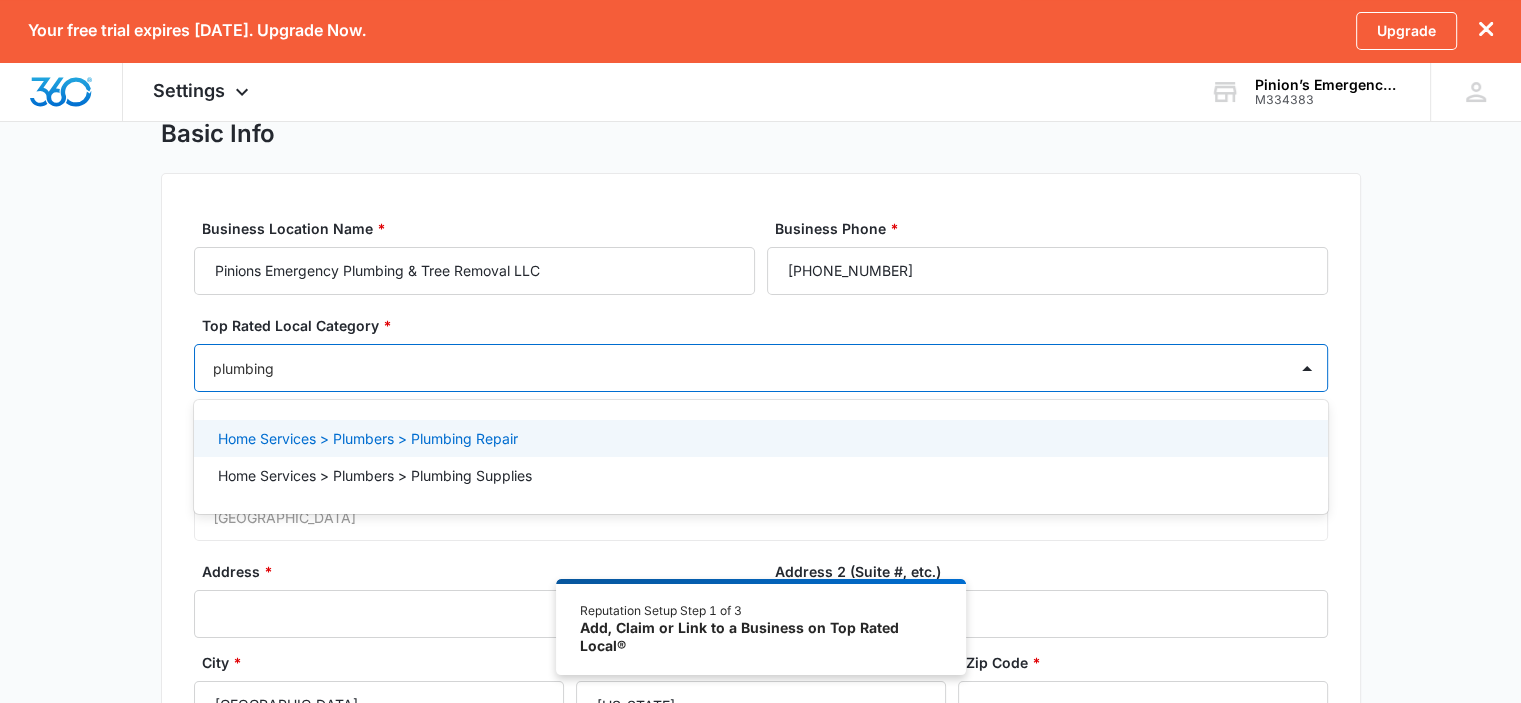 click on "Home Services > Plumbers > Plumbing Repair" at bounding box center [759, 438] 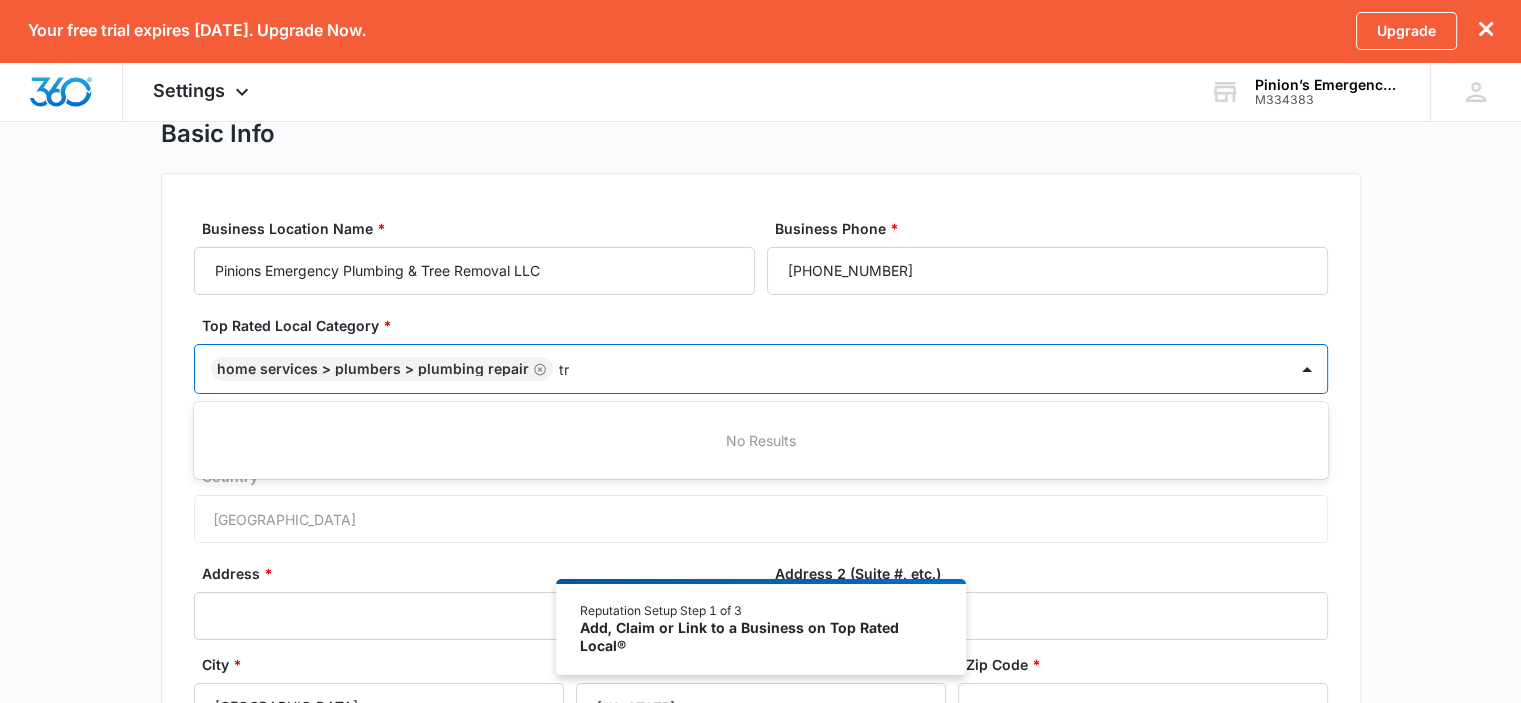 type on "t" 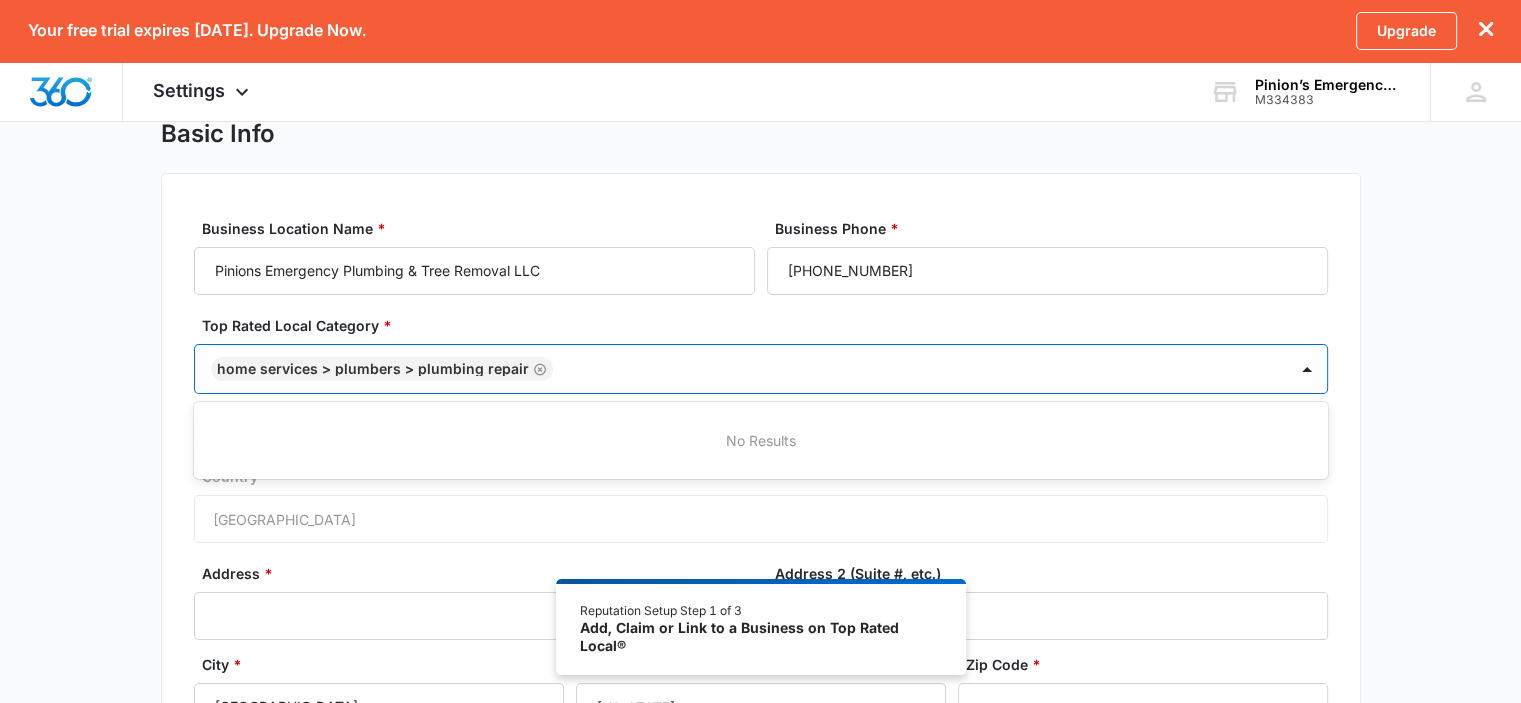 type on "t" 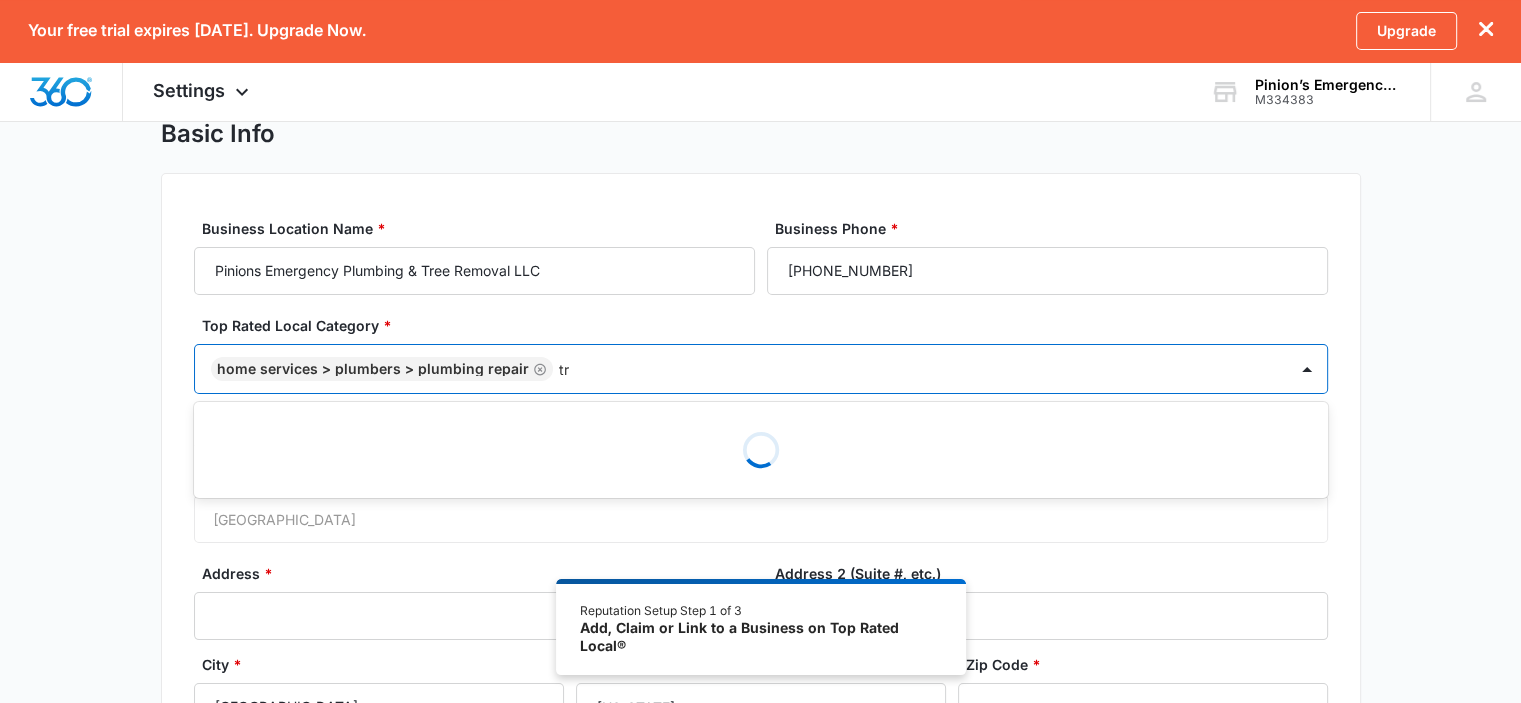 type on "t" 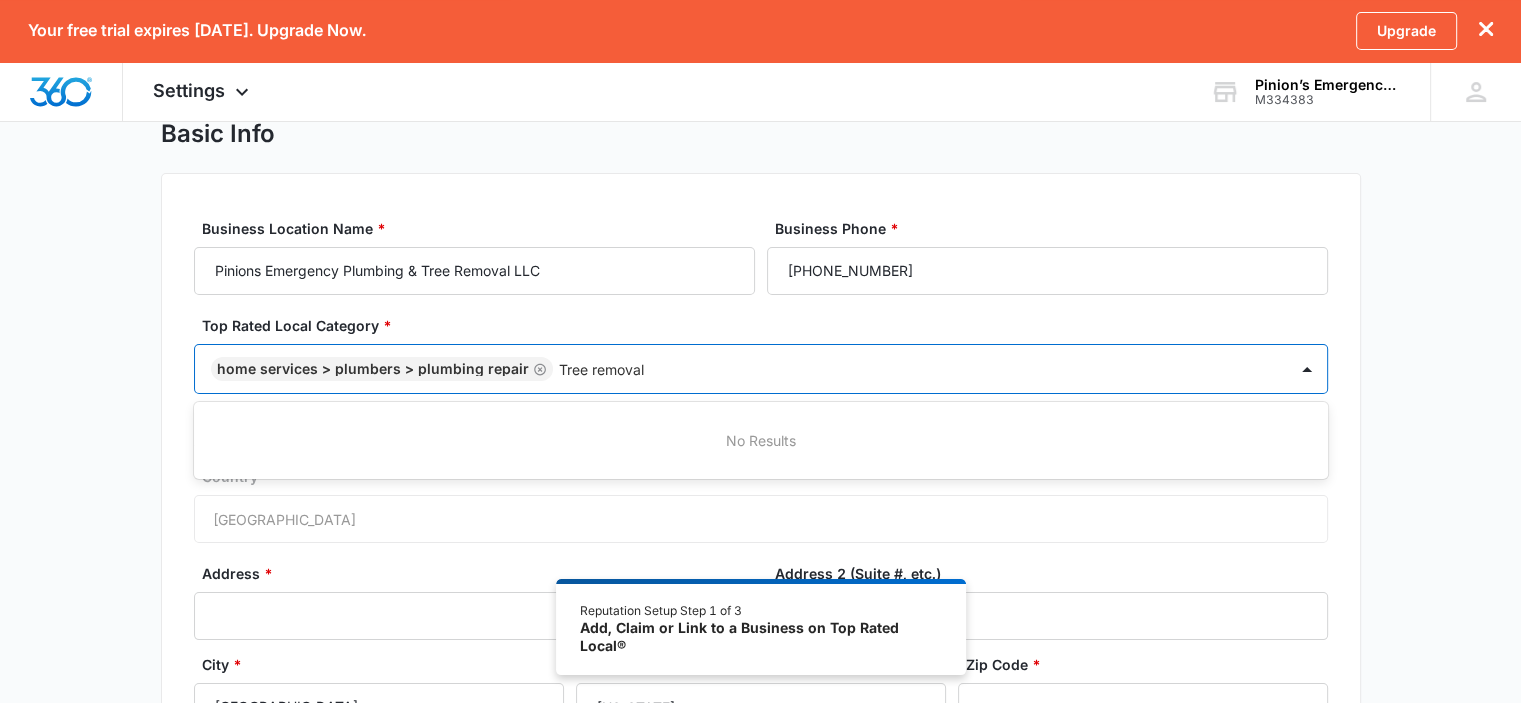 type on "Tree removal" 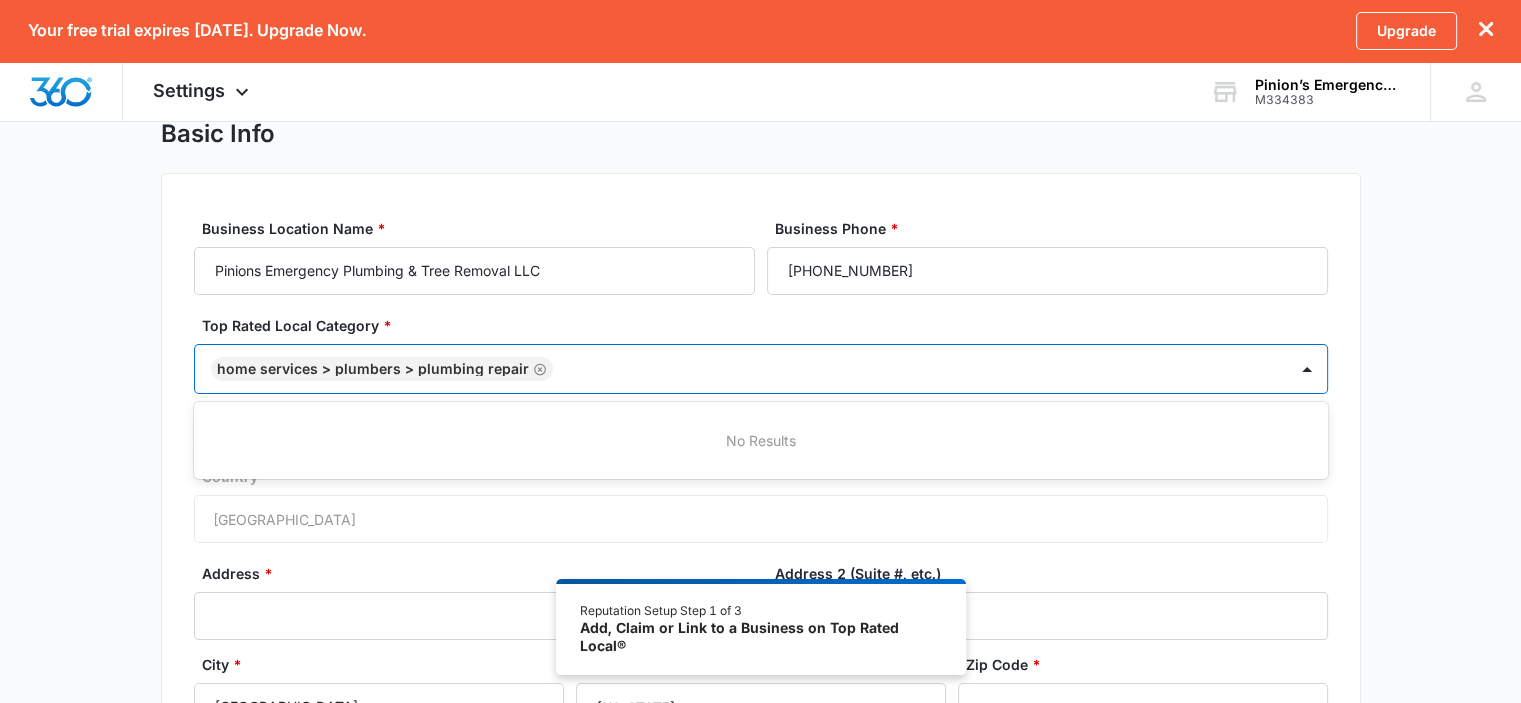 click on "Country * [GEOGRAPHIC_DATA]" at bounding box center [761, 504] 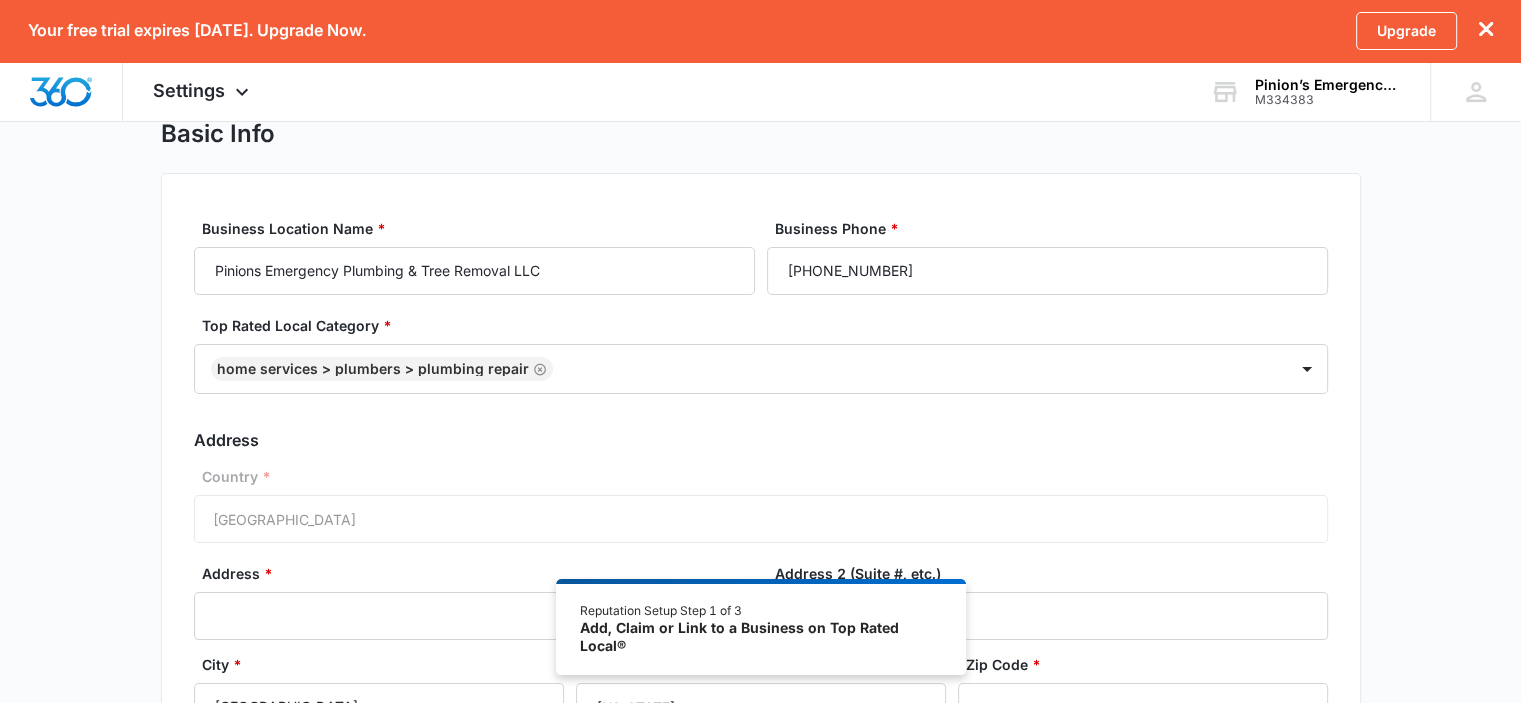 drag, startPoint x: 371, startPoint y: 513, endPoint x: 377, endPoint y: 499, distance: 15.231546 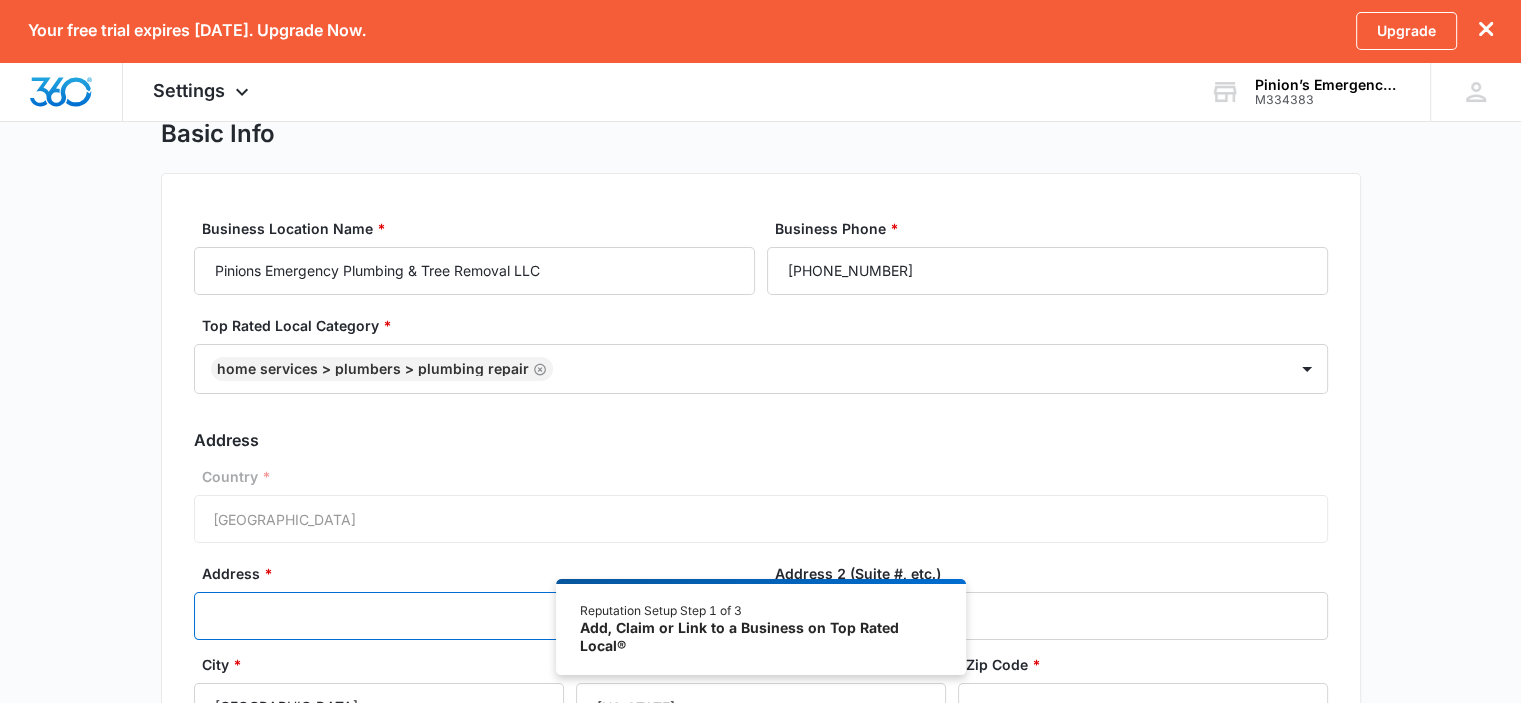 click on "Address *" at bounding box center [474, 616] 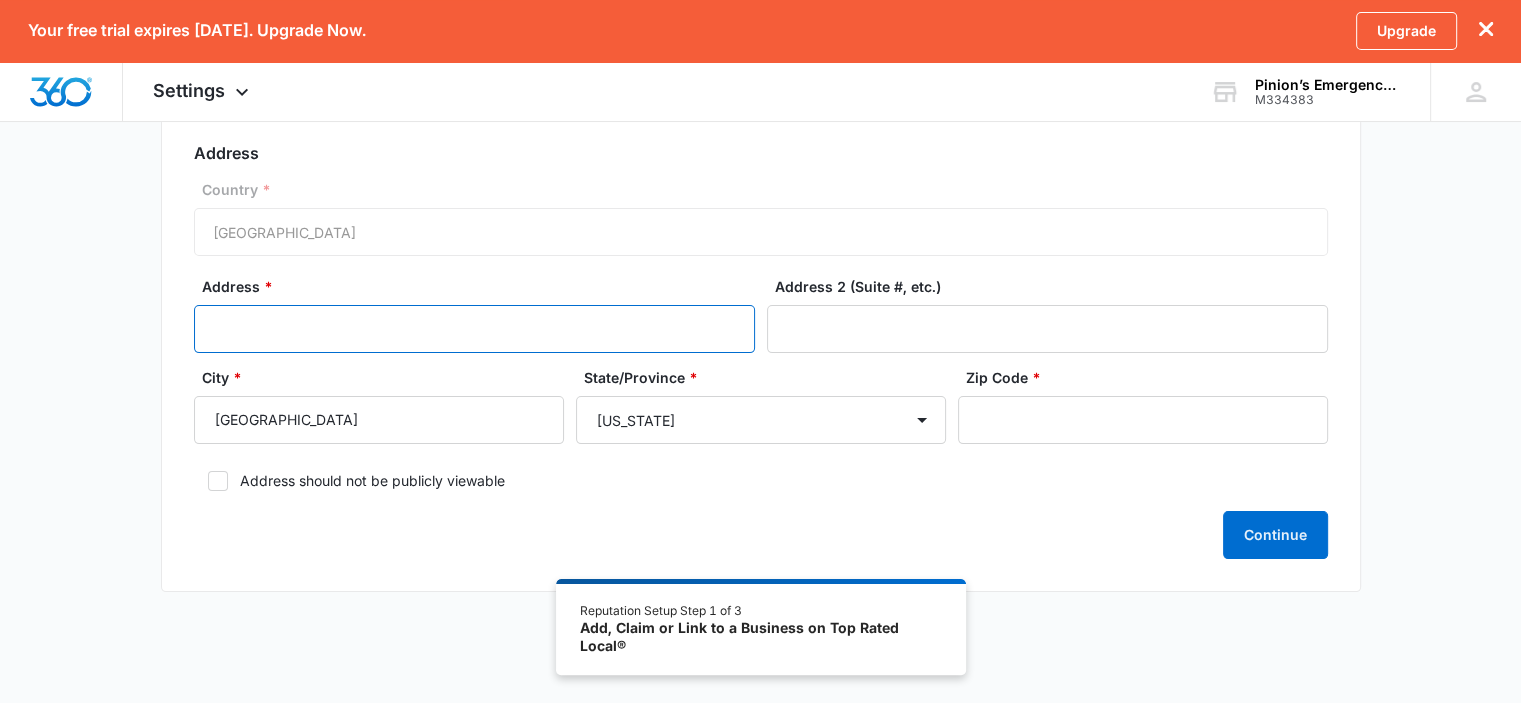 scroll, scrollTop: 365, scrollLeft: 0, axis: vertical 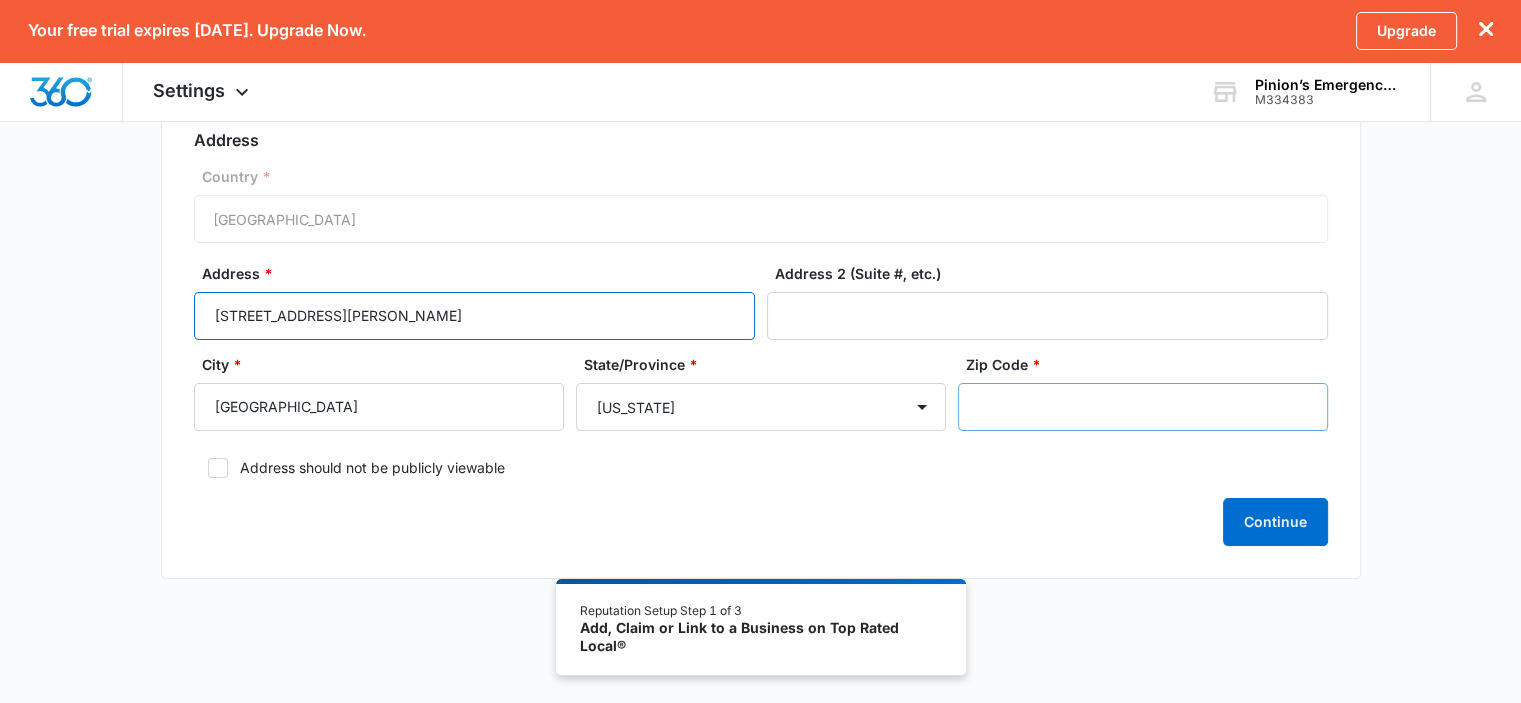 type on "[STREET_ADDRESS][PERSON_NAME]" 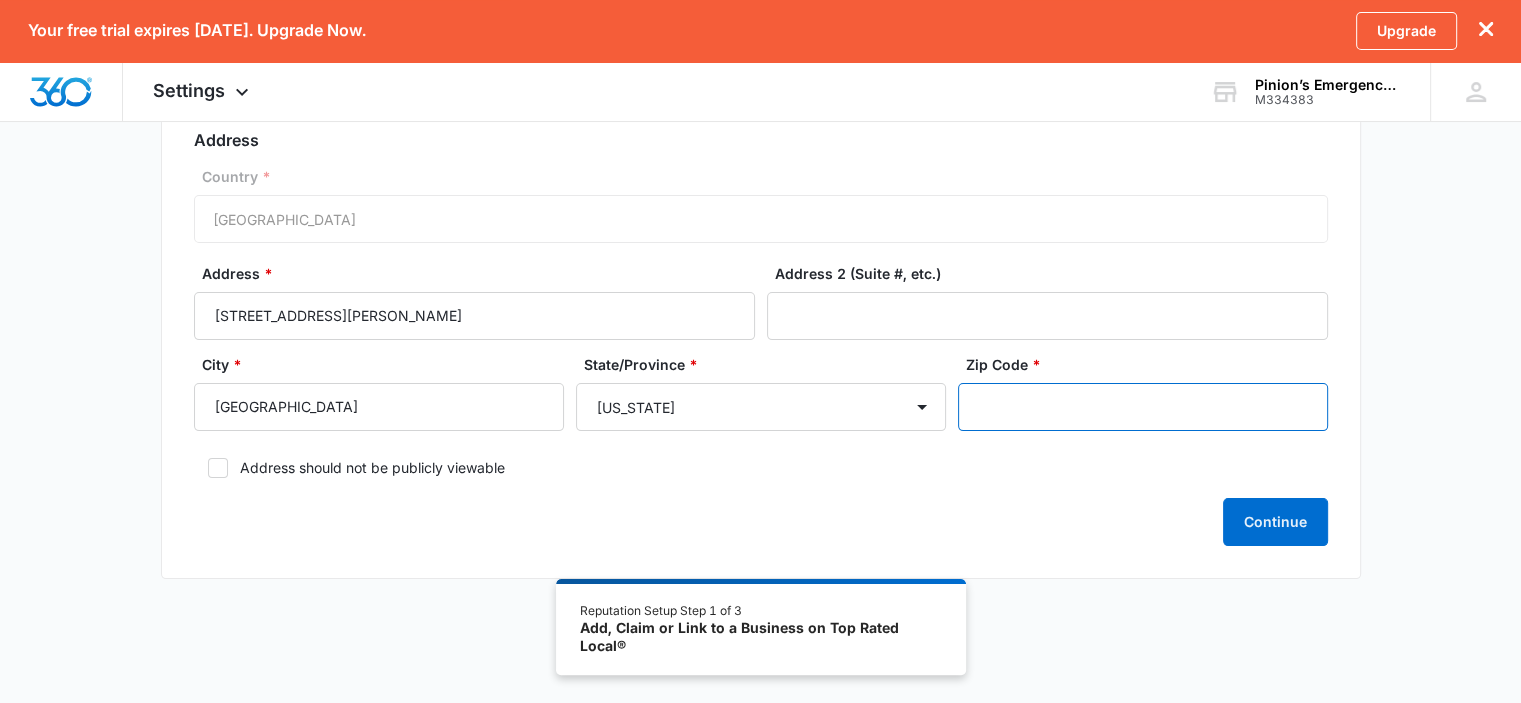 click on "Zip Code *" at bounding box center [1143, 407] 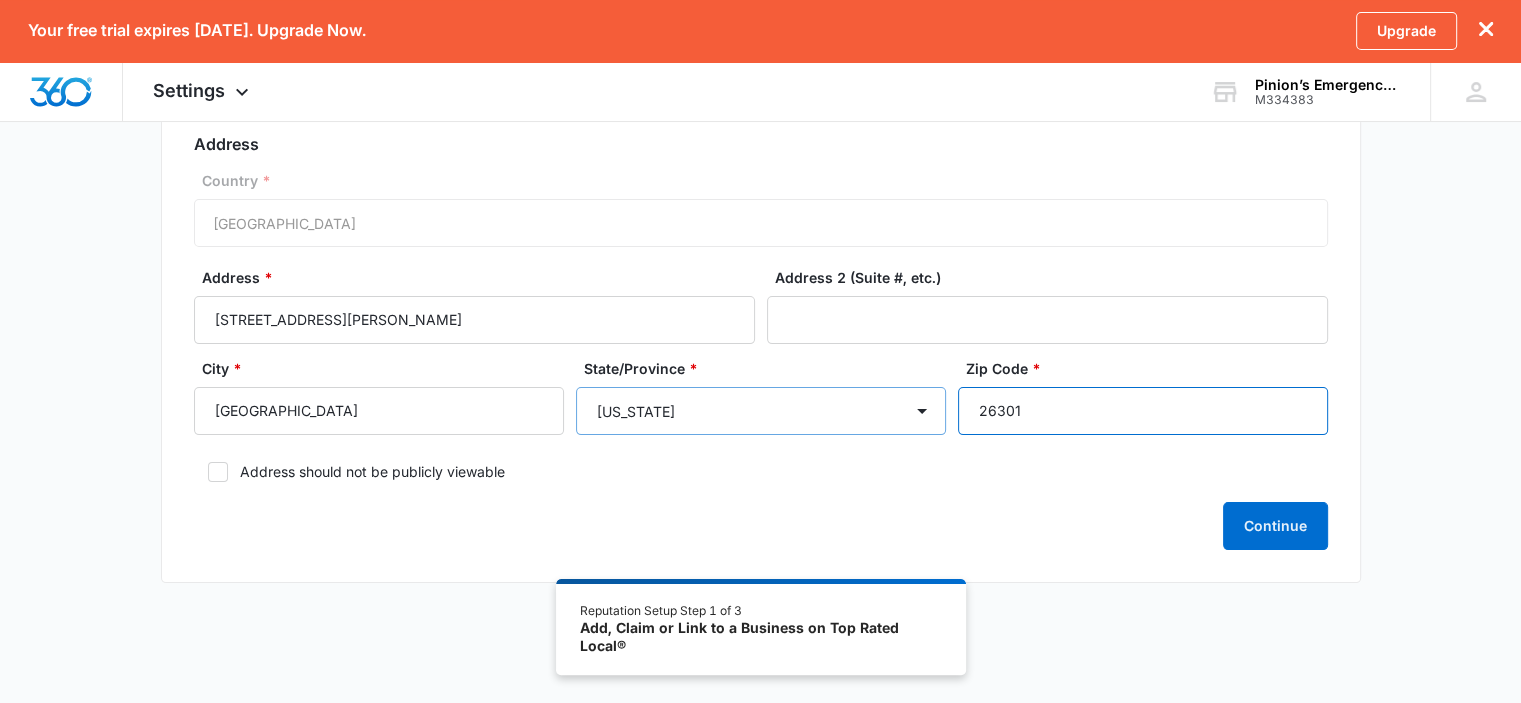 scroll, scrollTop: 367, scrollLeft: 0, axis: vertical 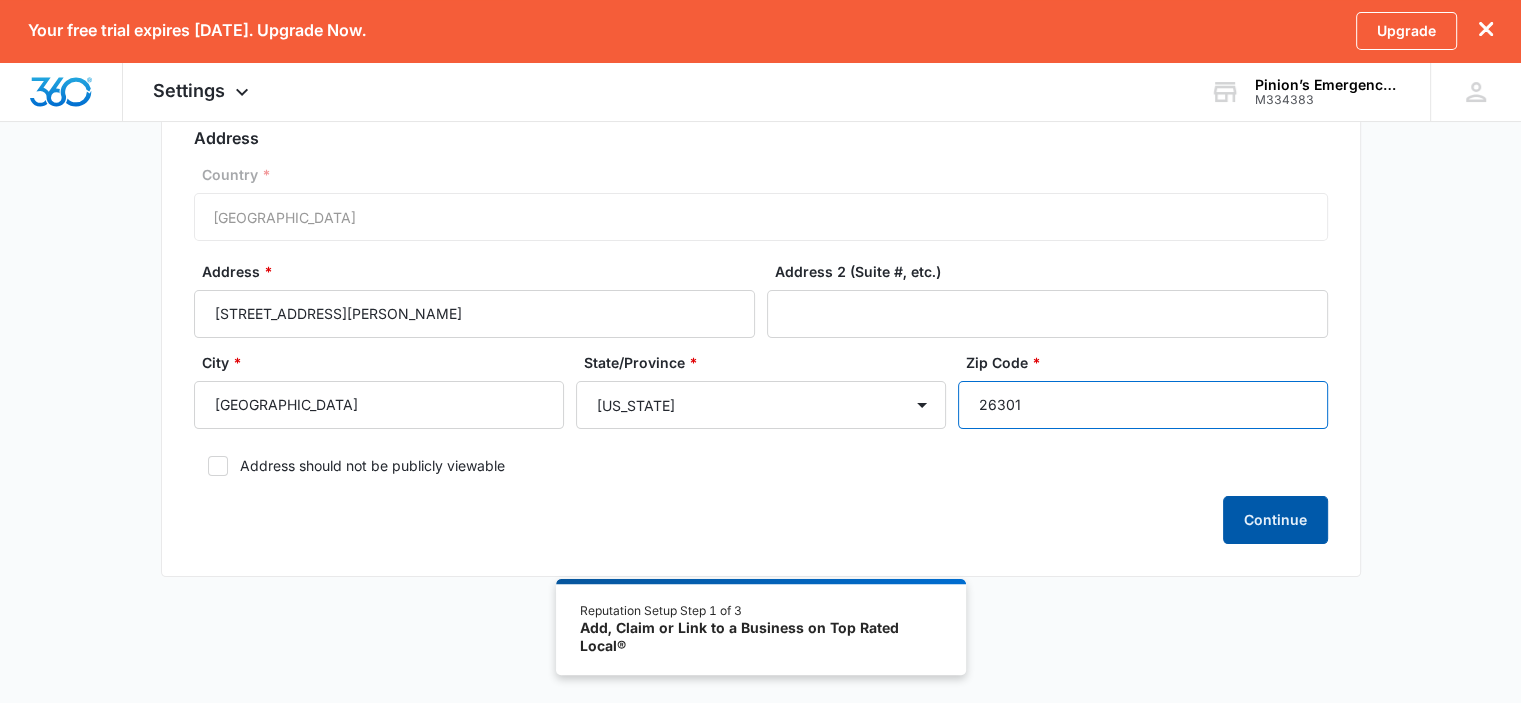 type on "26301" 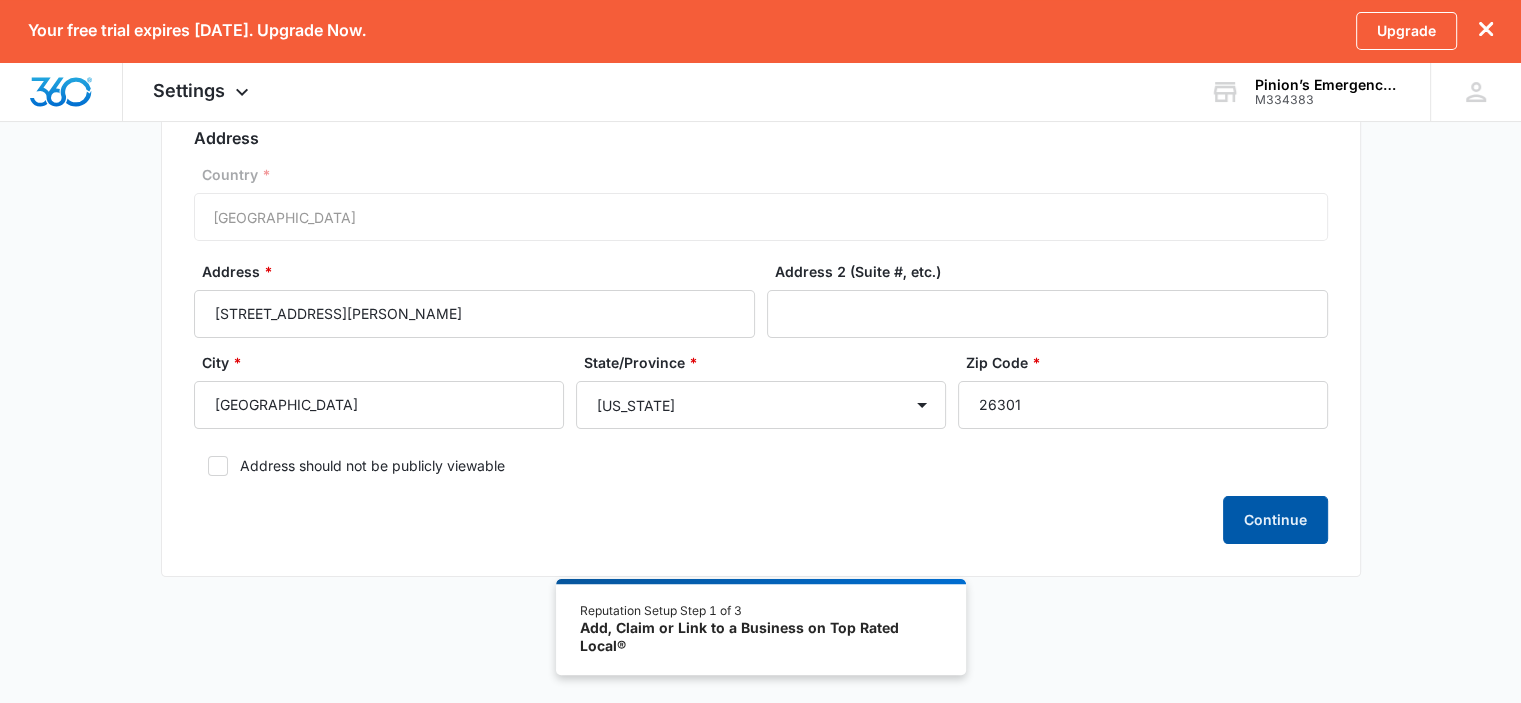 click on "Continue" at bounding box center (1275, 520) 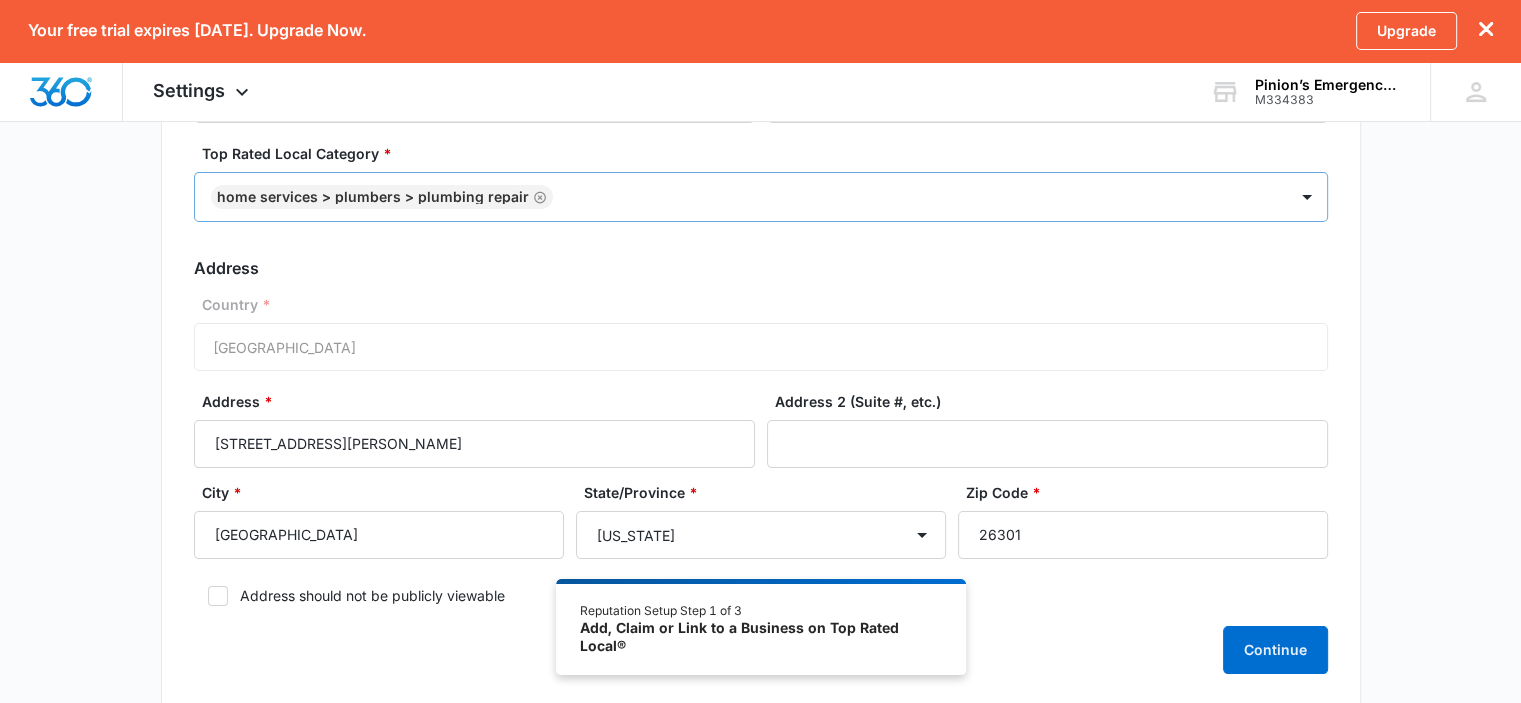 scroll, scrollTop: 300, scrollLeft: 0, axis: vertical 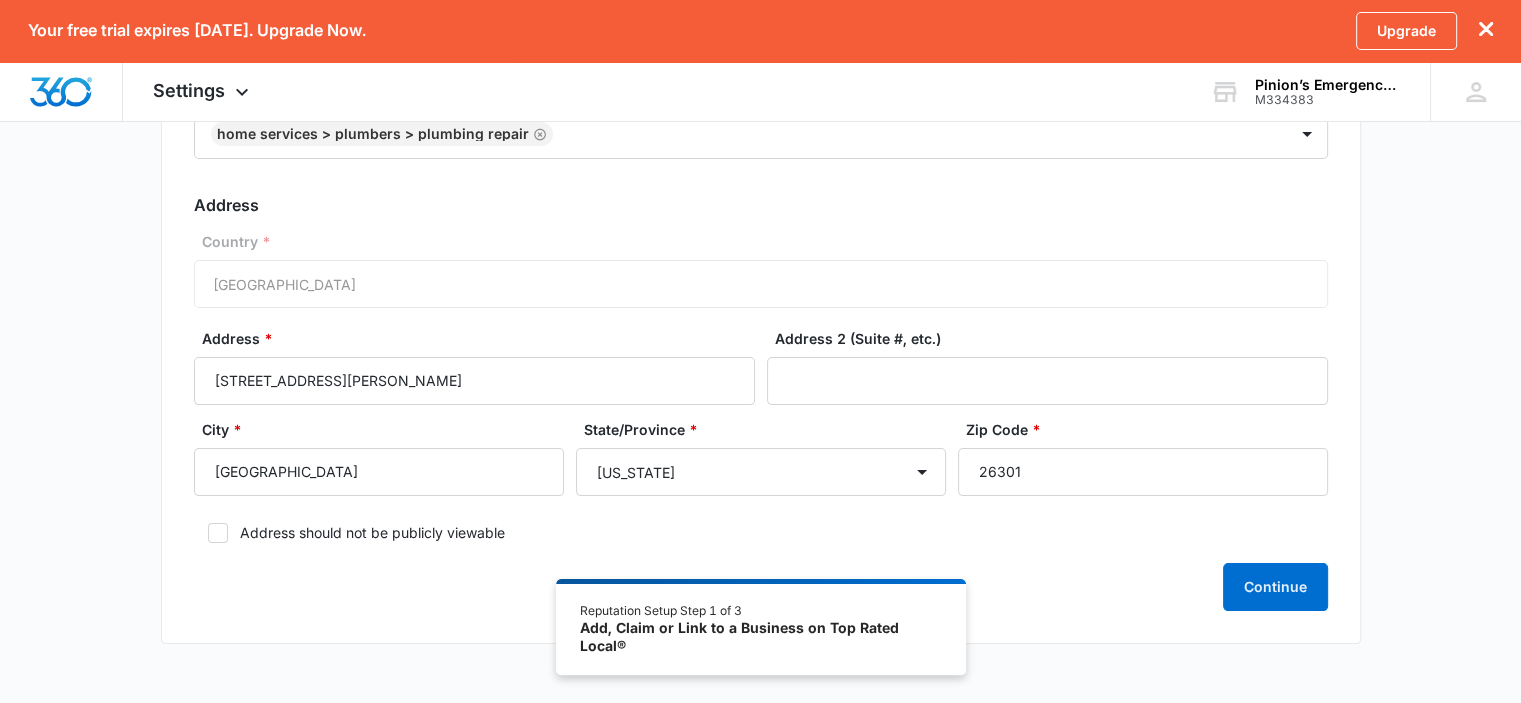 click on "Country * [GEOGRAPHIC_DATA]" at bounding box center (761, 269) 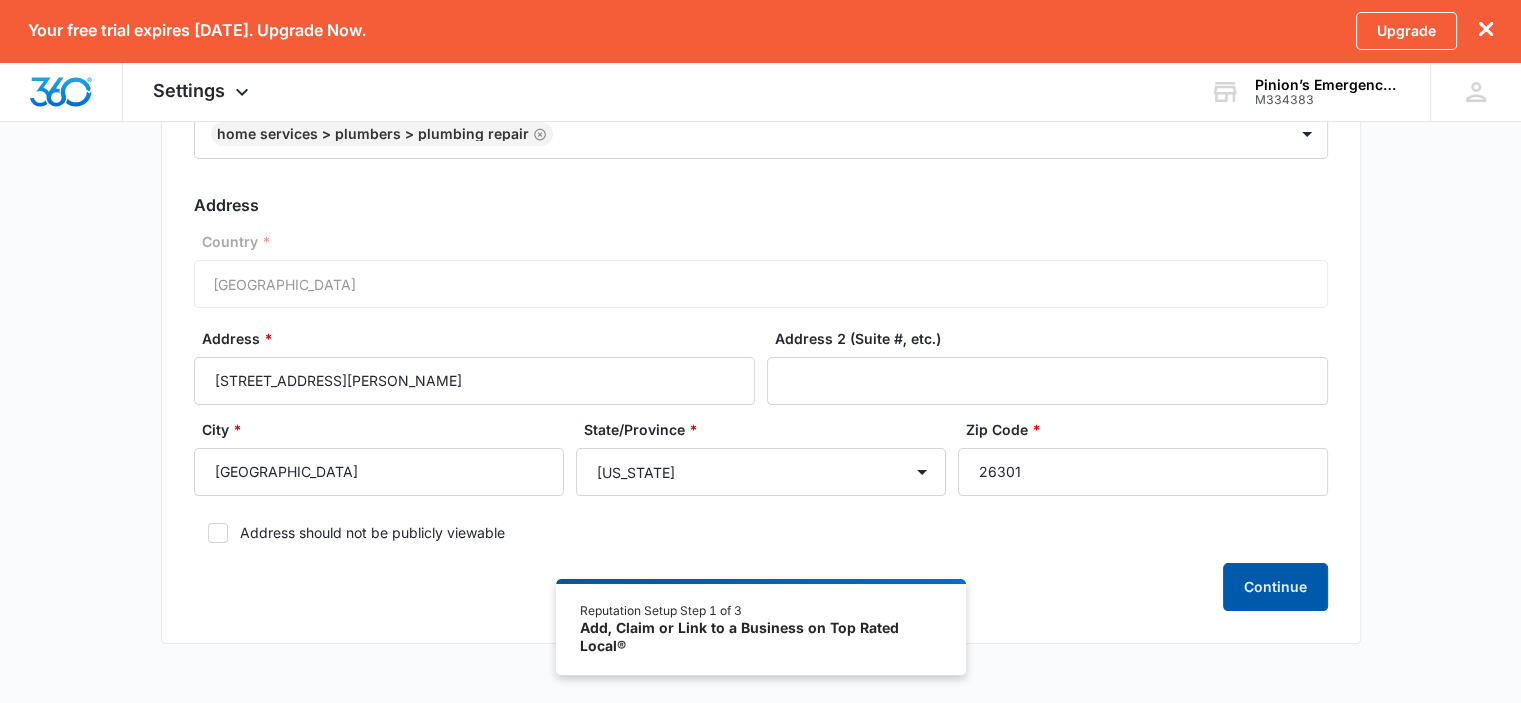 click on "Continue" at bounding box center [1275, 587] 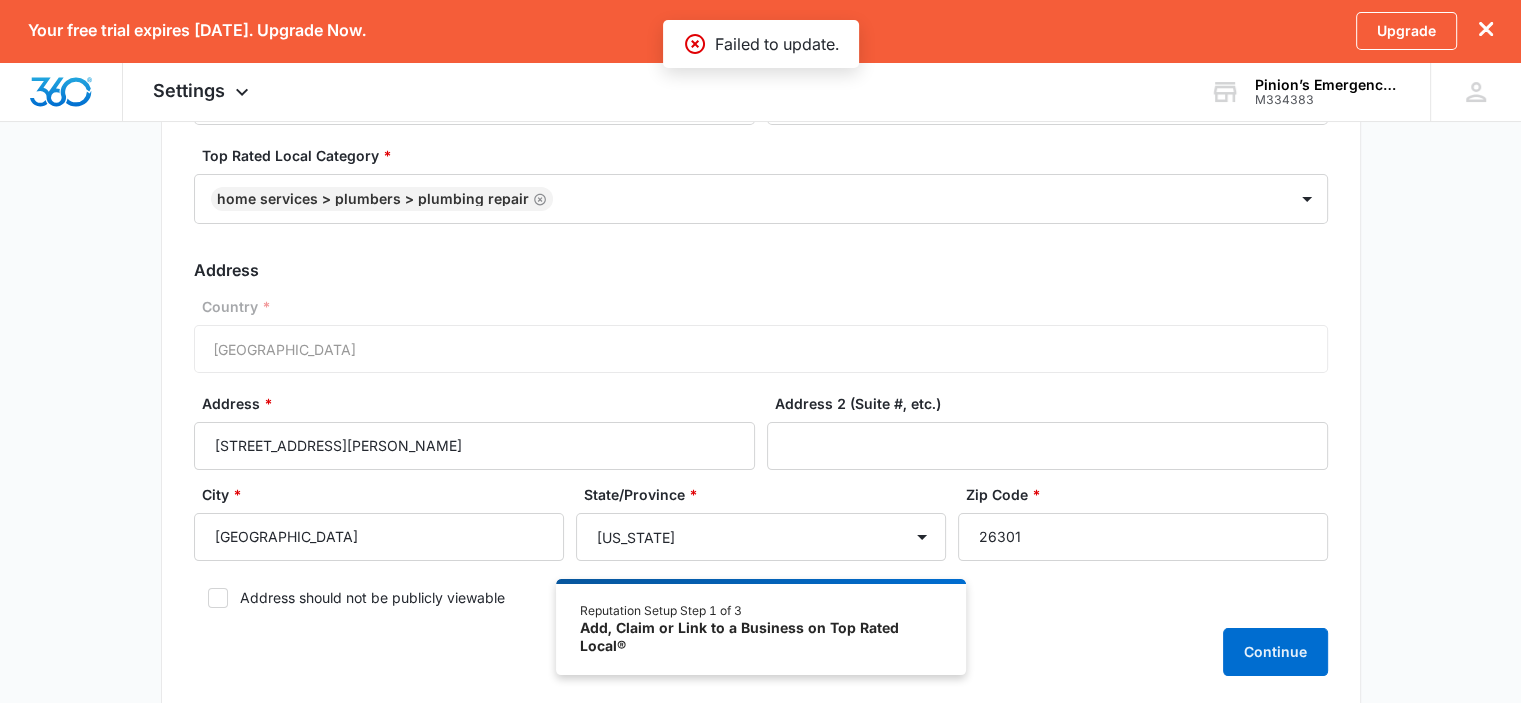 scroll, scrollTop: 200, scrollLeft: 0, axis: vertical 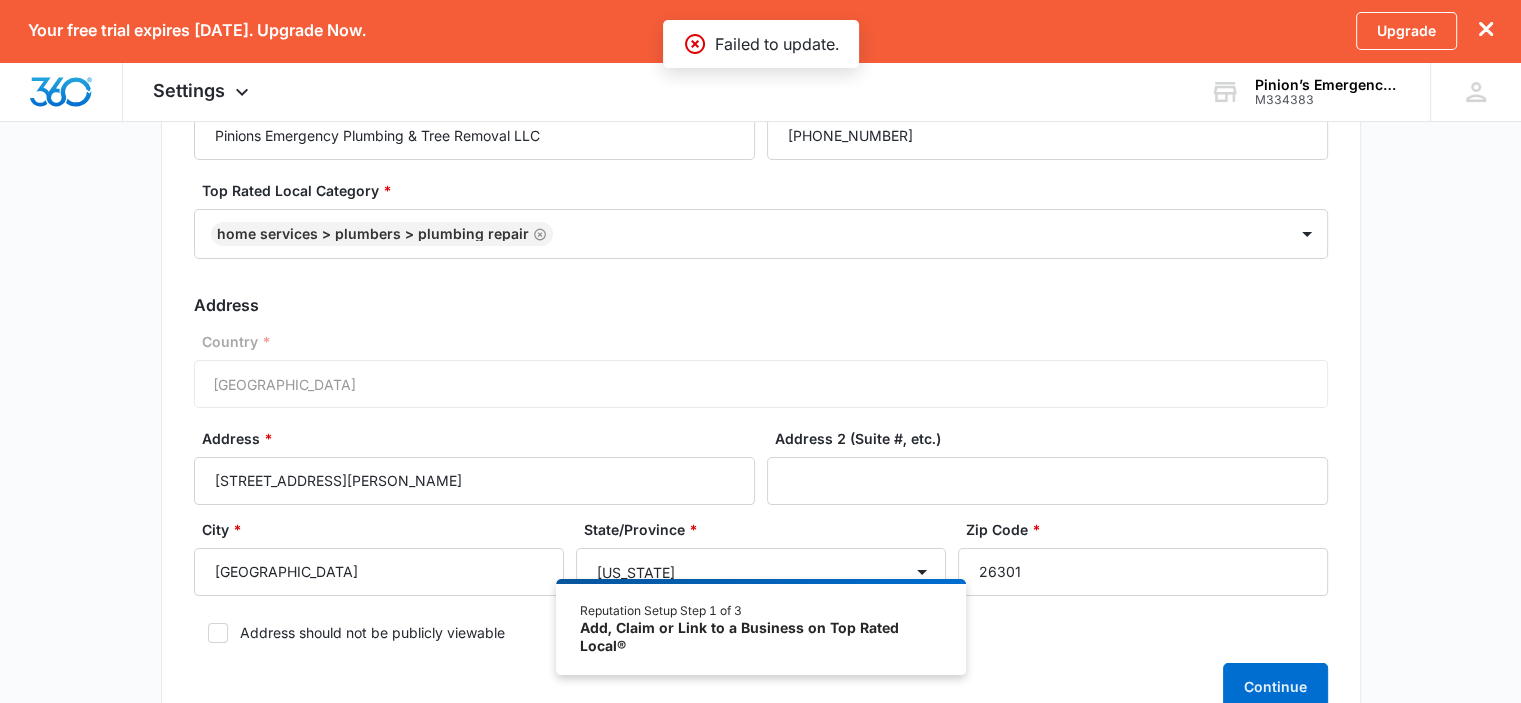 click 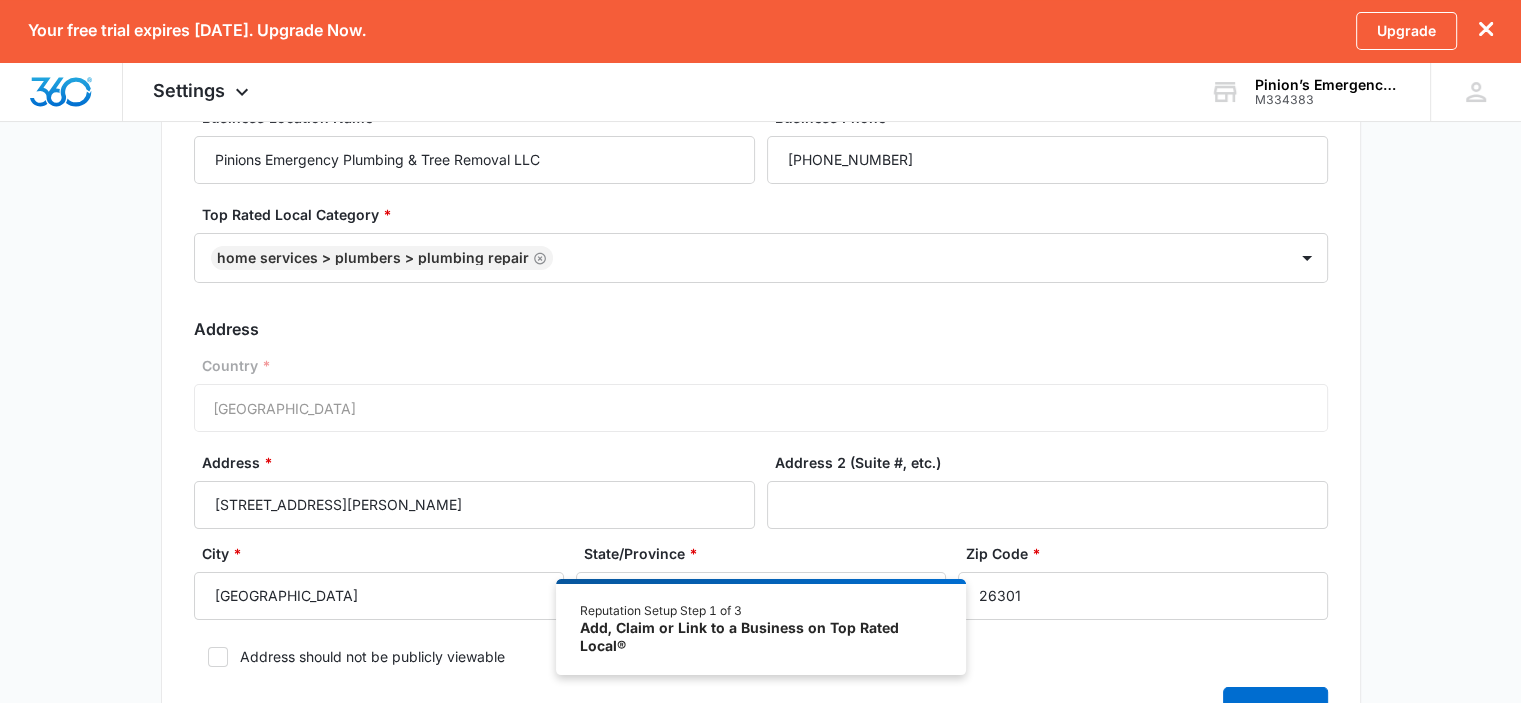 scroll, scrollTop: 200, scrollLeft: 0, axis: vertical 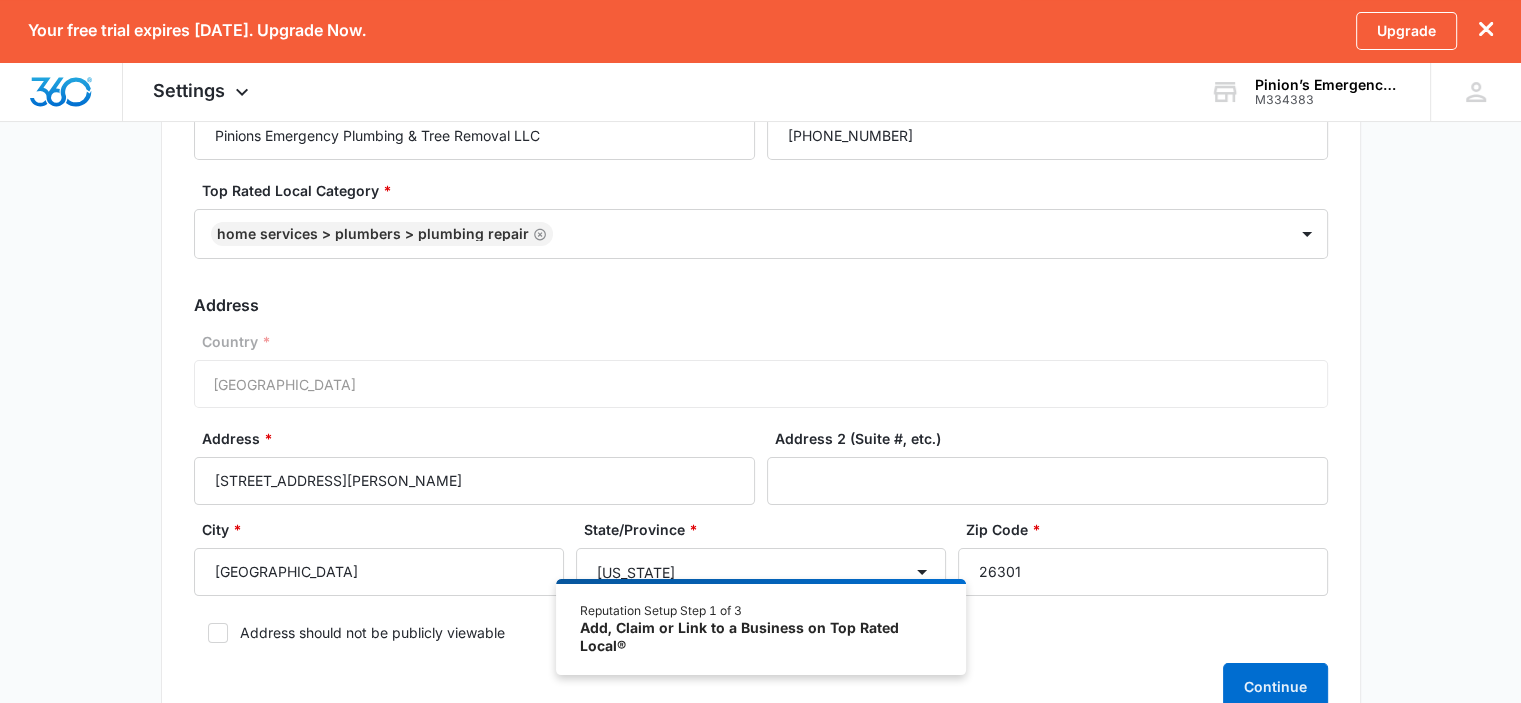 click on "*" at bounding box center (264, 341) 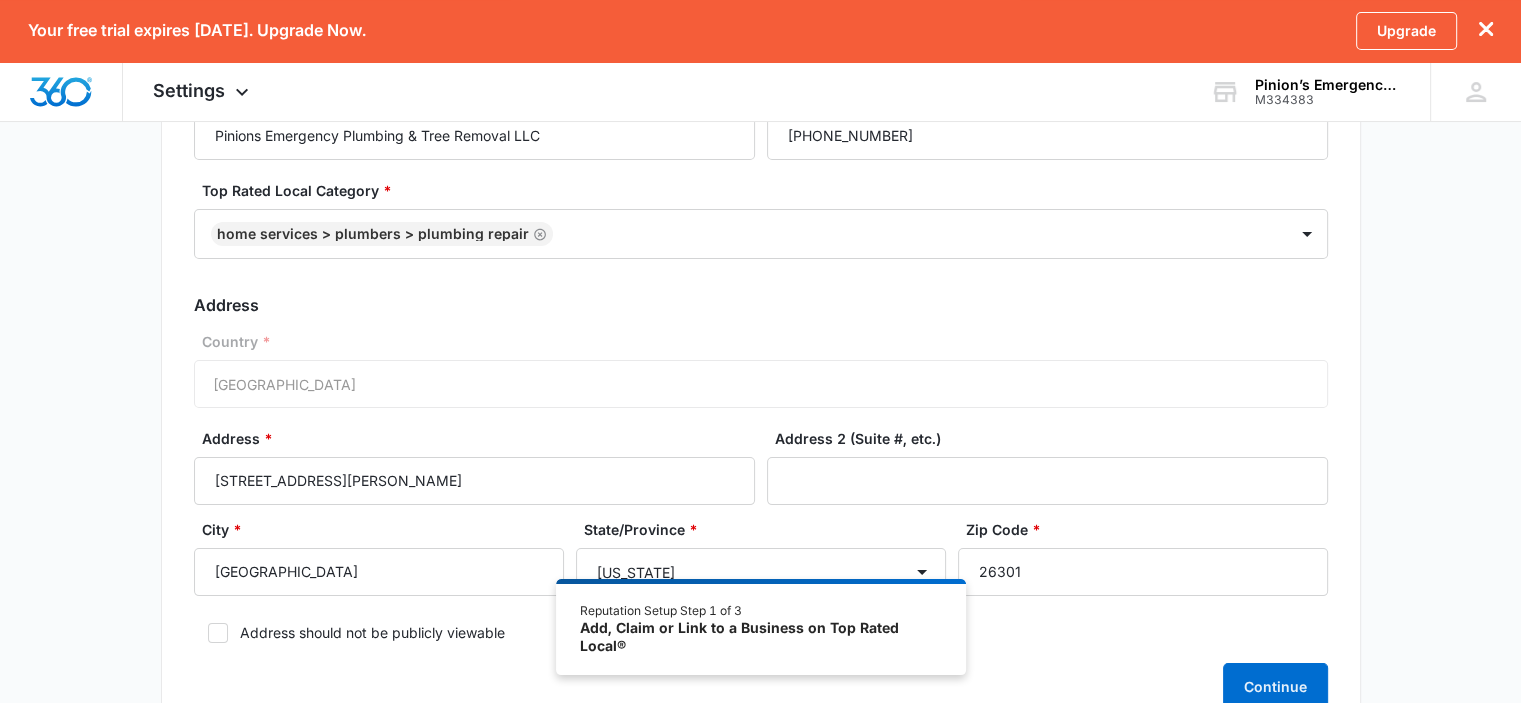 click on "Address" at bounding box center (761, 305) 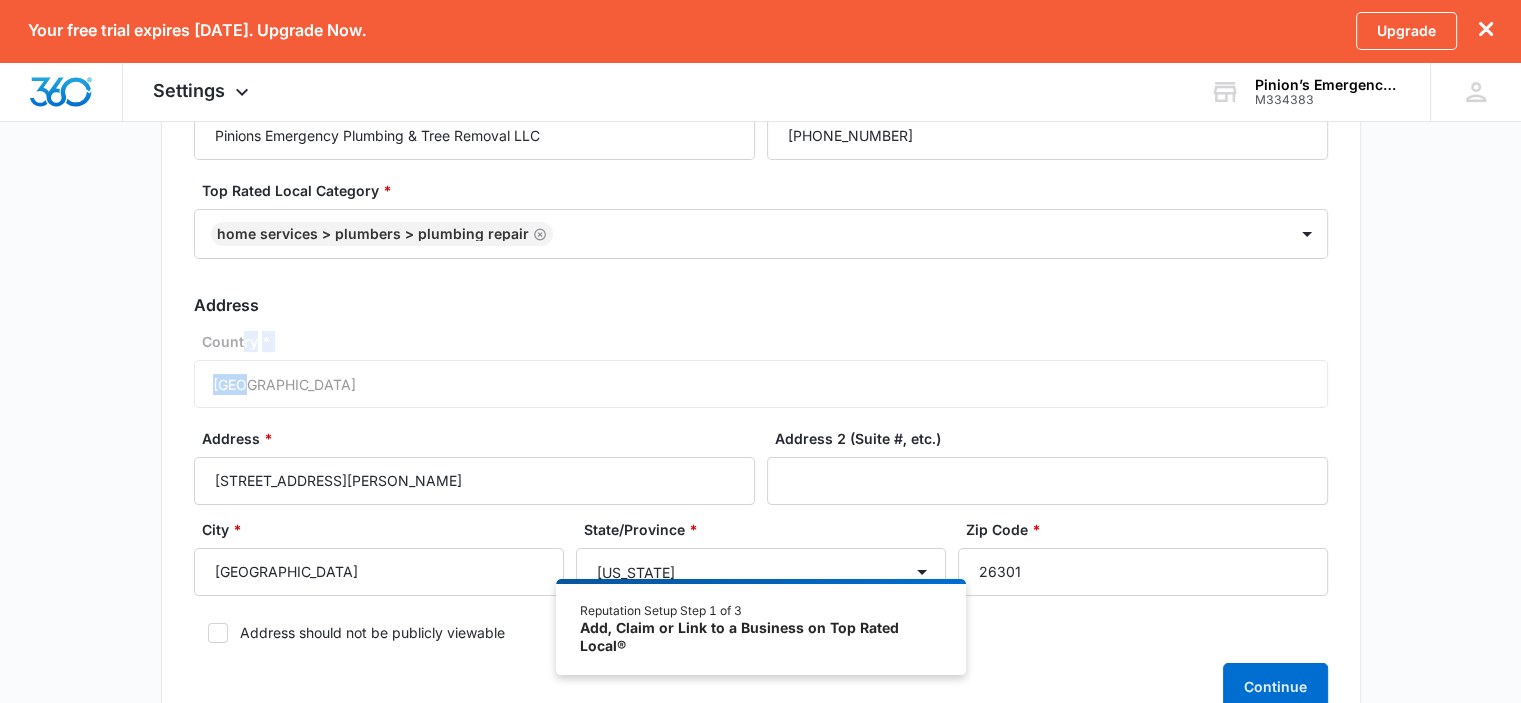 drag, startPoint x: 240, startPoint y: 363, endPoint x: 237, endPoint y: 391, distance: 28.160255 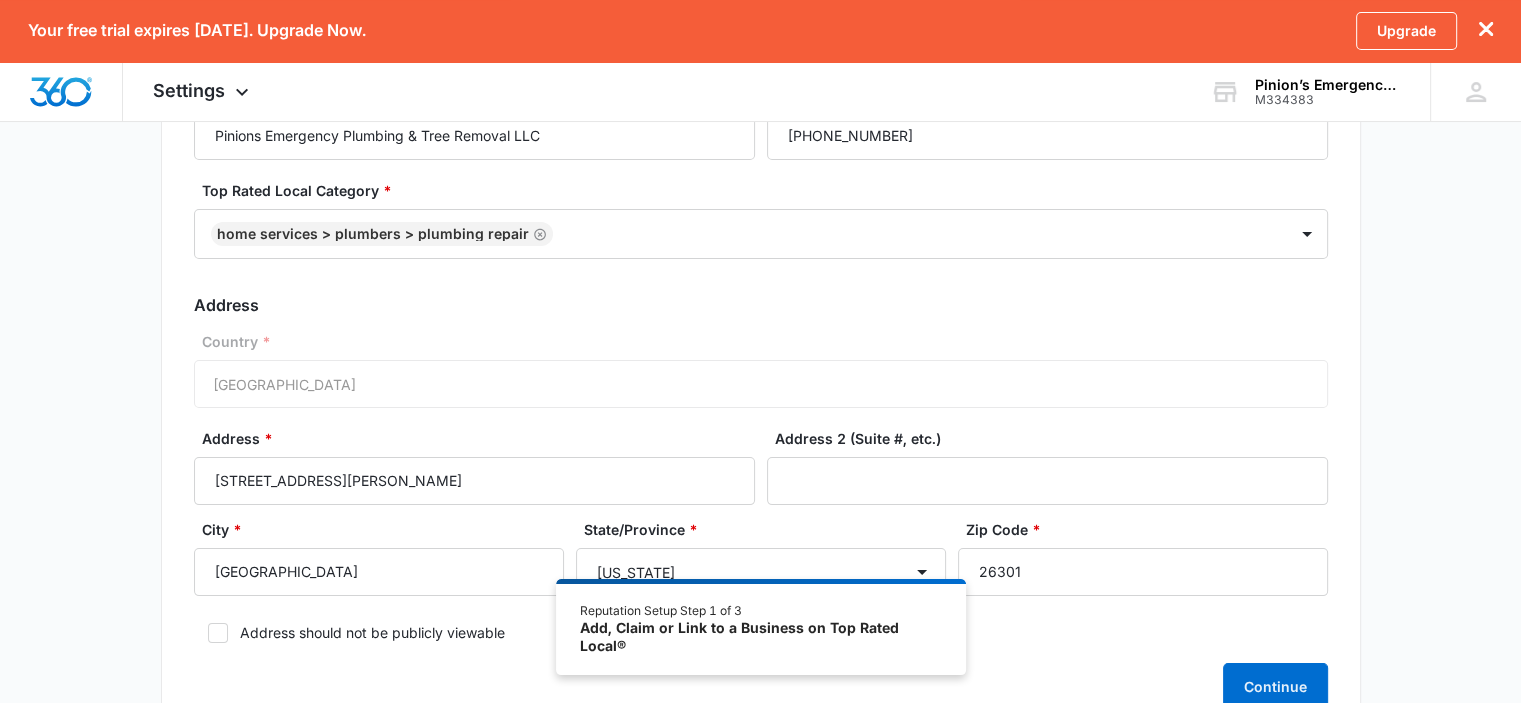 click on "Country * [GEOGRAPHIC_DATA]" at bounding box center [761, 369] 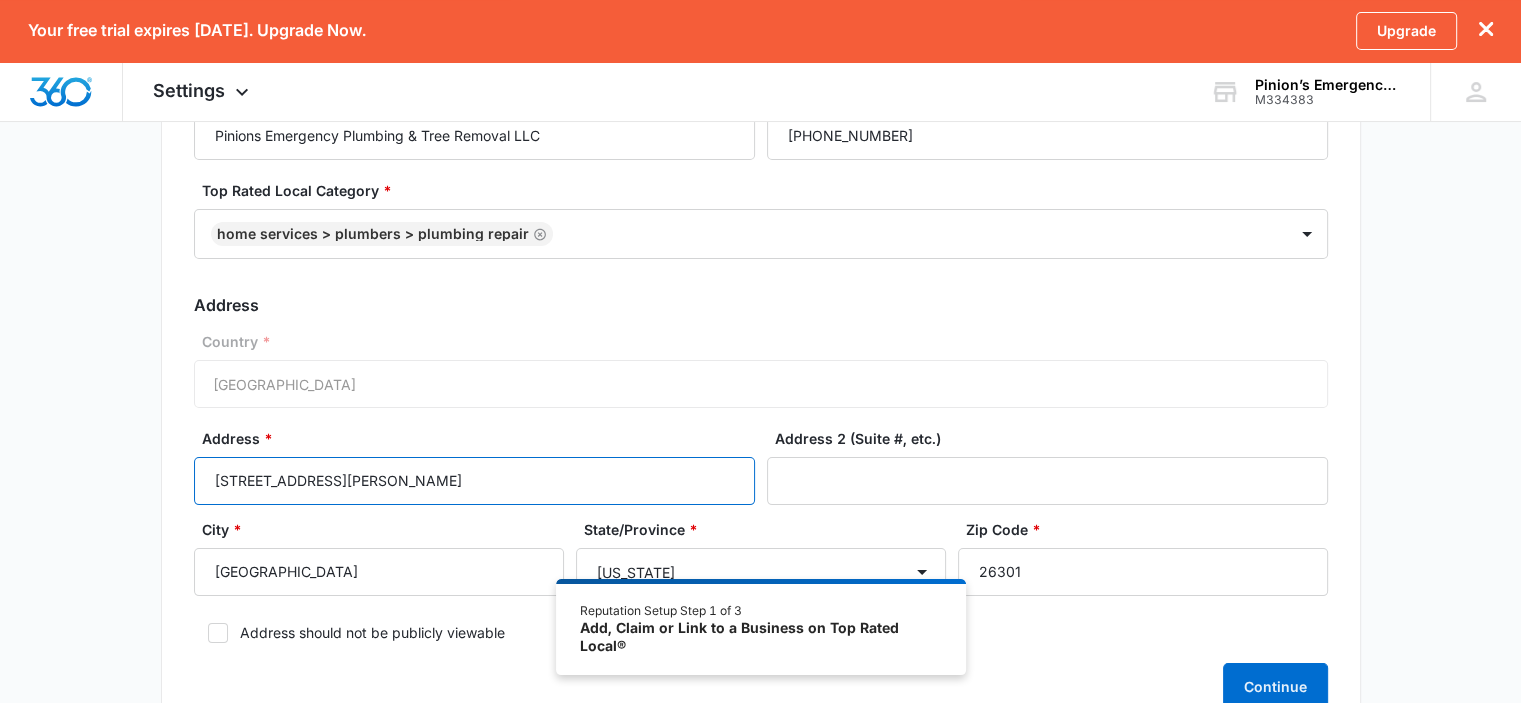 click on "[STREET_ADDRESS][PERSON_NAME]" at bounding box center [474, 481] 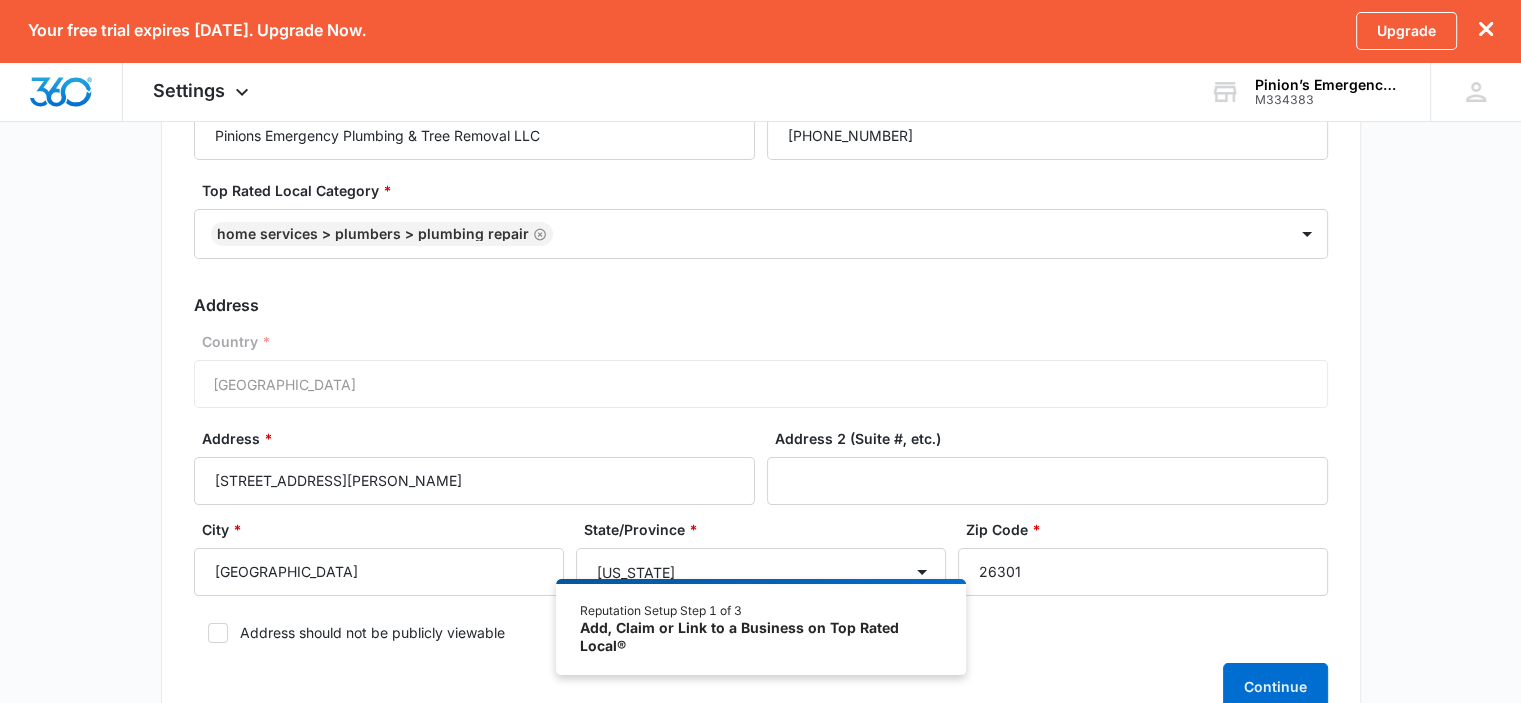 click on "Business Location Name * Pinions Emergency Plumbing & Tree Removal LLC Business Phone * [PHONE_NUMBER] Top Rated Local Category * Home Services > Plumbers > Plumbing Repair Address Country * [GEOGRAPHIC_DATA] Address * [STREET_ADDRESS][PERSON_NAME] Address 2 (Suite #, etc.) City * [GEOGRAPHIC_DATA]/Province * [US_STATE] [US_STATE] [US_STATE] [US_STATE] [US_STATE] [US_STATE] [US_STATE] [US_STATE] [US_STATE] [US_STATE] [US_STATE] [US_STATE] [US_STATE] [US_STATE] [US_STATE] [US_STATE] [US_STATE] [US_STATE] [US_STATE] [US_STATE] [US_STATE] [US_STATE] [US_STATE] [US_STATE] [US_STATE] [US_STATE] [US_STATE] [US_STATE] [US_STATE] [US_STATE] [US_STATE] [US_STATE] [US_STATE] [US_STATE] [US_STATE] [US_STATE] [US_STATE] [US_STATE] [US_STATE] [US_STATE] [US_STATE] [US_STATE] [US_STATE] [US_STATE] [US_STATE] [US_STATE] [US_STATE][PERSON_NAME][US_STATE] [US_STATE][PERSON_NAME] [US_STATE] [US_STATE] Zip Code * 26301 Address should not be publicly viewable Continue" at bounding box center [761, 397] 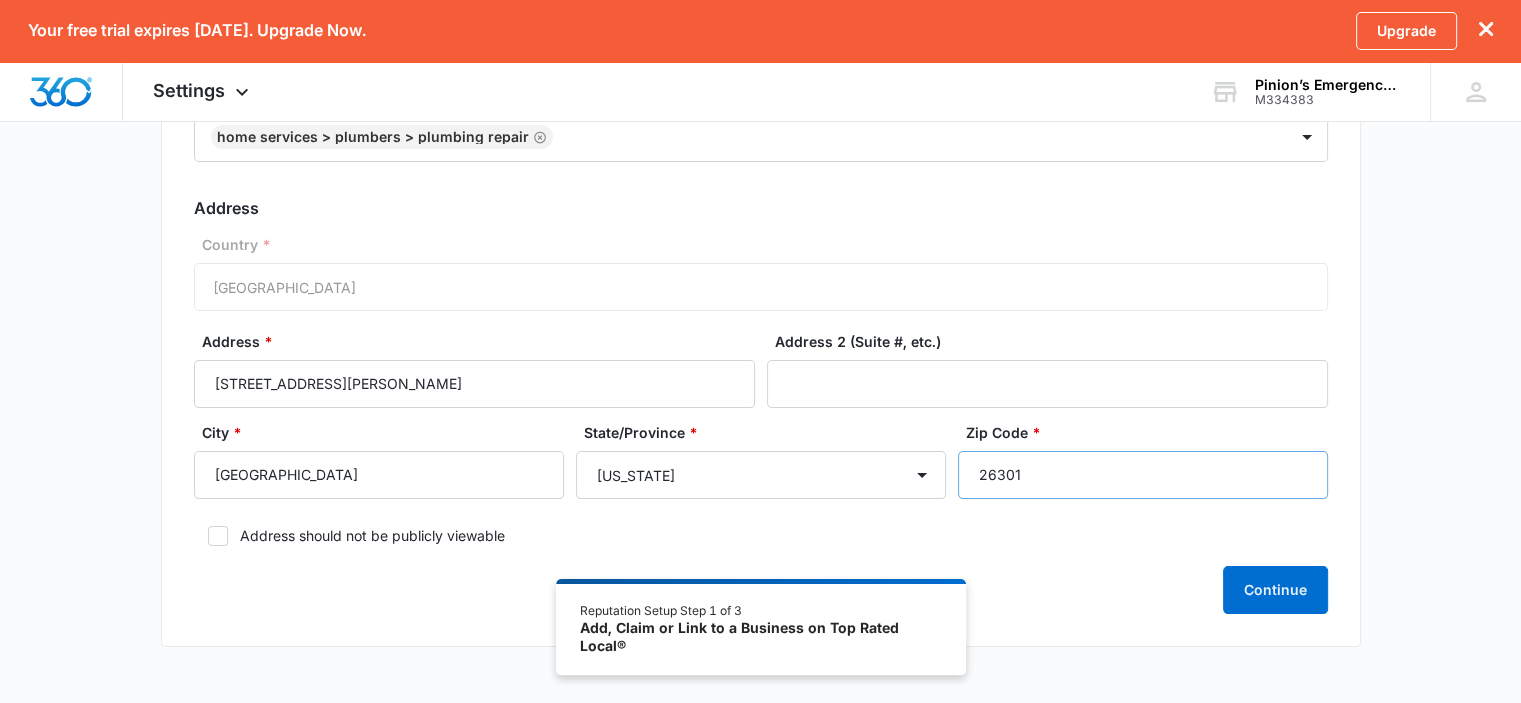 scroll, scrollTop: 300, scrollLeft: 0, axis: vertical 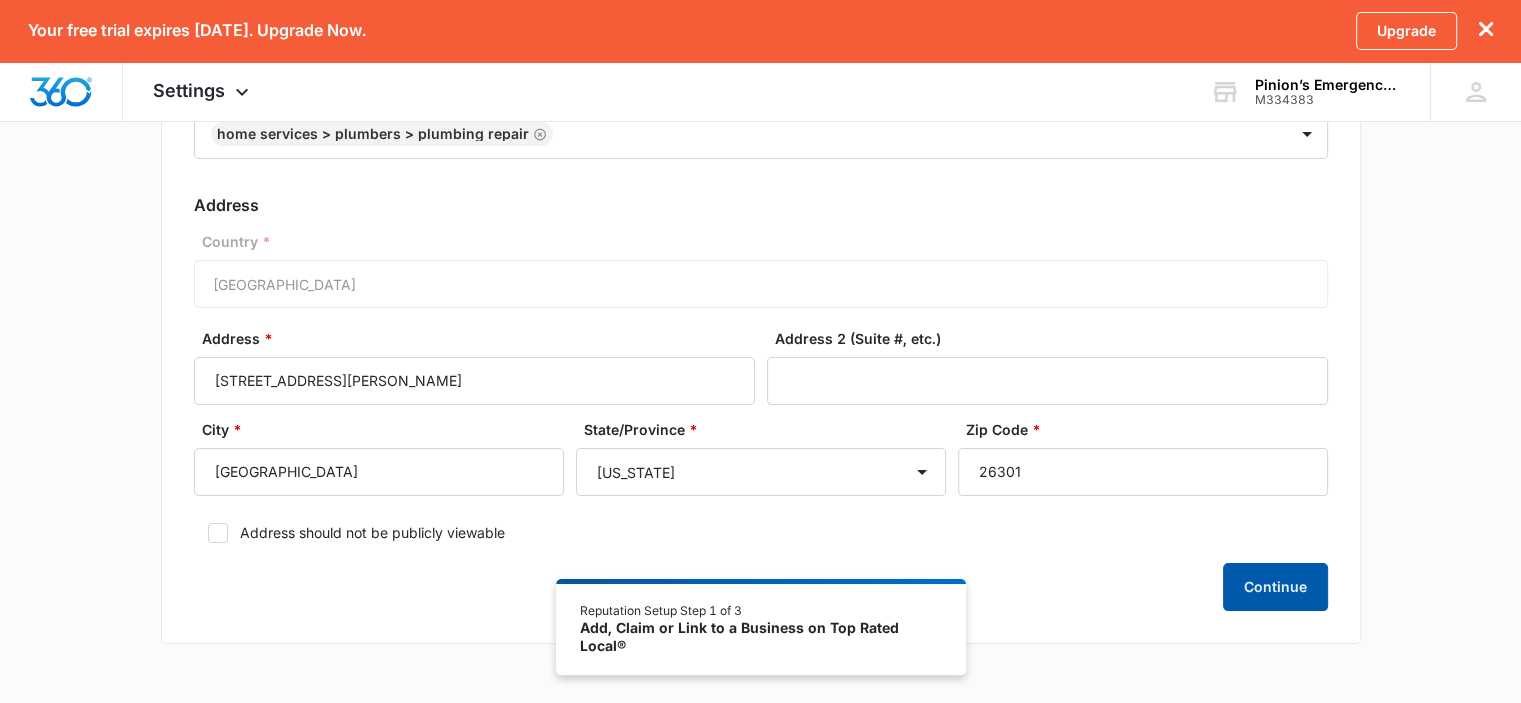 click on "Continue" at bounding box center [1275, 587] 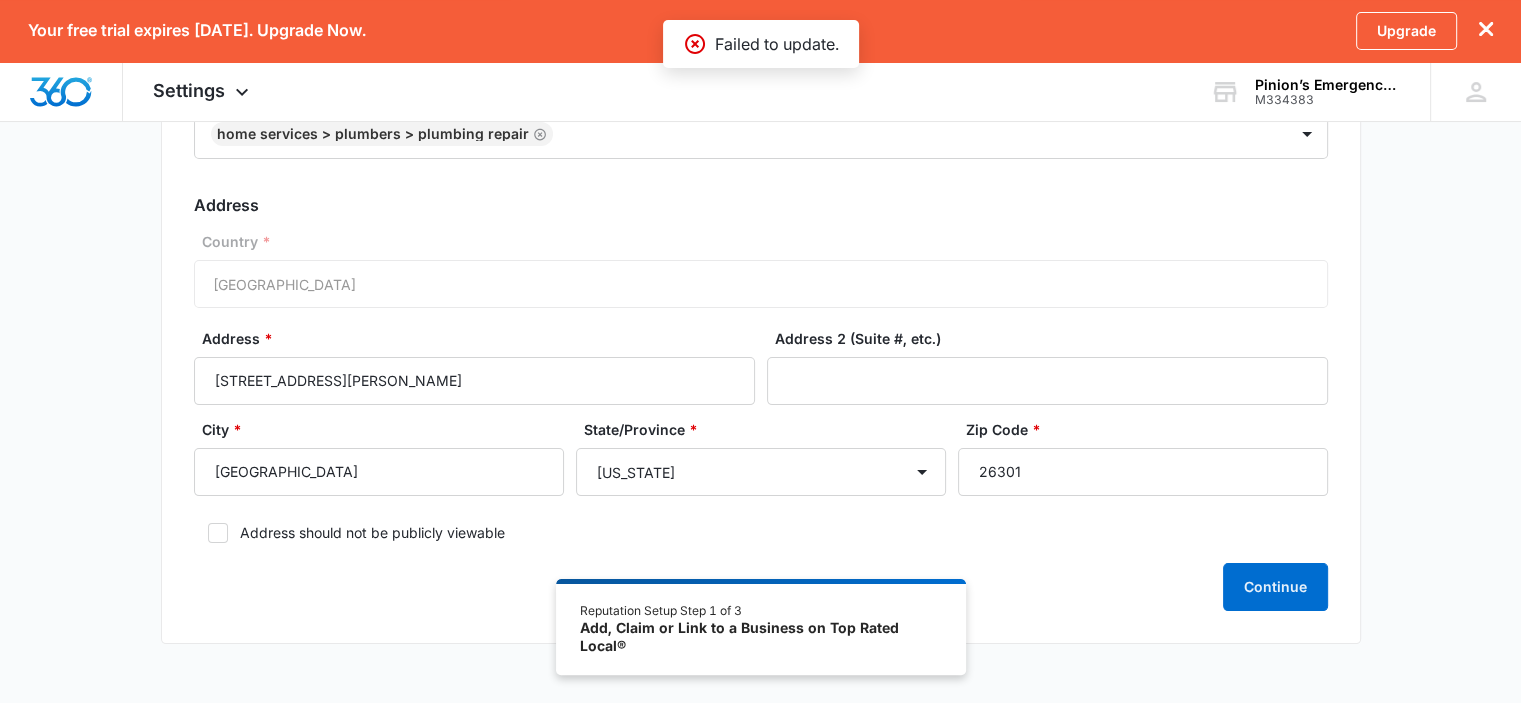 click on "Failed to update." at bounding box center (761, 44) 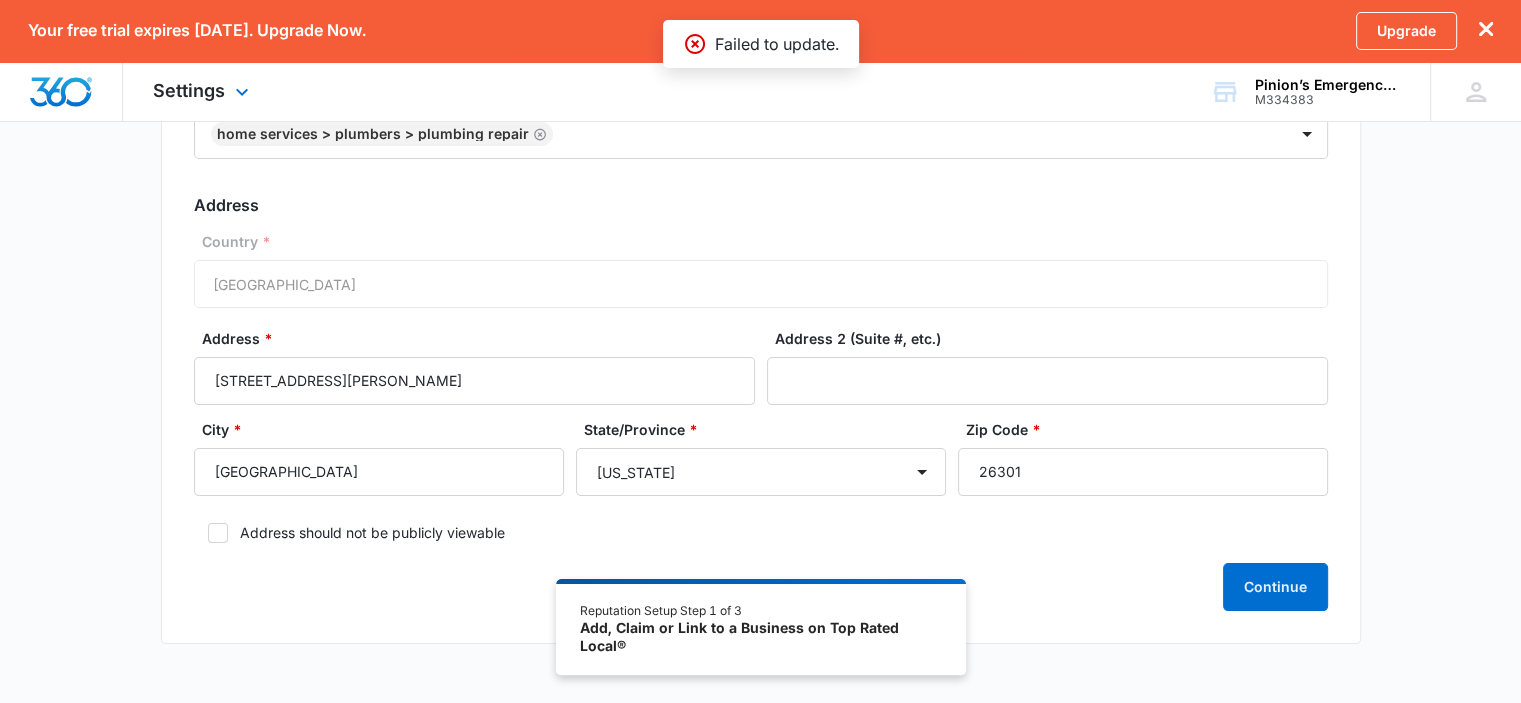 drag, startPoint x: 888, startPoint y: 47, endPoint x: 824, endPoint y: 71, distance: 68.35203 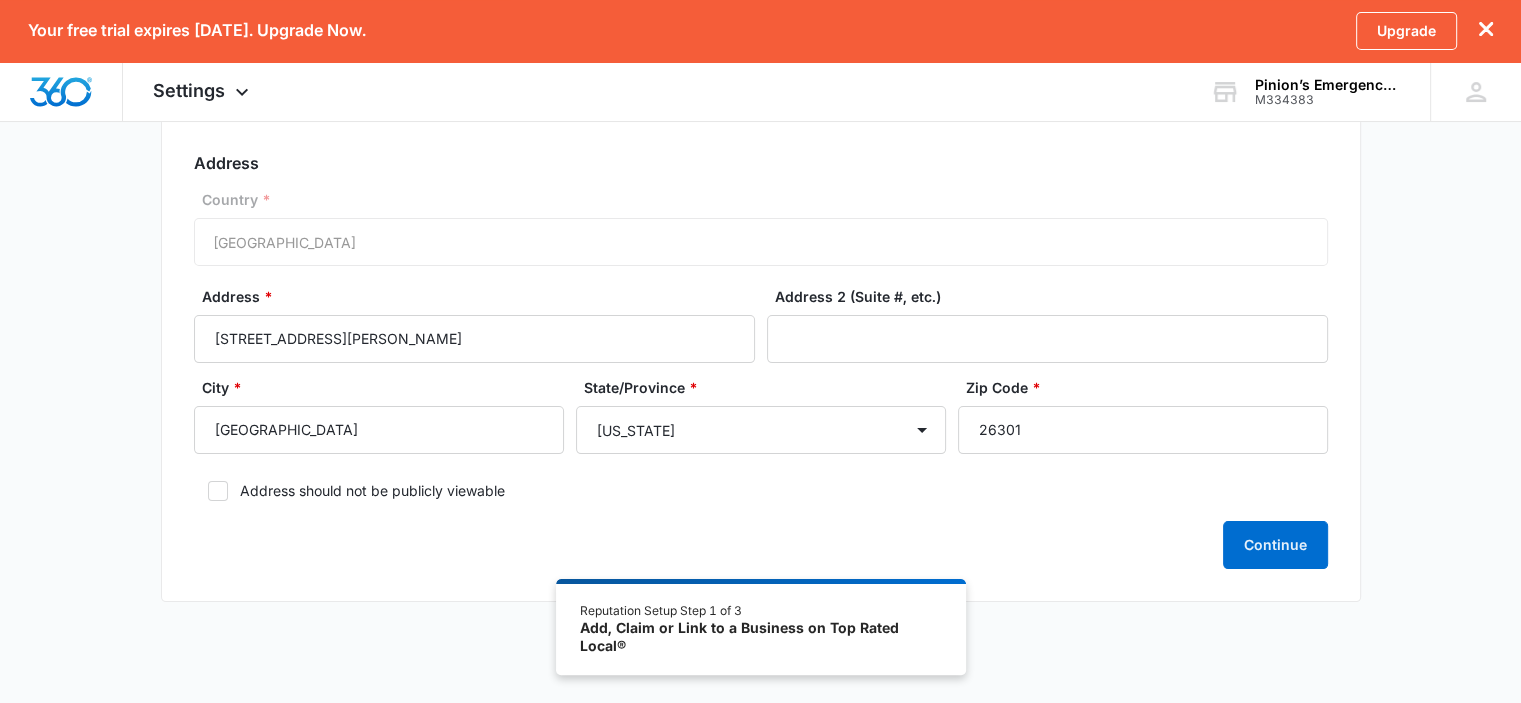 scroll, scrollTop: 367, scrollLeft: 0, axis: vertical 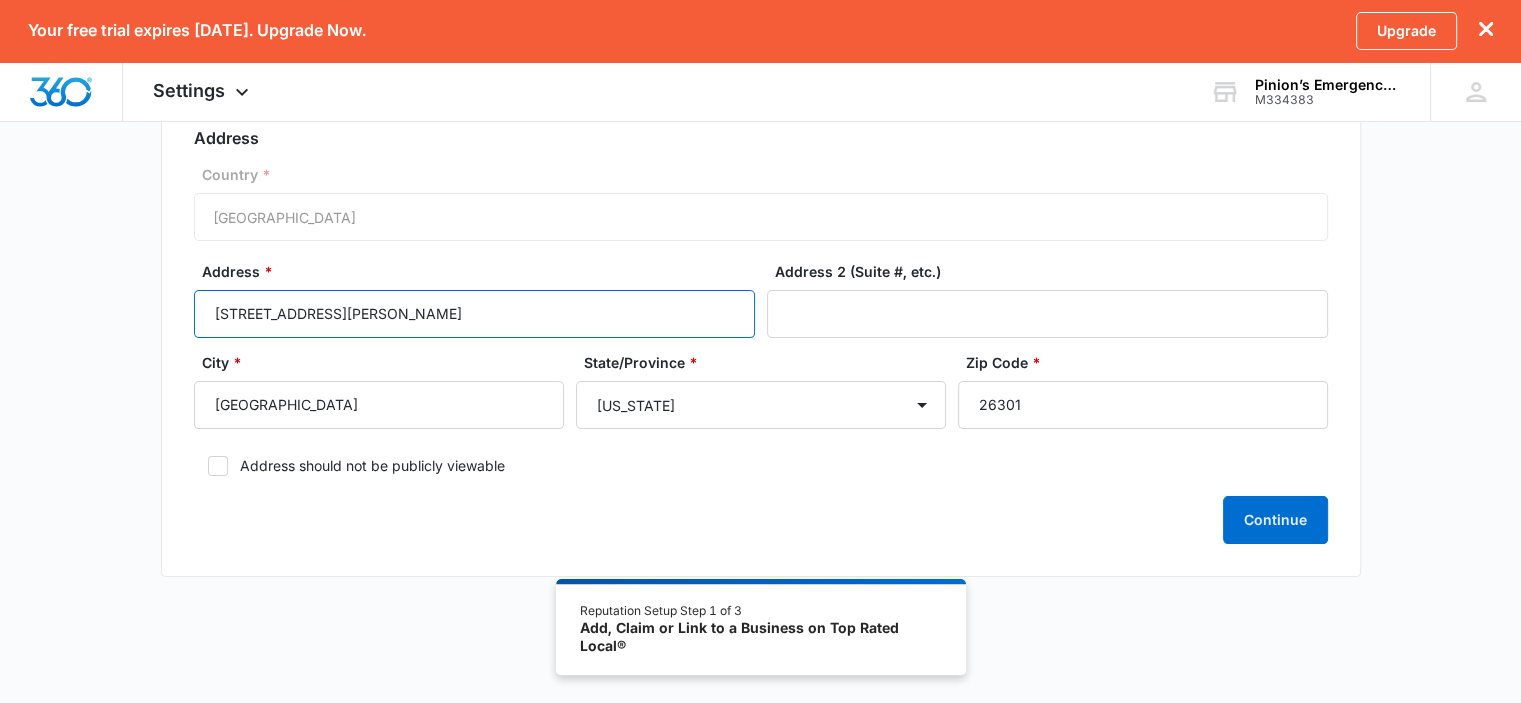 click on "[STREET_ADDRESS][PERSON_NAME]" at bounding box center [474, 314] 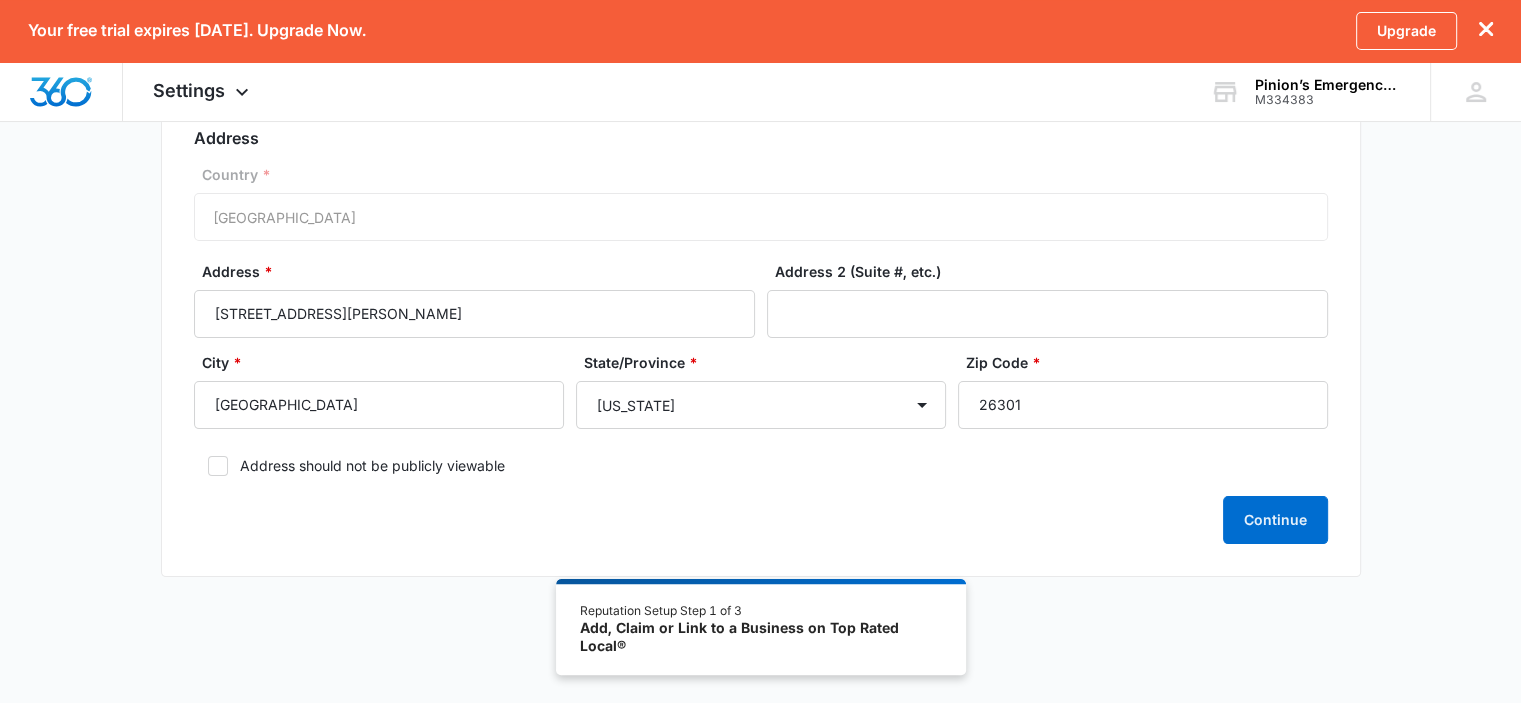 click 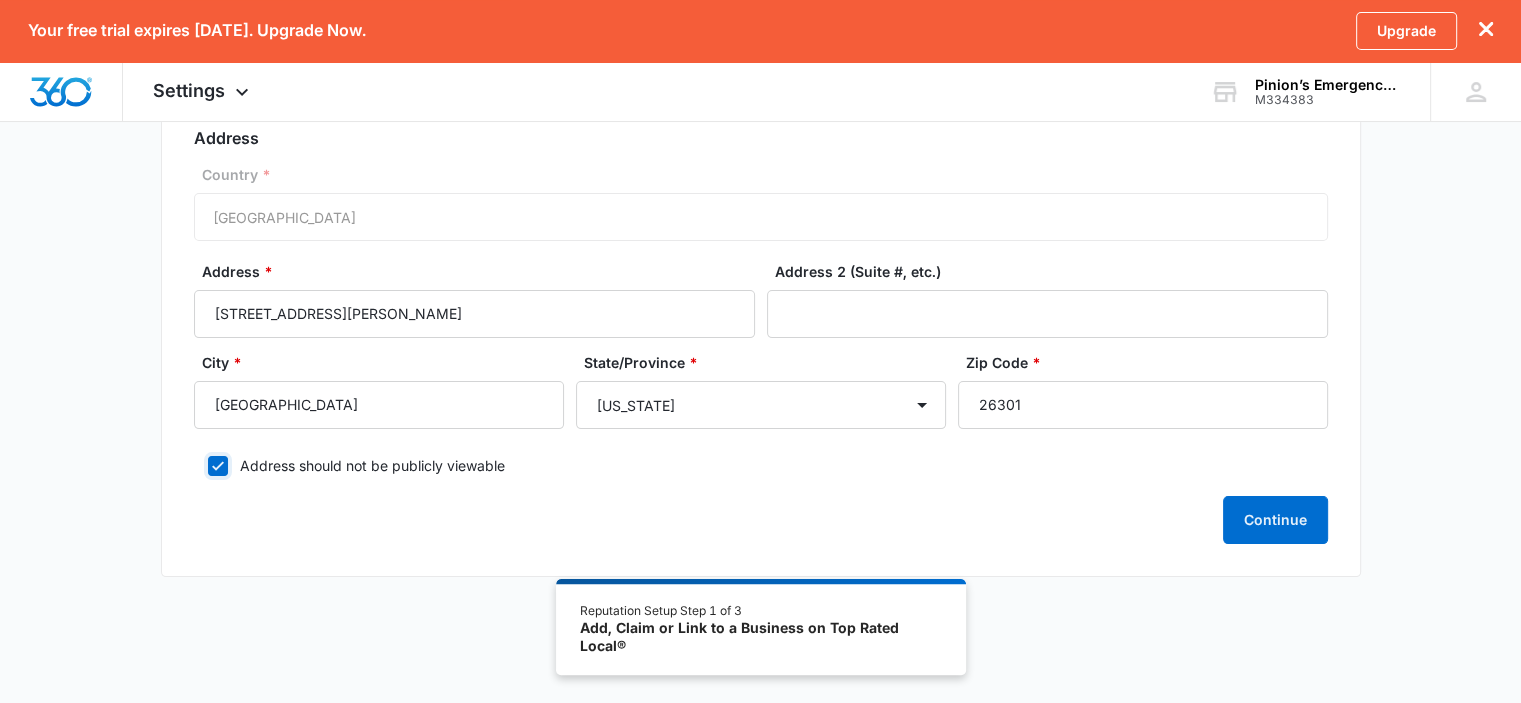 checkbox on "true" 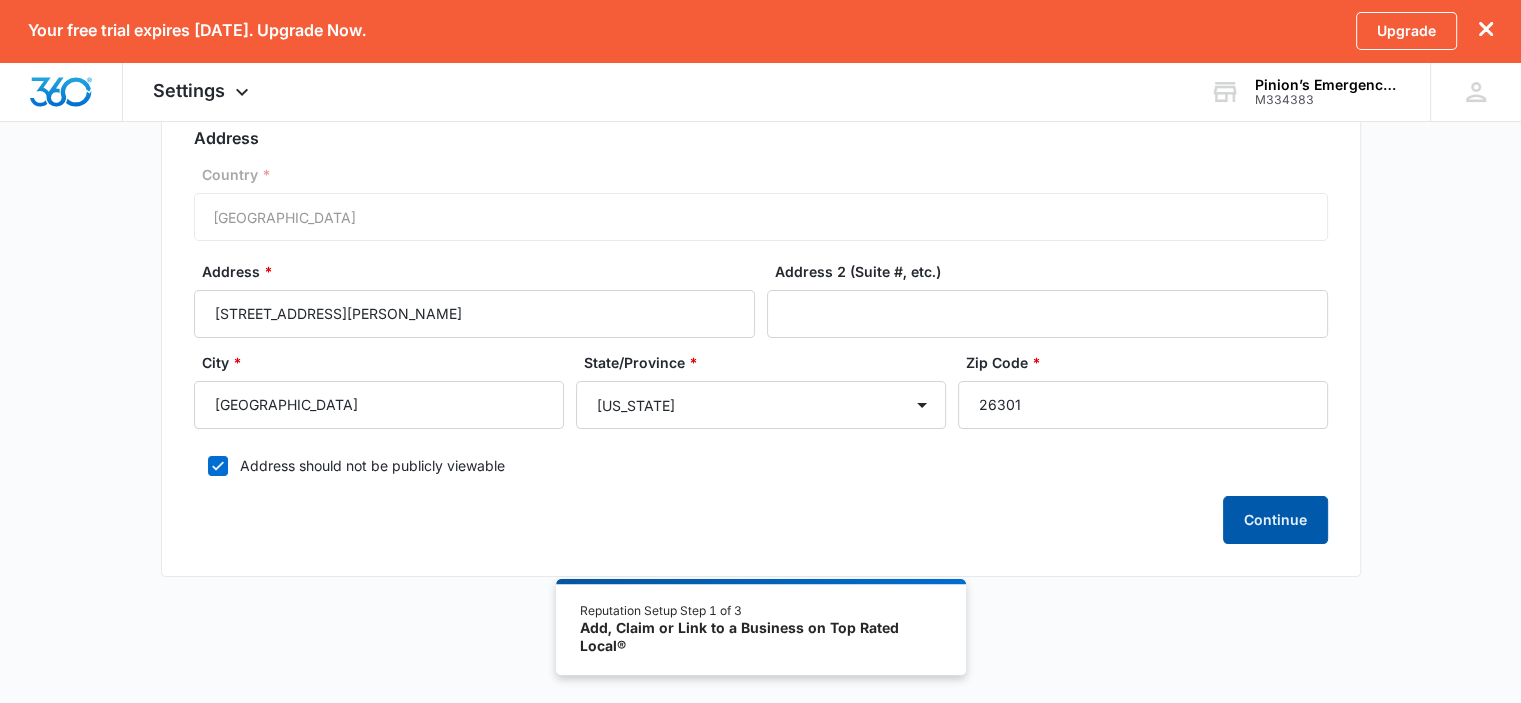 click on "Continue" at bounding box center (1275, 520) 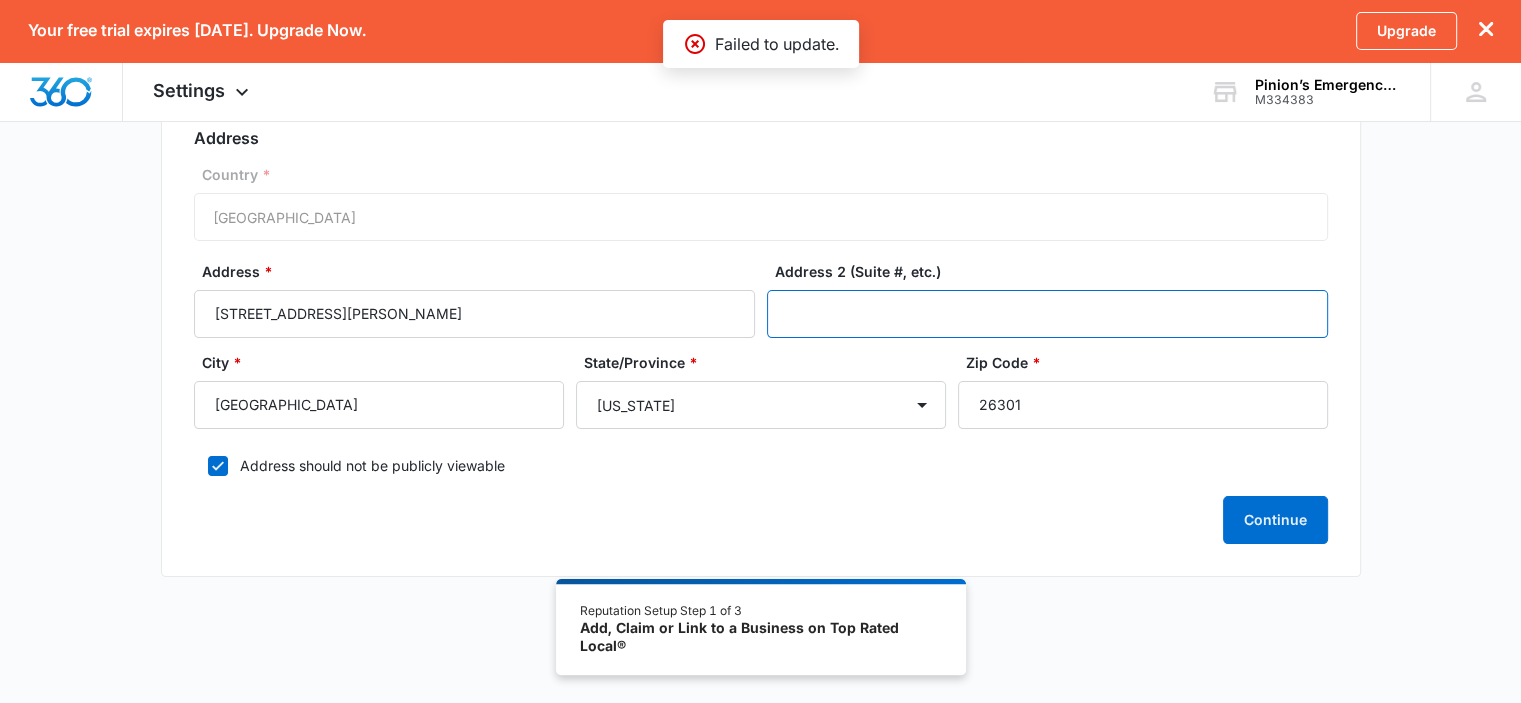 drag, startPoint x: 539, startPoint y: 367, endPoint x: 160, endPoint y: 435, distance: 385.05194 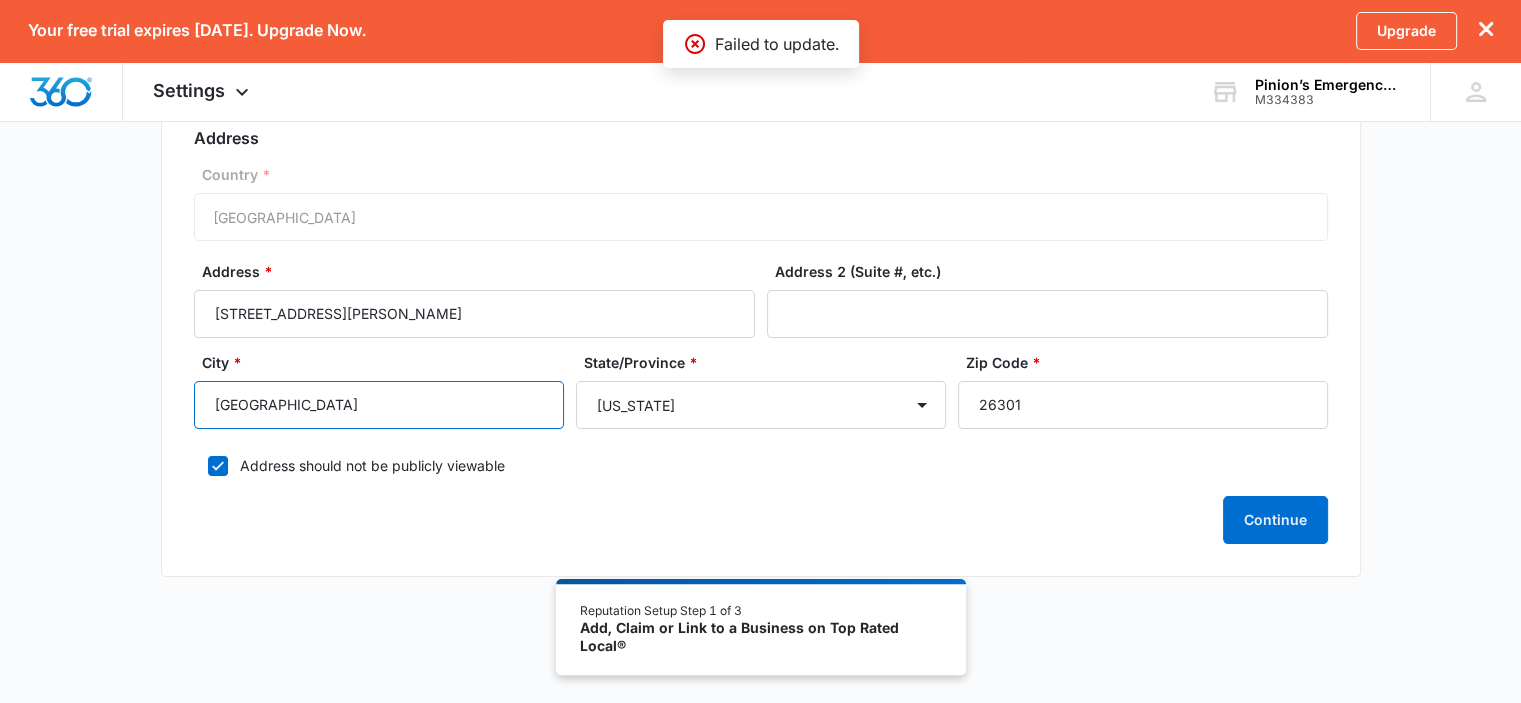 drag, startPoint x: 289, startPoint y: 449, endPoint x: 592, endPoint y: 742, distance: 421.49496 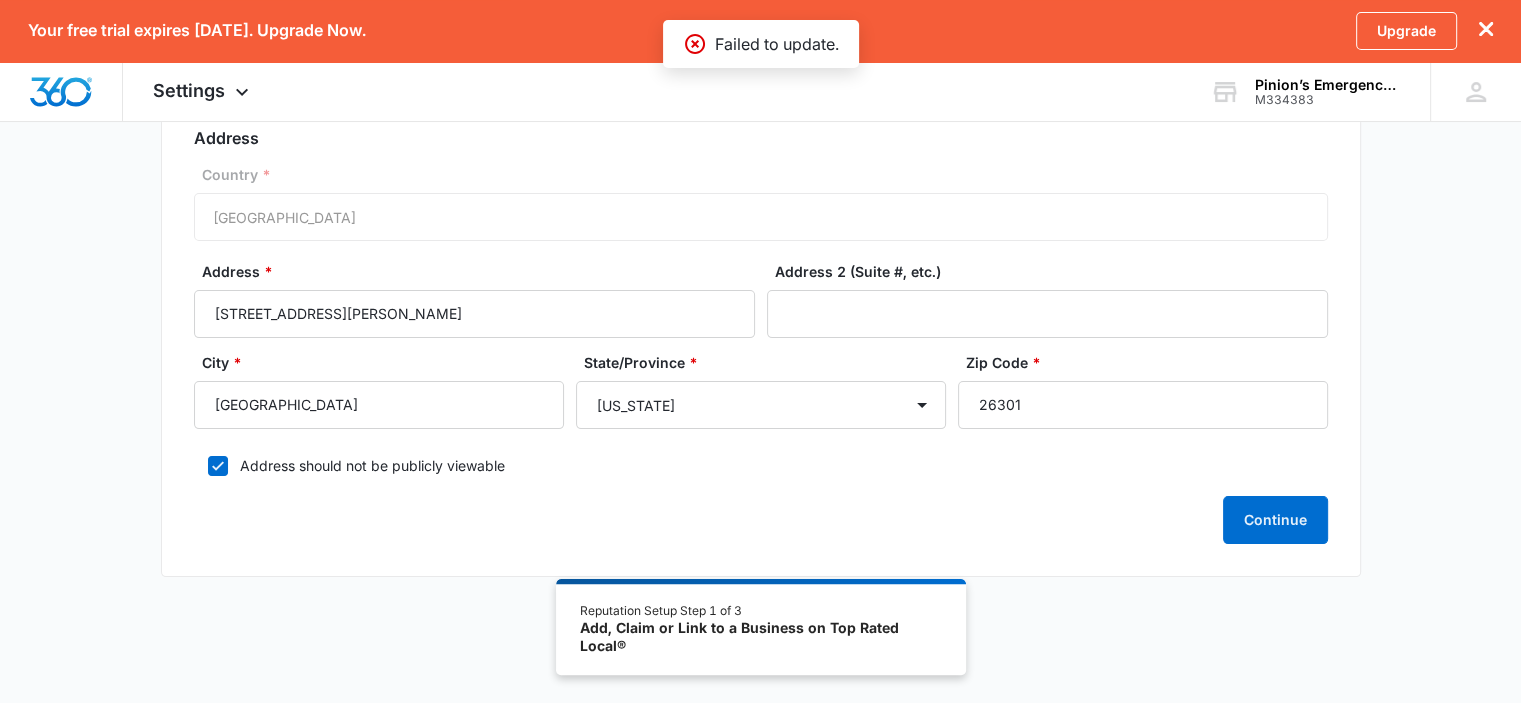 click on "Continue" at bounding box center (761, 520) 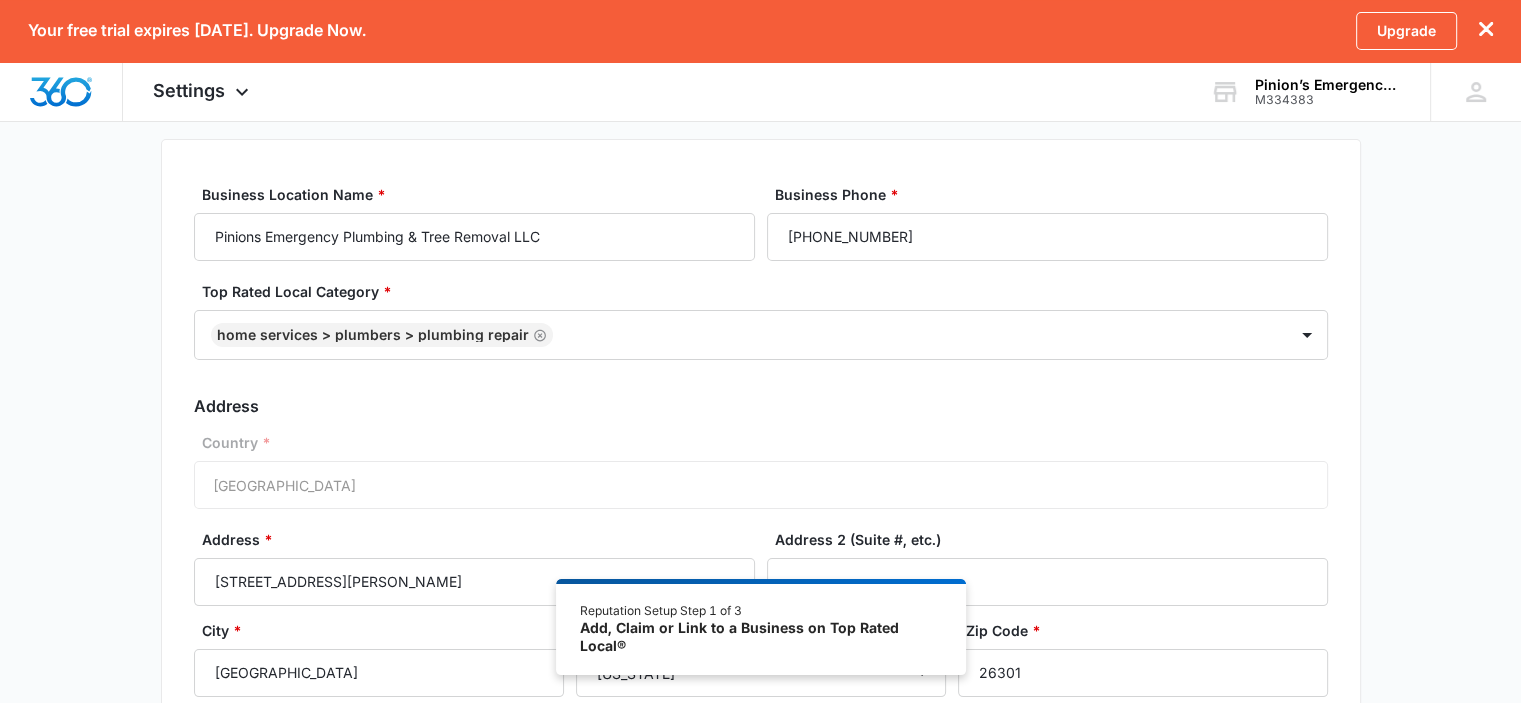 scroll, scrollTop: 0, scrollLeft: 0, axis: both 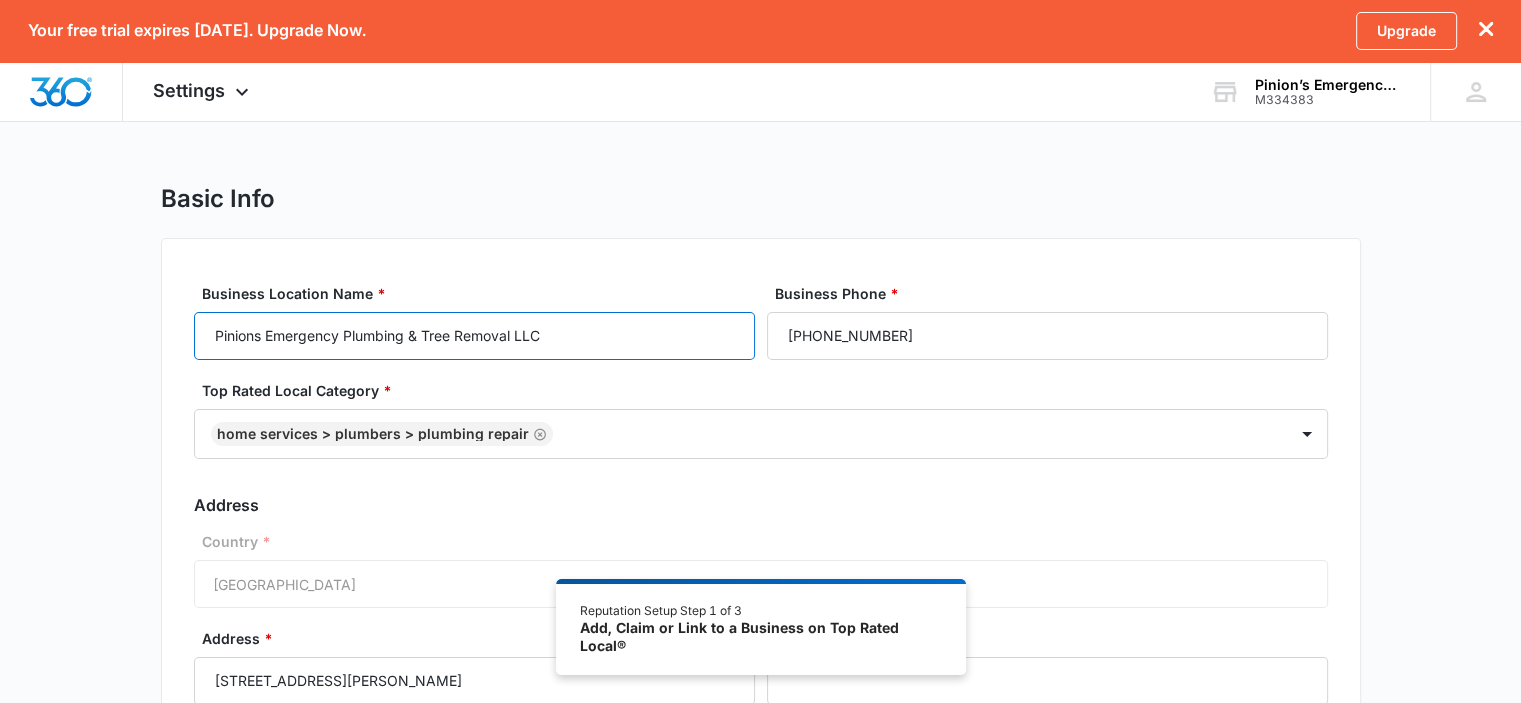 click on "Pinions Emergency Plumbing & Tree Removal LLC" at bounding box center [474, 336] 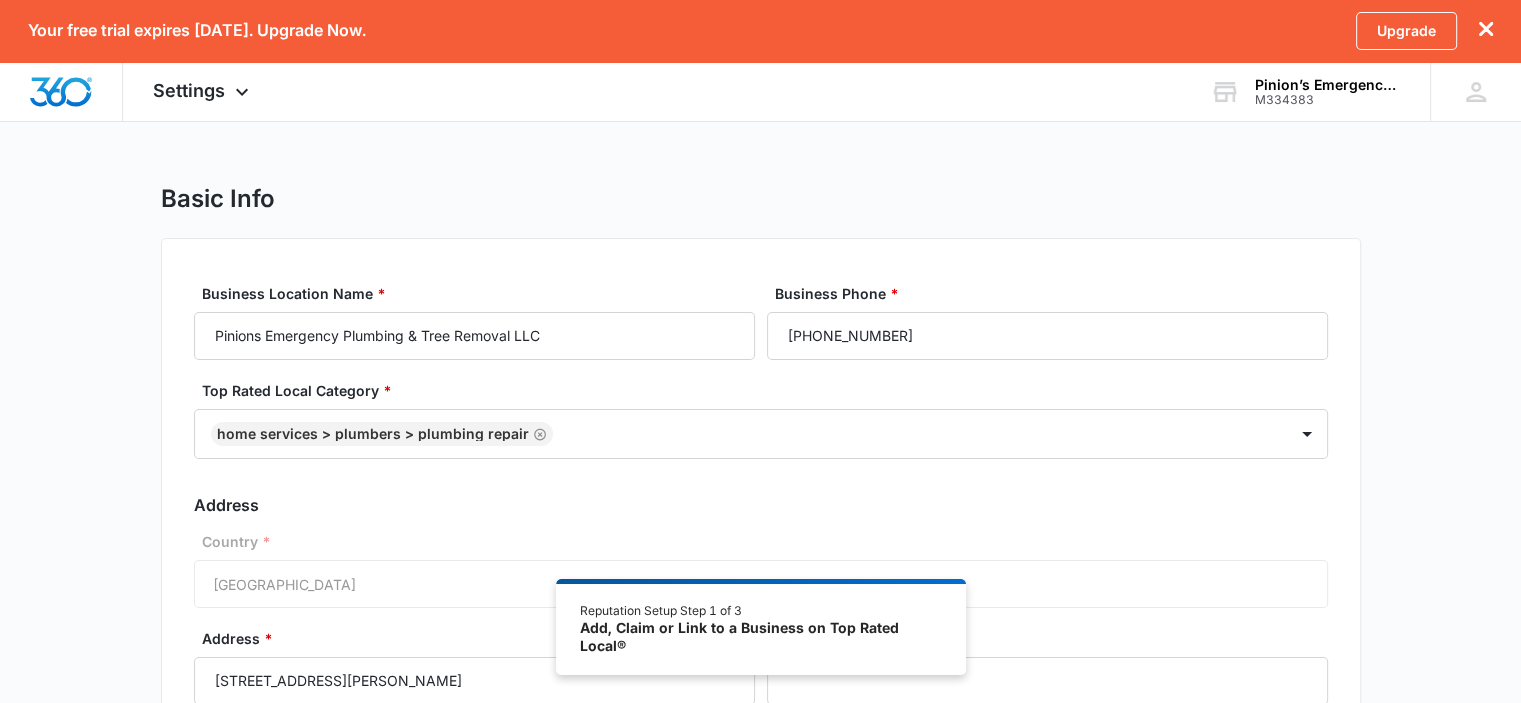 click on "Business Location Name * Pinions Emergency Plumbing & Tree Removal LLC" at bounding box center [474, 321] 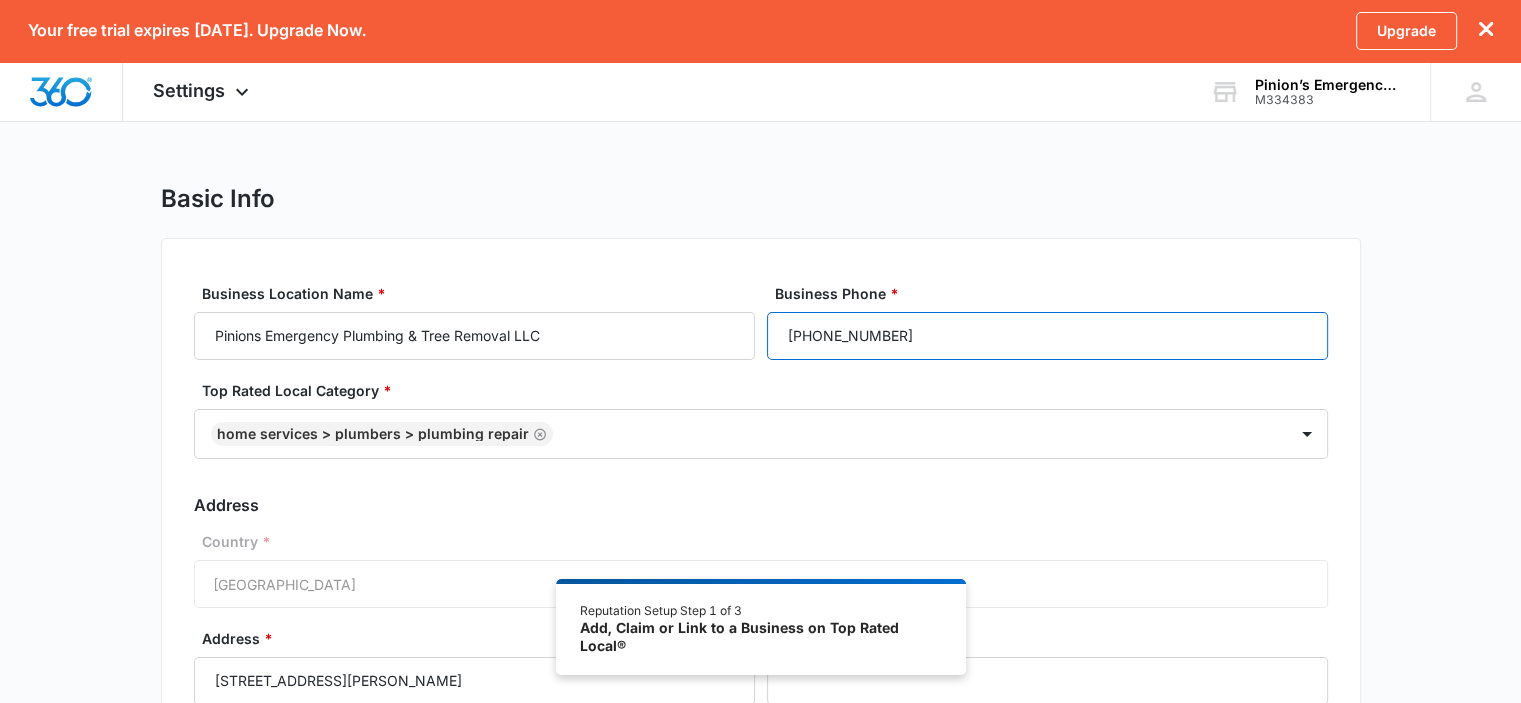 drag, startPoint x: 930, startPoint y: 324, endPoint x: 920, endPoint y: 328, distance: 10.770329 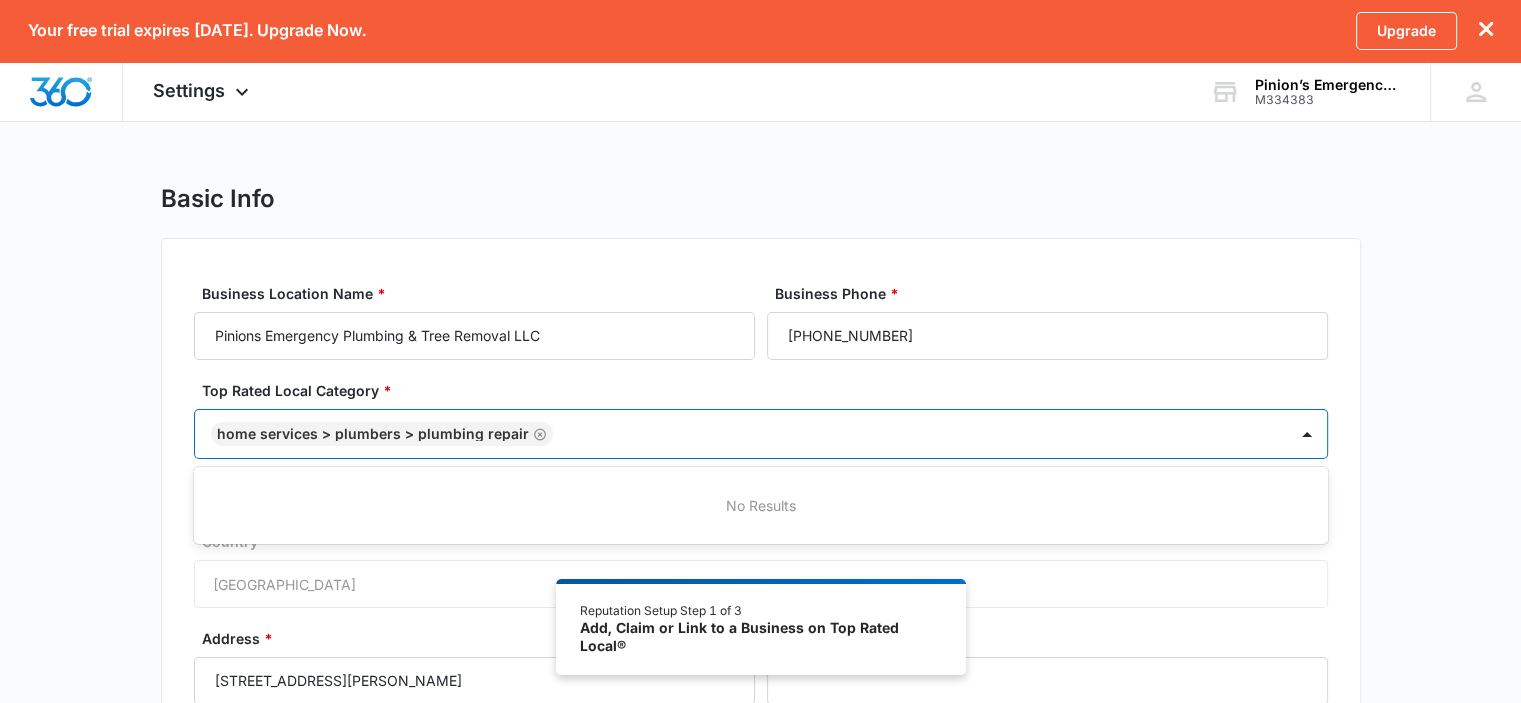 click at bounding box center [910, 434] 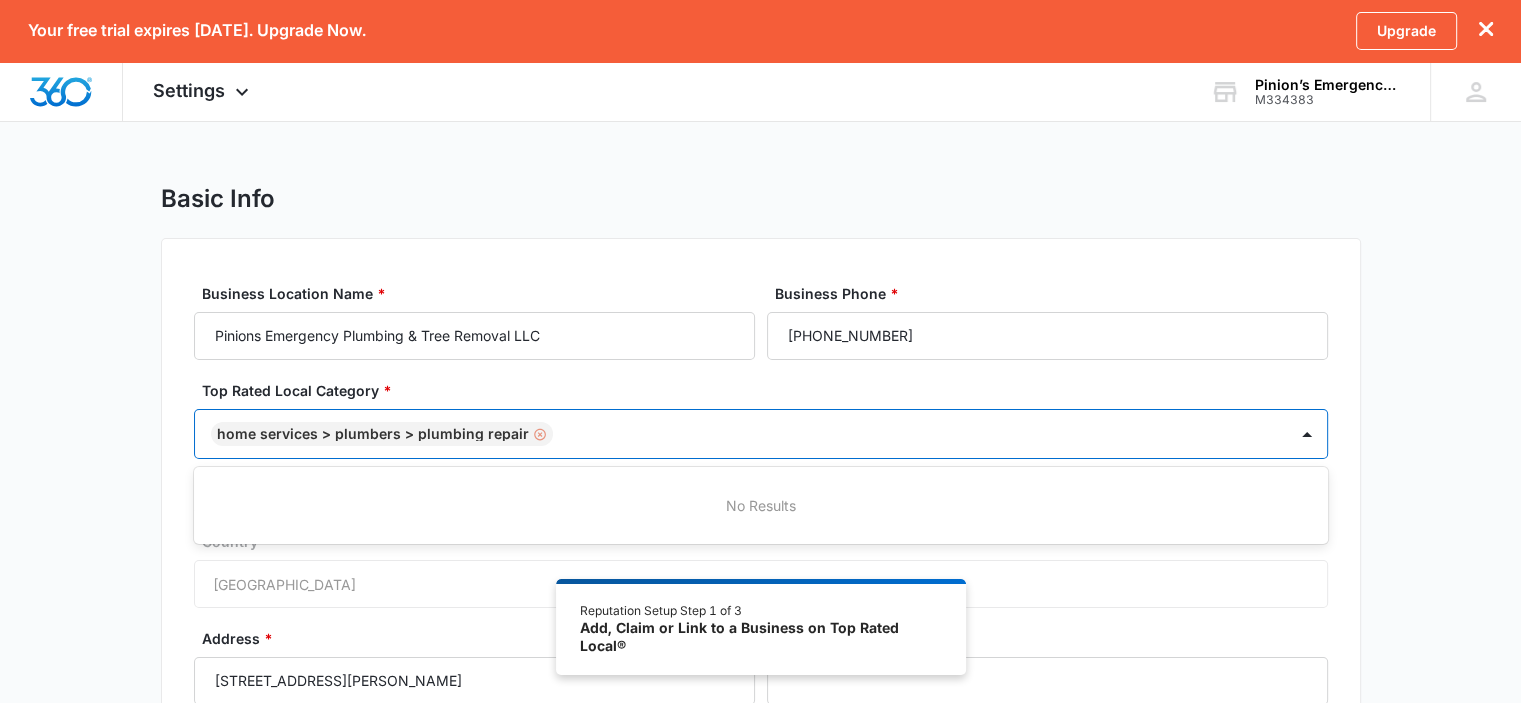 click at bounding box center (538, 434) 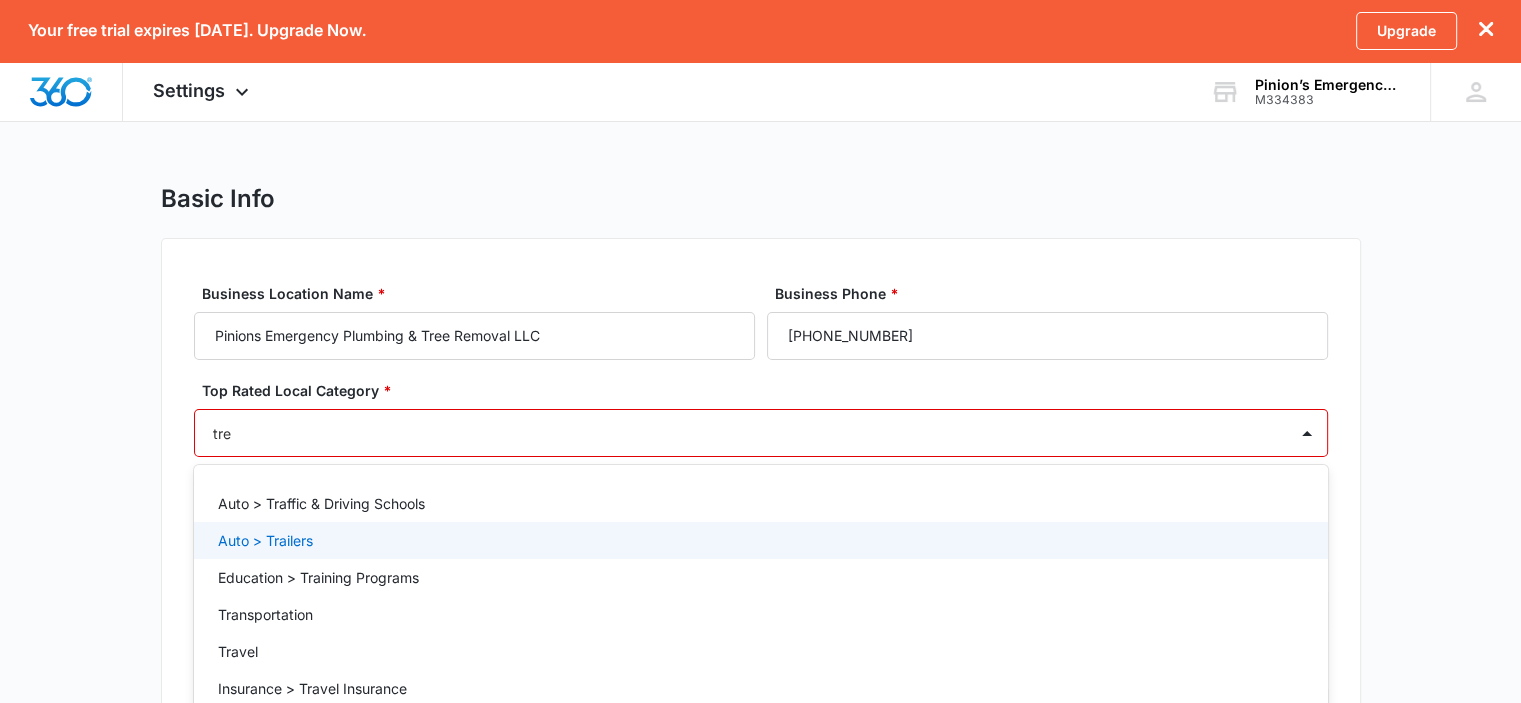 type on "tree" 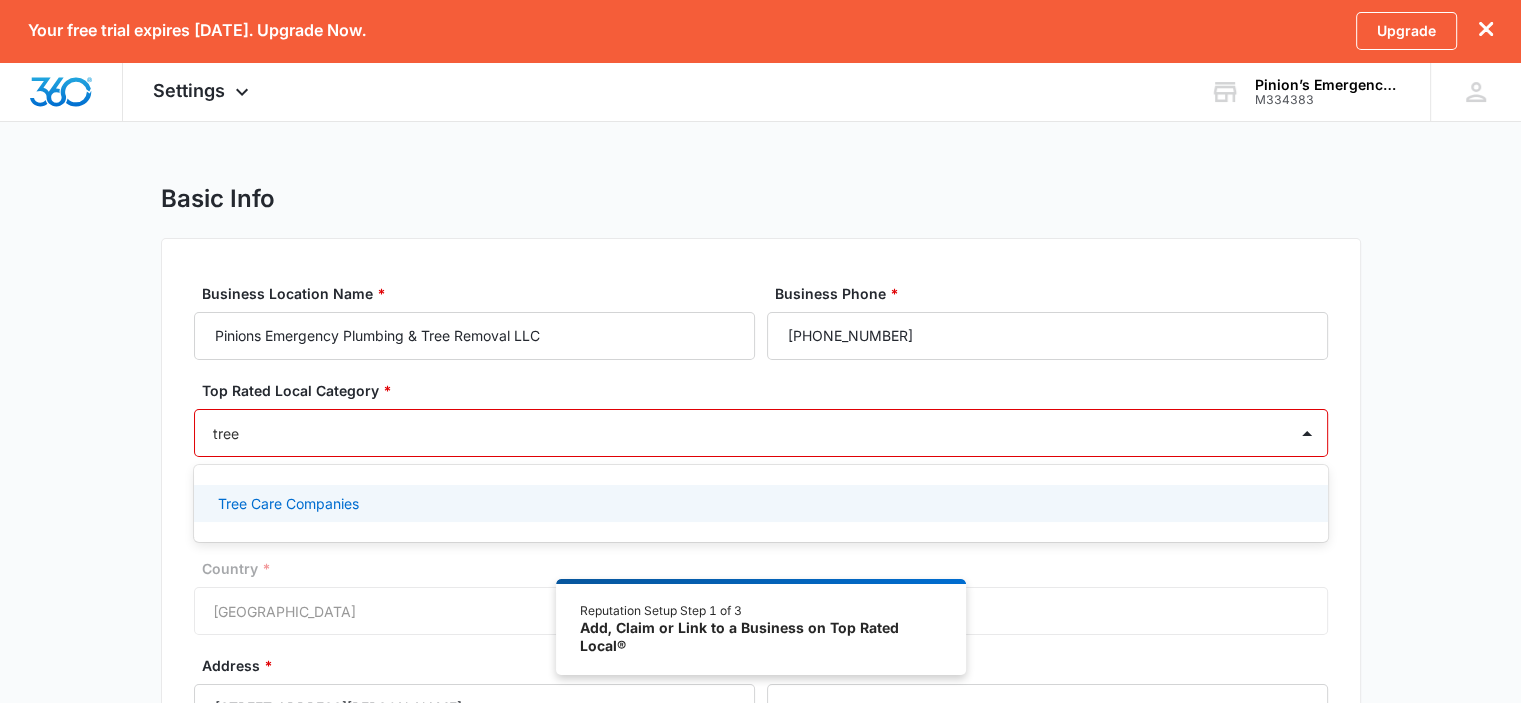 click on "Tree Care Companies" at bounding box center [761, 503] 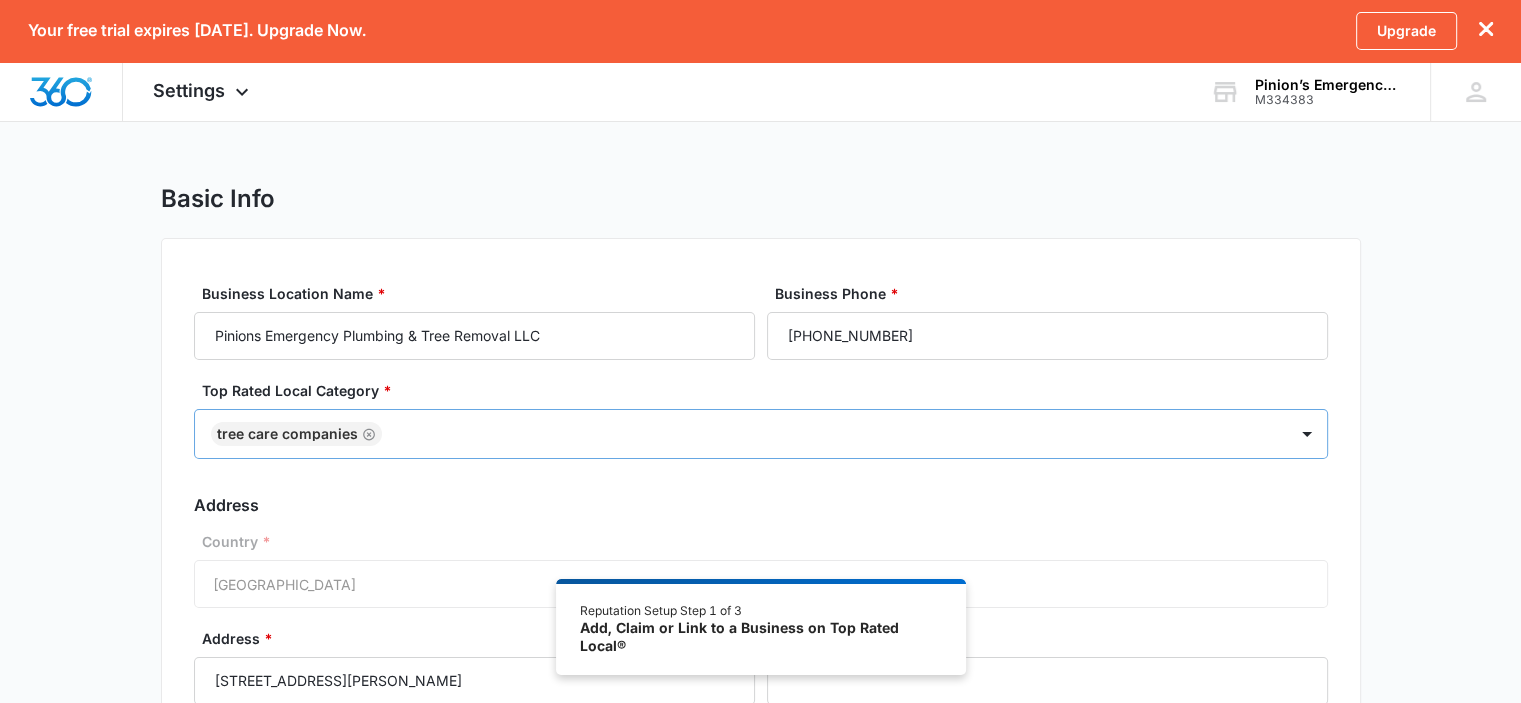click on "Business Location Name * Pinions Emergency Plumbing & Tree Removal LLC Business Phone * [PHONE_NUMBER] Top Rated Local Category * Tree Care Companies Address Country * [GEOGRAPHIC_DATA] Address * [STREET_ADDRESS][PERSON_NAME] Address 2 (Suite #, etc.) City * [GEOGRAPHIC_DATA]/Province * [US_STATE] [US_STATE] [US_STATE] [US_STATE] [US_STATE] [US_STATE] [US_STATE] [US_STATE] [US_STATE] [US_STATE] [US_STATE] [US_STATE] [US_STATE] [US_STATE] [US_STATE] [US_STATE] [US_STATE] [US_STATE] [US_STATE] [US_STATE] [US_STATE] [US_STATE] [US_STATE] [US_STATE] [US_STATE] [US_STATE] [US_STATE] [US_STATE] [US_STATE] [US_STATE] [US_STATE] [US_STATE] [US_STATE] [US_STATE] [US_STATE] [US_STATE] [US_STATE] [US_STATE] [US_STATE] [US_STATE] [US_STATE] [US_STATE] [US_STATE] [US_STATE] [US_STATE] [US_STATE] [US_STATE][PERSON_NAME][US_STATE] [US_STATE][PERSON_NAME] [US_STATE] [US_STATE] Zip Code * 26301 Address should not be publicly viewable Continue" at bounding box center (761, 591) 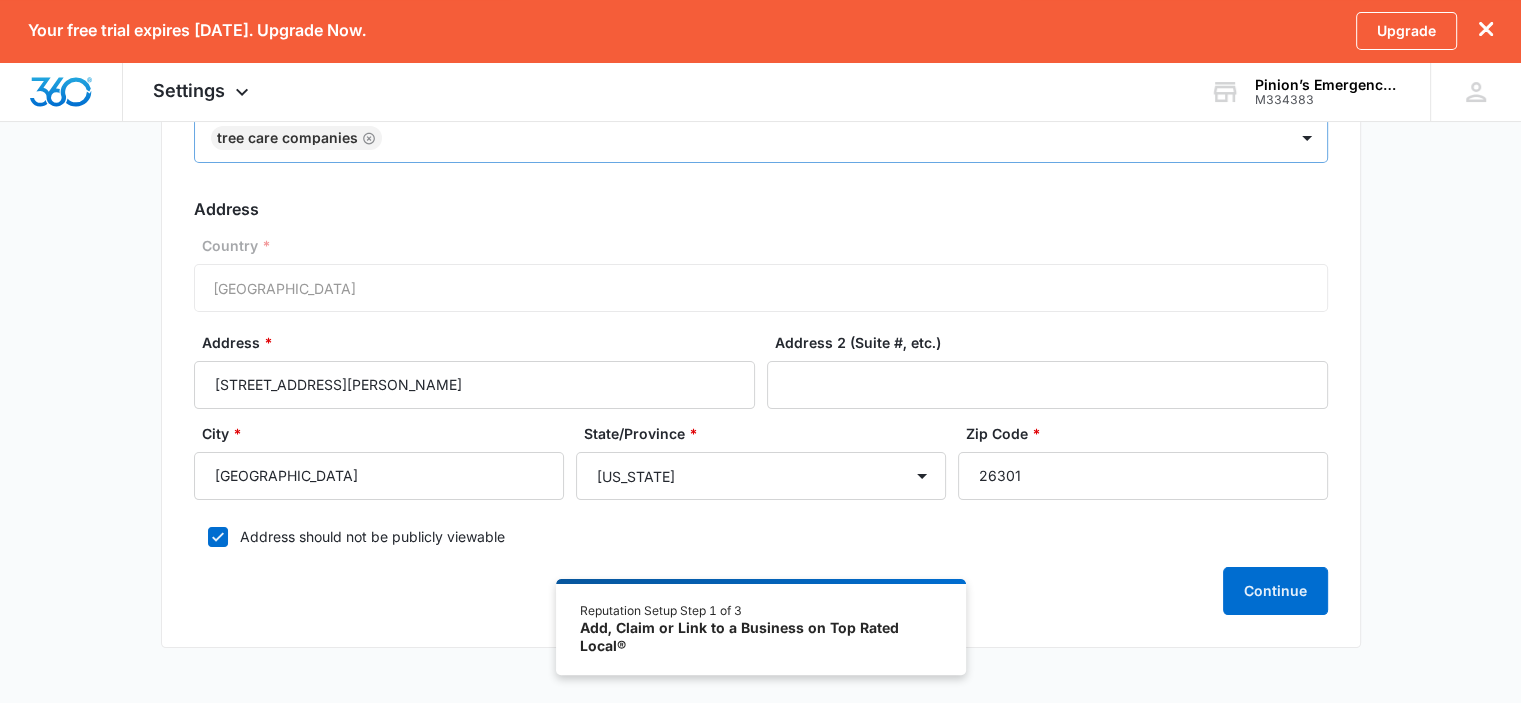 scroll, scrollTop: 300, scrollLeft: 0, axis: vertical 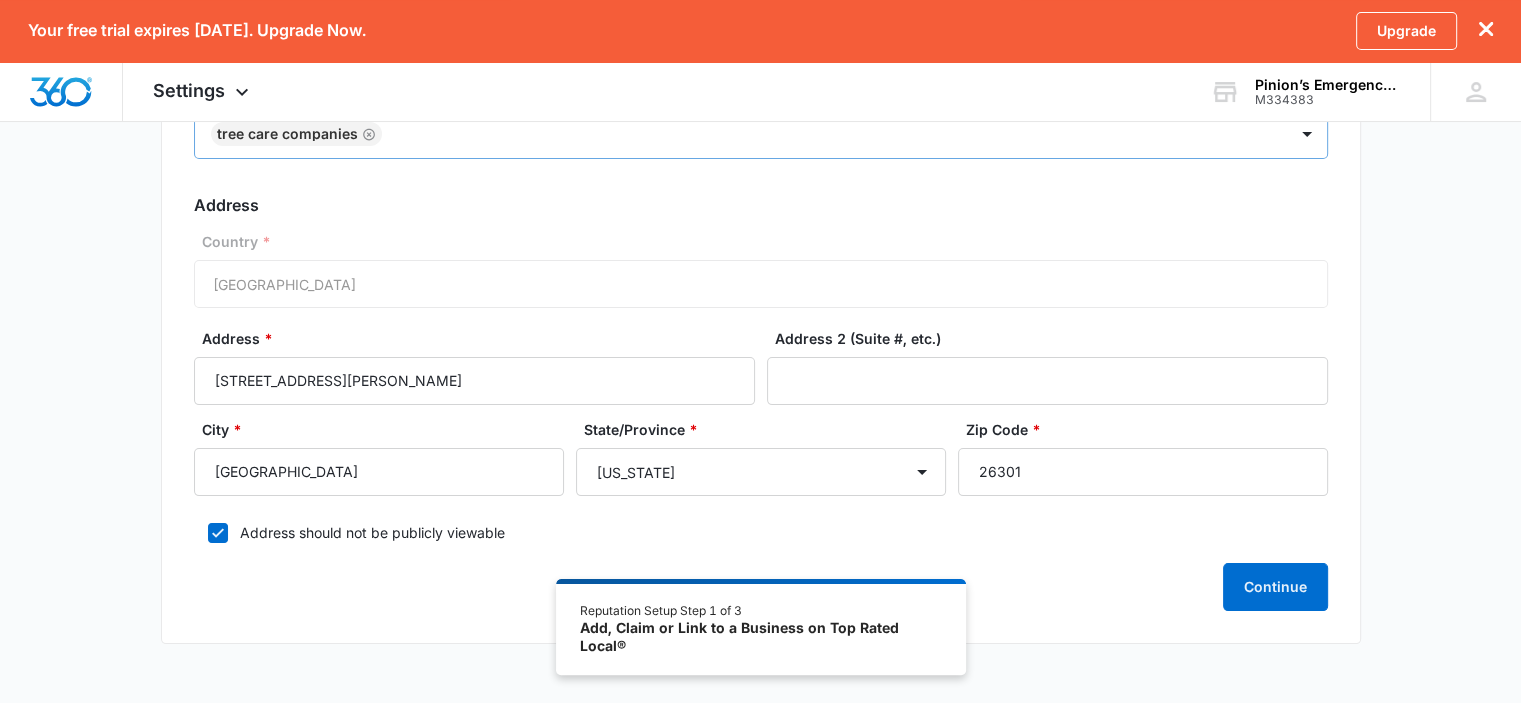 click 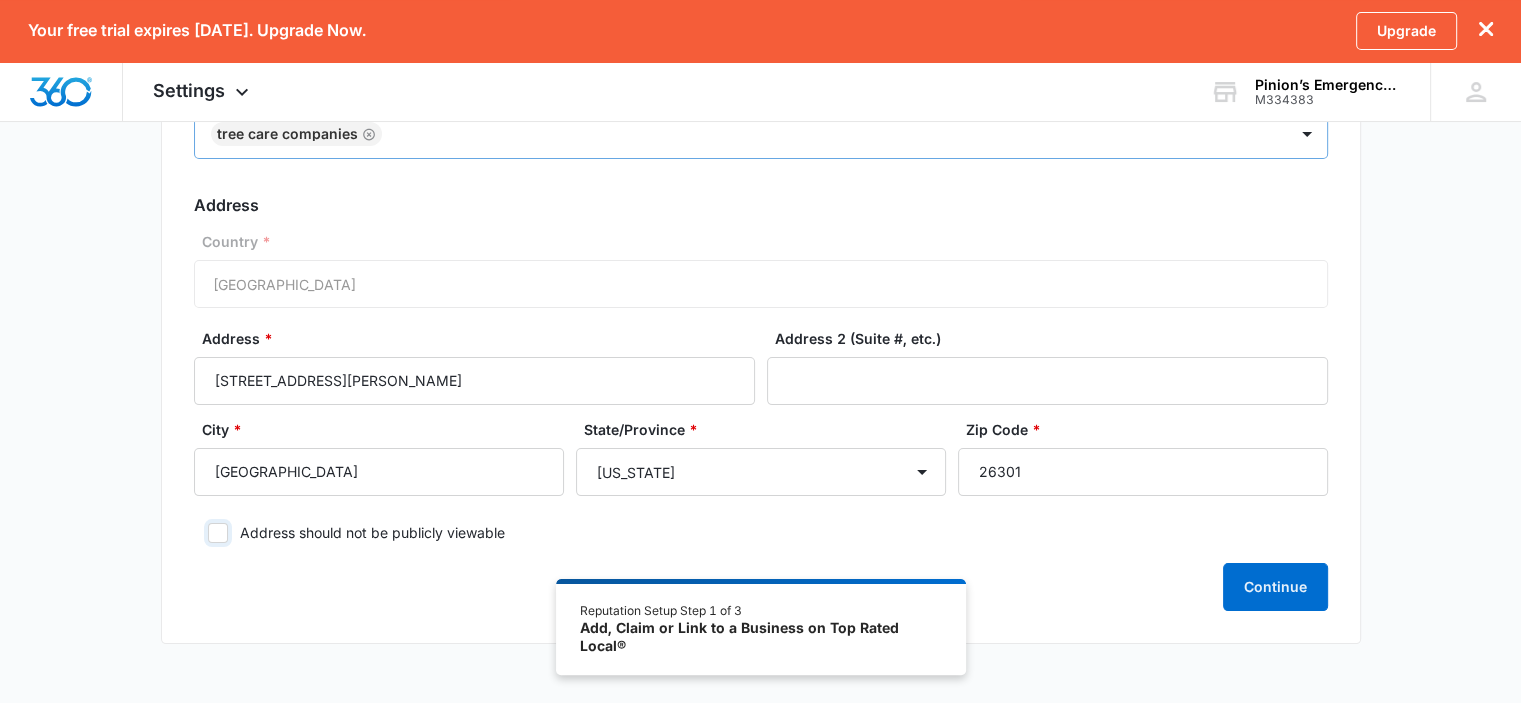 checkbox on "false" 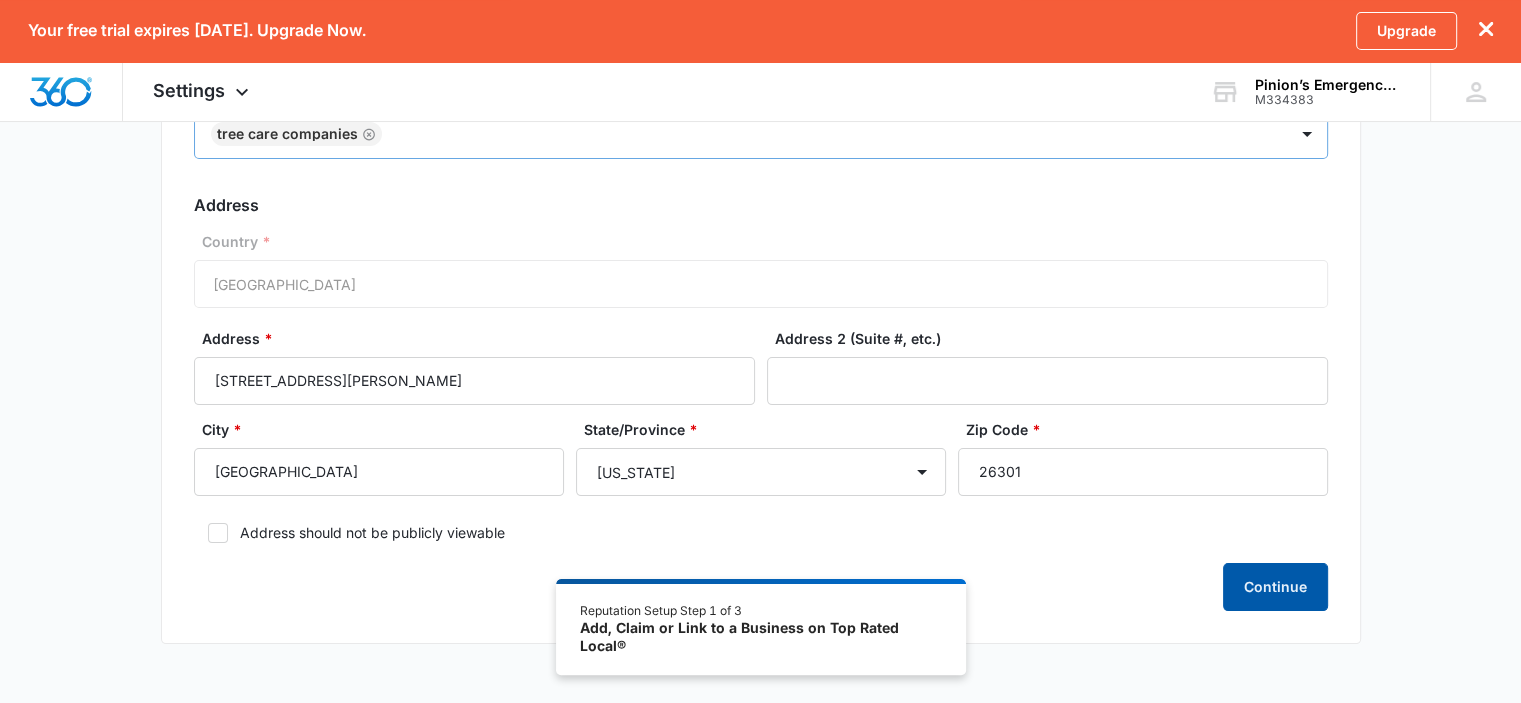 click on "Continue" at bounding box center (1275, 587) 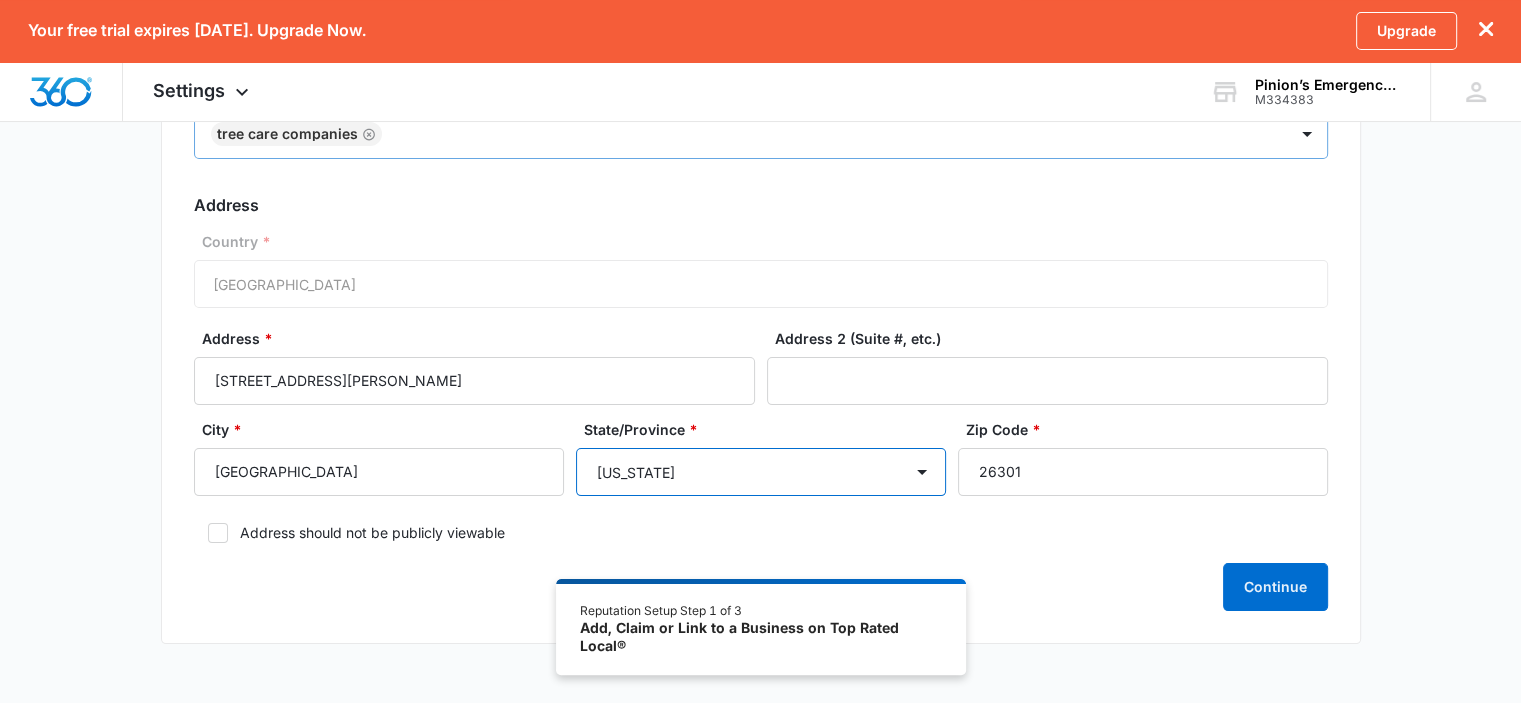click on "[US_STATE] [US_STATE] [US_STATE] [US_STATE] [US_STATE] [US_STATE] [US_STATE] [US_STATE] [US_STATE] [US_STATE] [US_STATE] [US_STATE] [US_STATE] [US_STATE] [US_STATE] [US_STATE] [US_STATE] [US_STATE] [US_STATE] [US_STATE] [US_STATE] [US_STATE] [US_STATE] [US_STATE] [US_STATE] [US_STATE] [US_STATE] [US_STATE] [US_STATE] [US_STATE] [US_STATE] [US_STATE] [US_STATE] [US_STATE] [US_STATE] [US_STATE] [US_STATE] [US_STATE] [US_STATE] [US_STATE] [US_STATE] [US_STATE] [US_STATE] [US_STATE] [US_STATE] [US_STATE] [US_STATE][PERSON_NAME][US_STATE] [US_STATE][PERSON_NAME] [US_STATE] [US_STATE]" at bounding box center [761, 472] 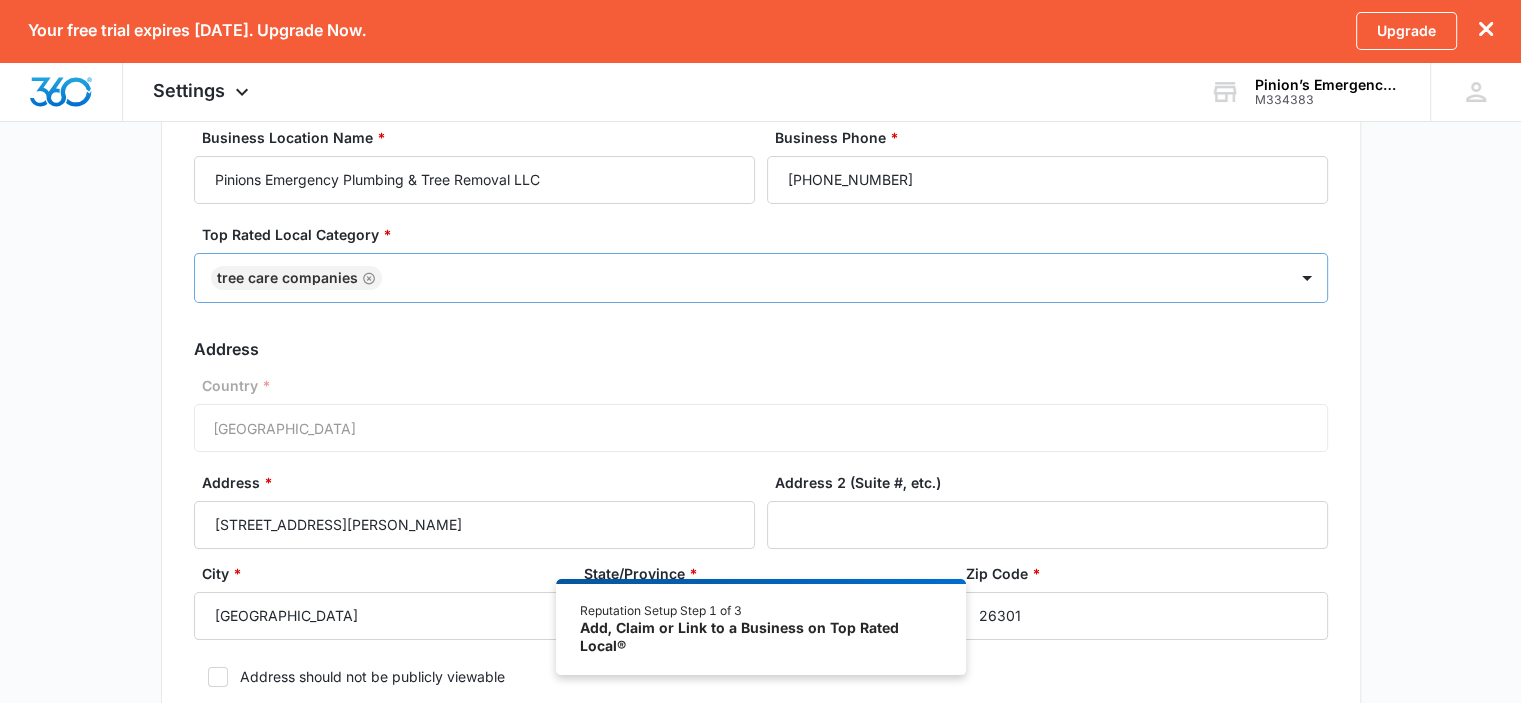 scroll, scrollTop: 0, scrollLeft: 0, axis: both 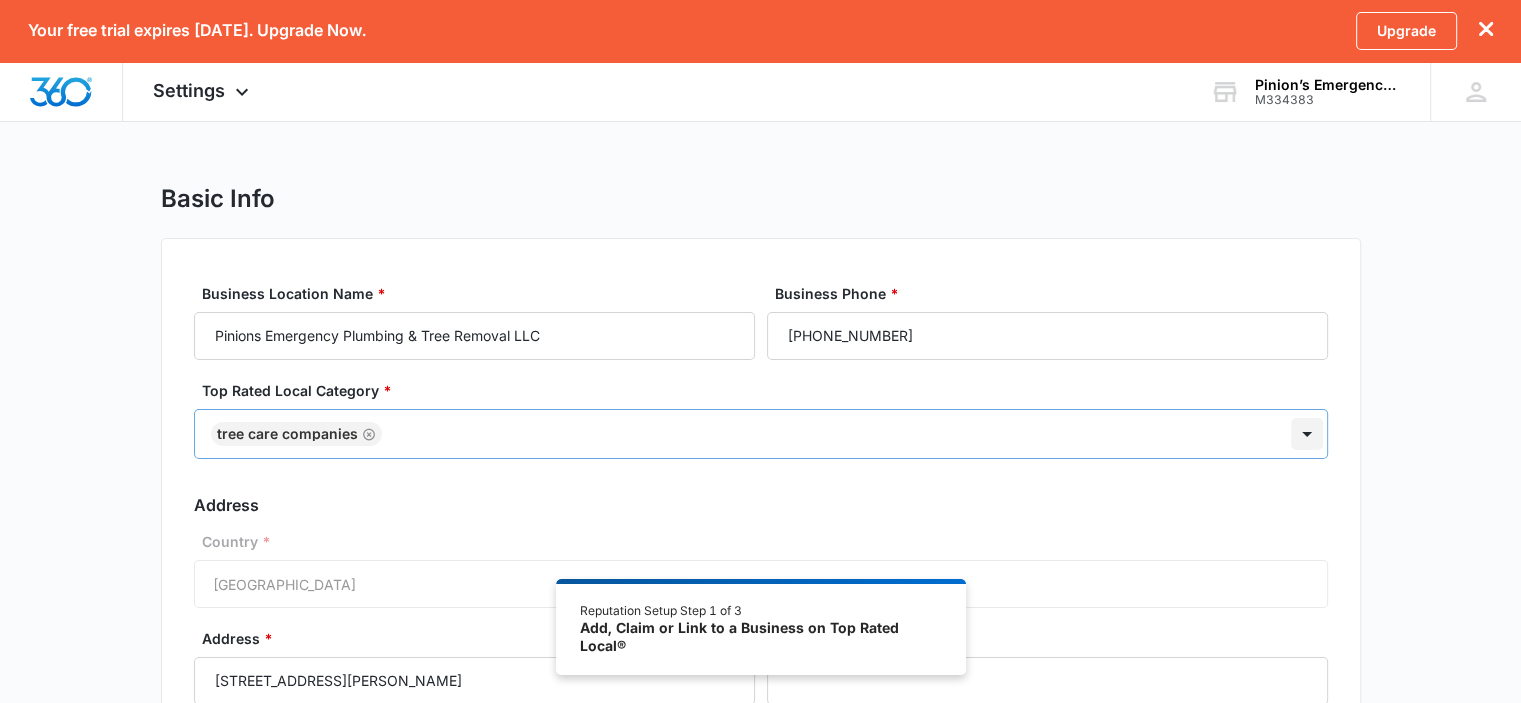 click at bounding box center [1307, 434] 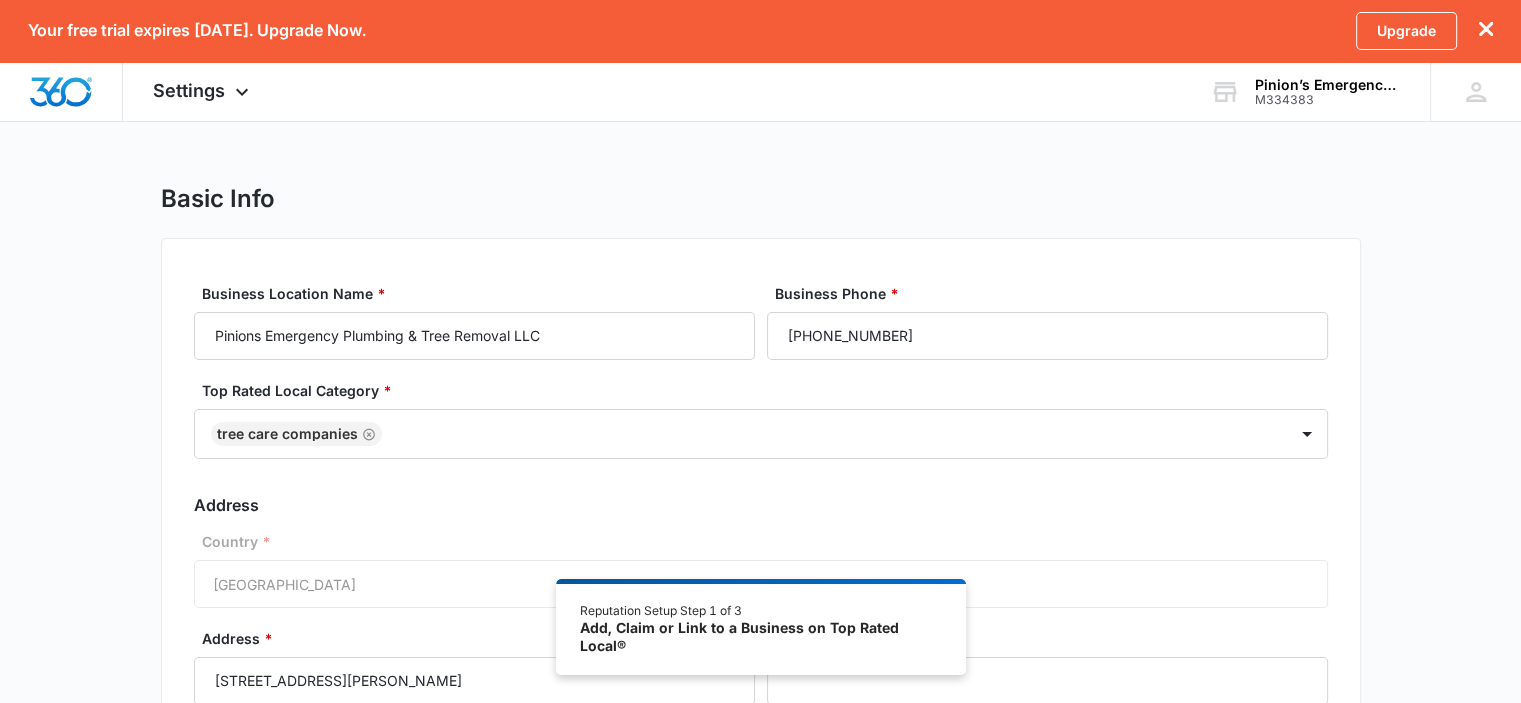 click on "Basic Info Business Location Name * Pinions Emergency Plumbing & Tree Removal LLC Business Phone * [PHONE_NUMBER] Top Rated Local Category * Tree Care Companies Address Country * [GEOGRAPHIC_DATA] Address * [STREET_ADDRESS][PERSON_NAME] Address 2 (Suite #, etc.) City * [GEOGRAPHIC_DATA]/Province * [US_STATE] [US_STATE] [US_STATE] [US_STATE] [US_STATE] [US_STATE] [US_STATE] [US_STATE] [US_STATE] [US_STATE] [US_STATE] [US_STATE] [US_STATE] [US_STATE] [US_STATE] [US_STATE] [US_STATE] [US_STATE] [US_STATE] [US_STATE] [US_STATE] [US_STATE] [US_STATE] [US_STATE] [US_STATE] [US_STATE] [US_STATE] [US_STATE] [US_STATE] [US_STATE] [US_STATE] [US_STATE] [US_STATE] [US_STATE] [US_STATE] [US_STATE] [US_STATE] [US_STATE] [US_STATE] [US_STATE] [US_STATE] [US_STATE] [US_STATE] [US_STATE] [US_STATE] [US_STATE] [US_STATE][PERSON_NAME][US_STATE] [US_STATE][PERSON_NAME] [US_STATE] [US_STATE] Zip Code * 26301 Address should not be publicly viewable Continue" at bounding box center (760, 576) 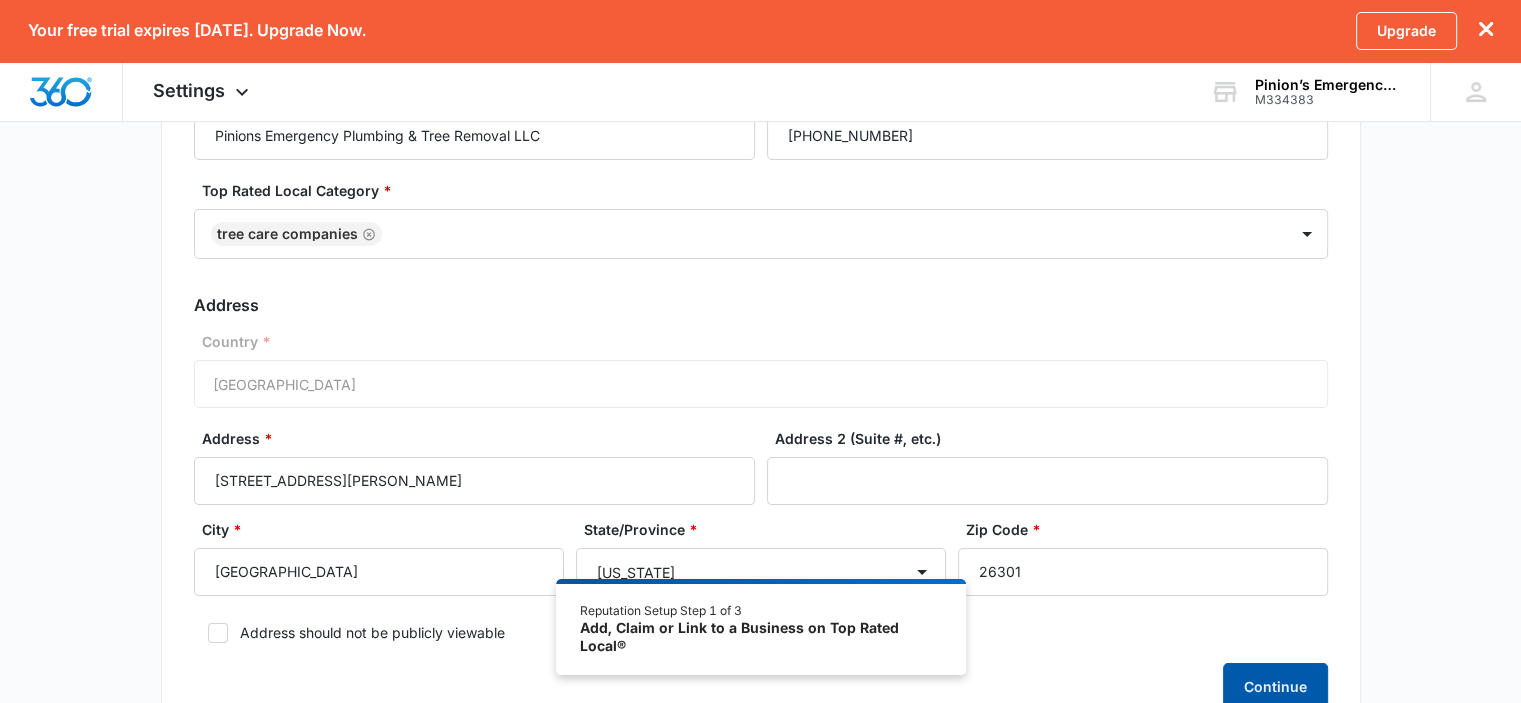 click on "Continue" at bounding box center (1275, 687) 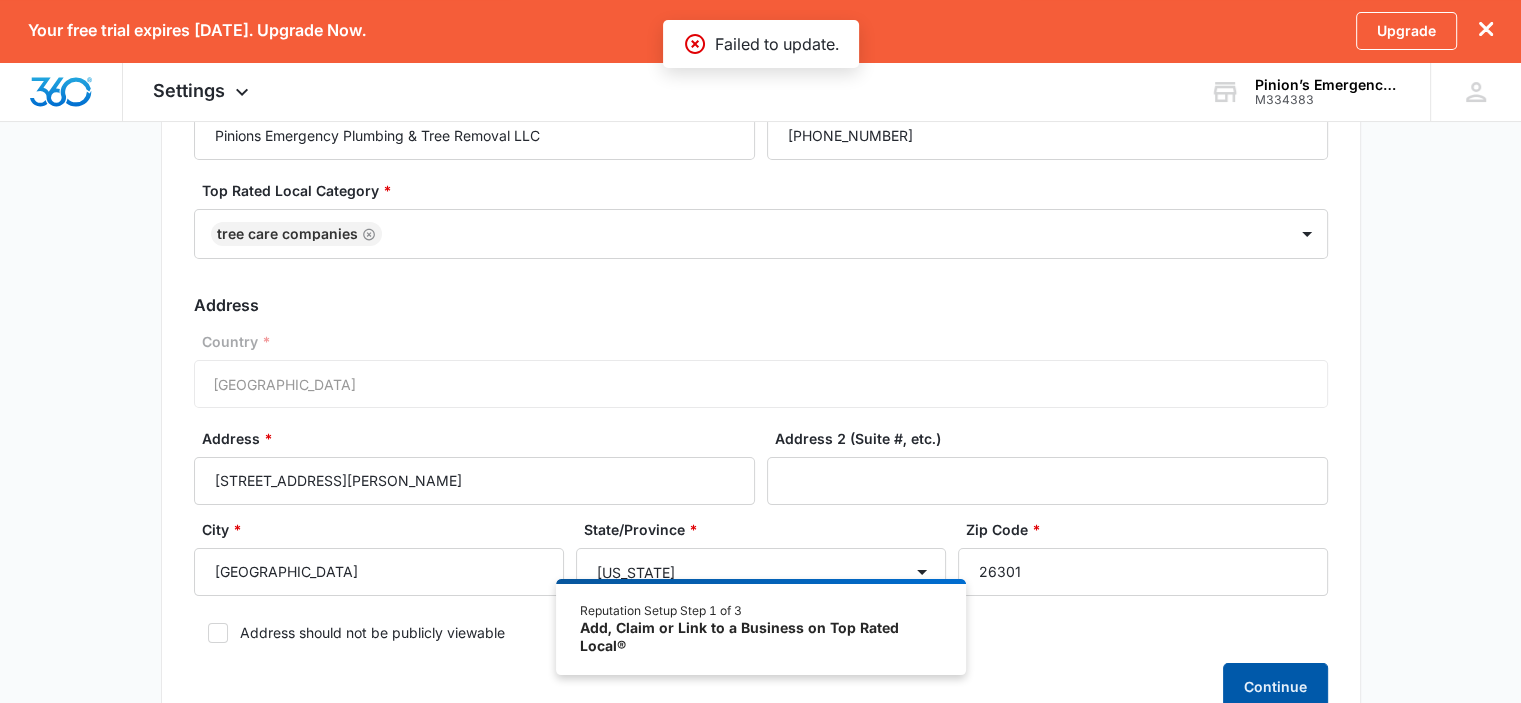 click on "Continue" at bounding box center [1275, 687] 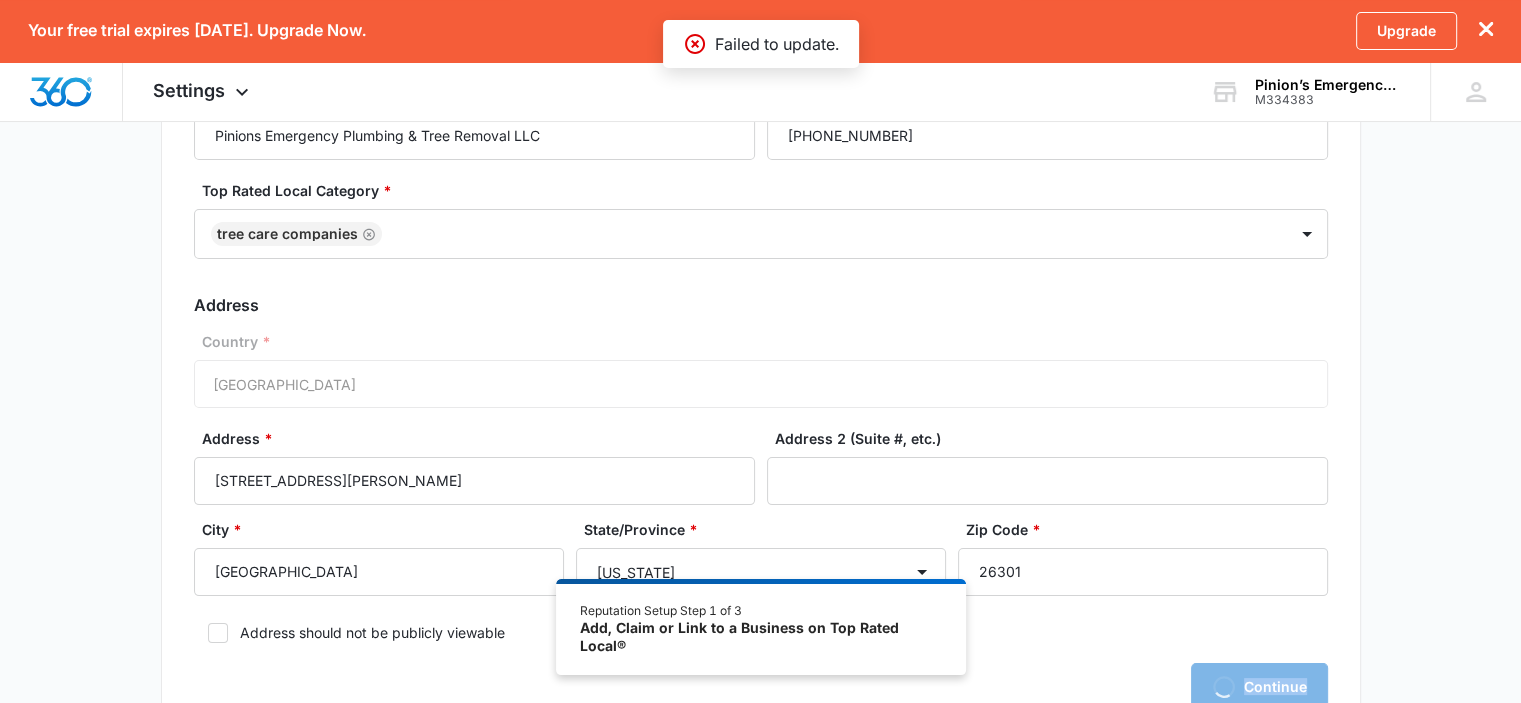 click on "Loading Continue" at bounding box center (761, 687) 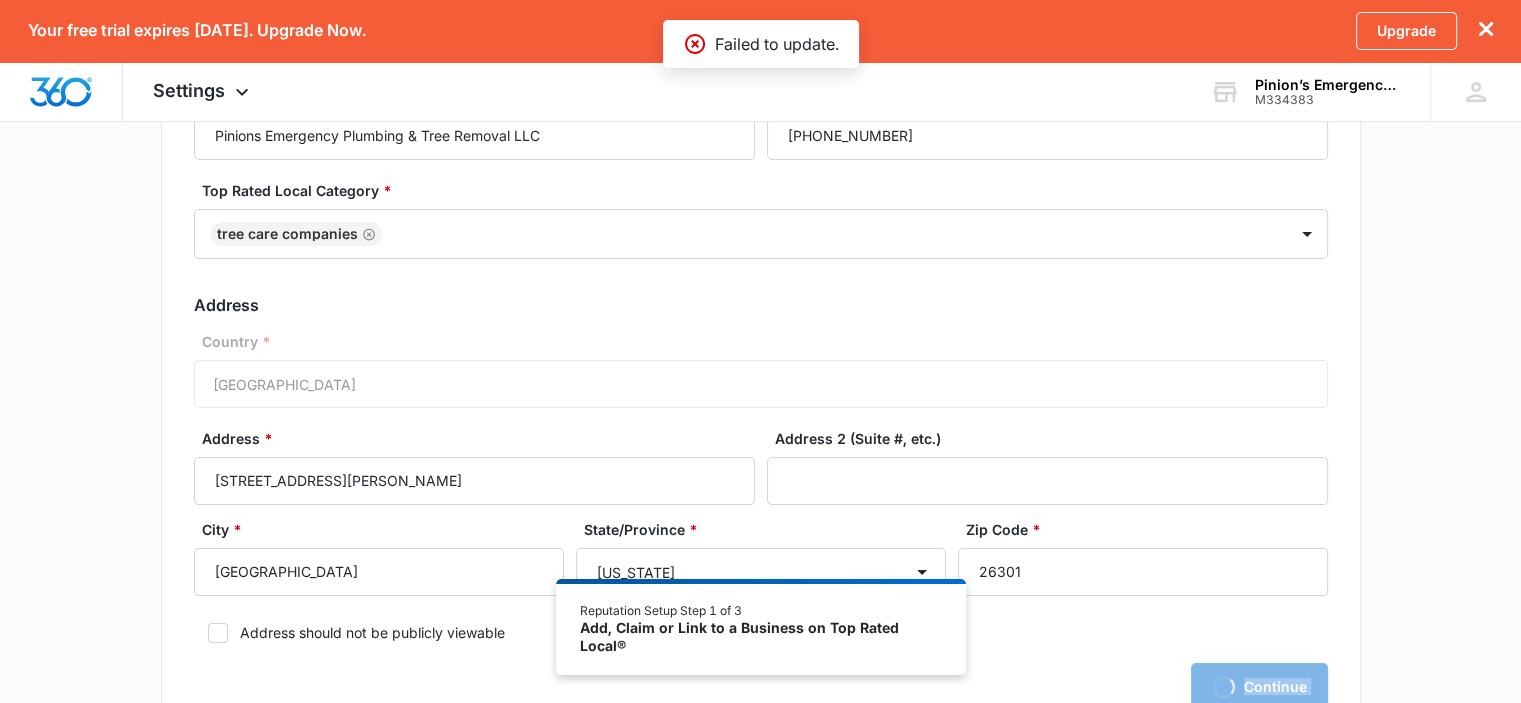 click on "Loading Continue" at bounding box center [761, 687] 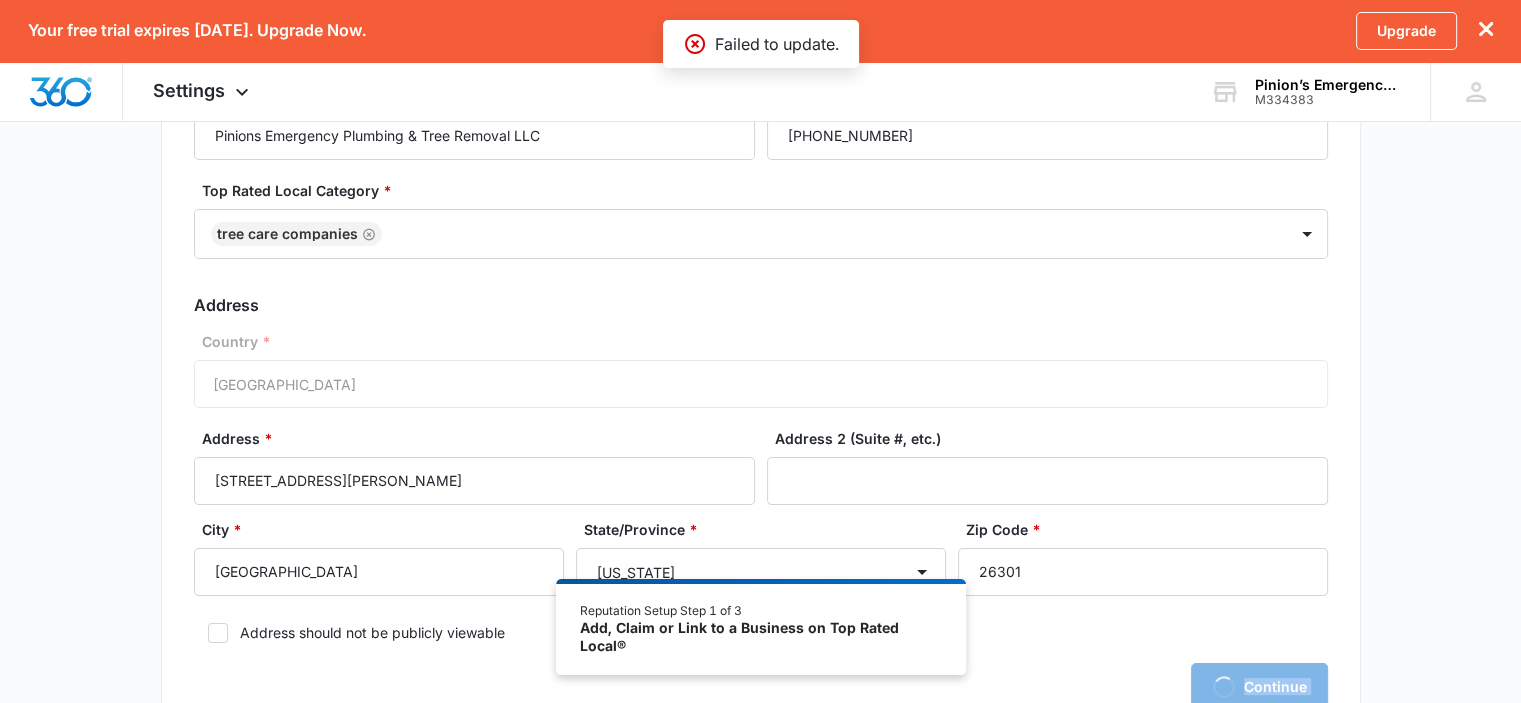 click on "Loading Continue" at bounding box center [761, 687] 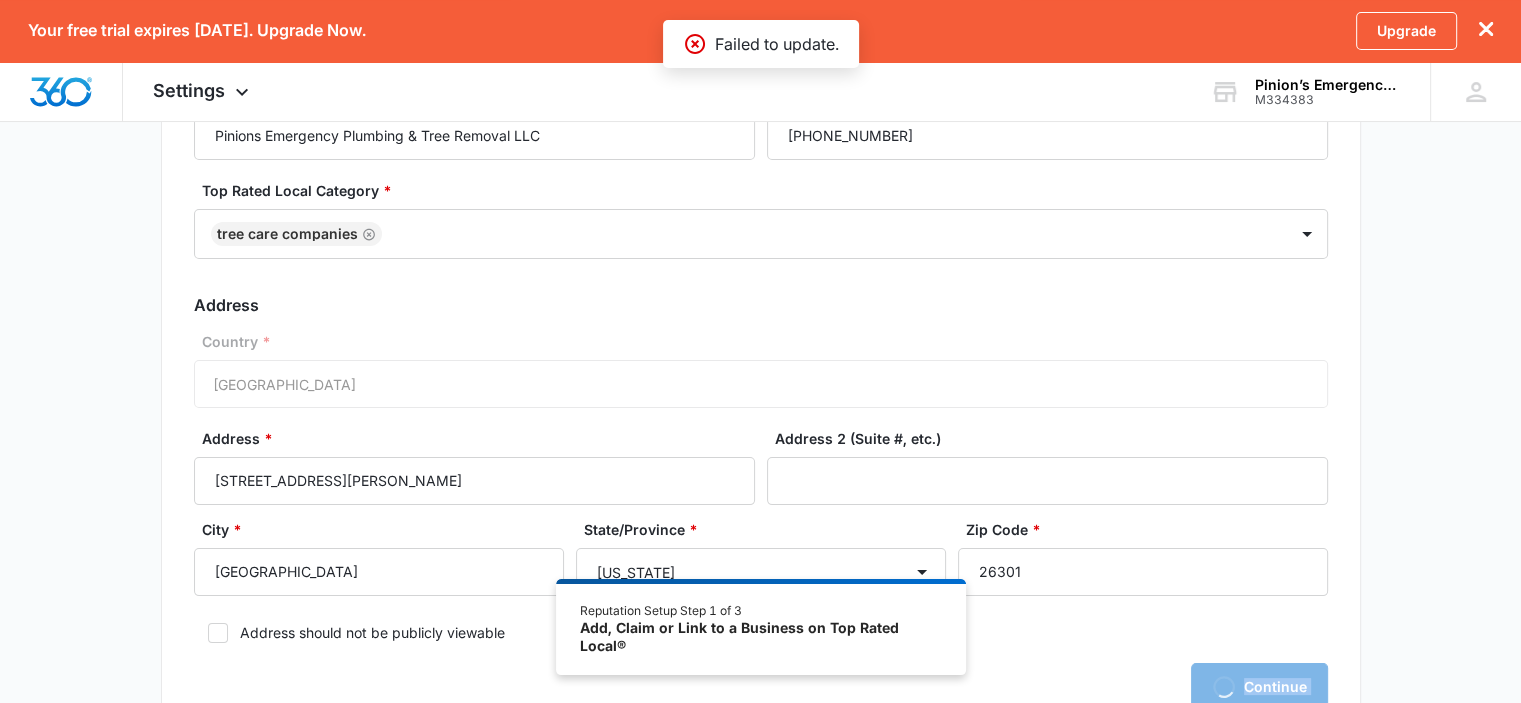 click on "Loading Continue" at bounding box center [761, 687] 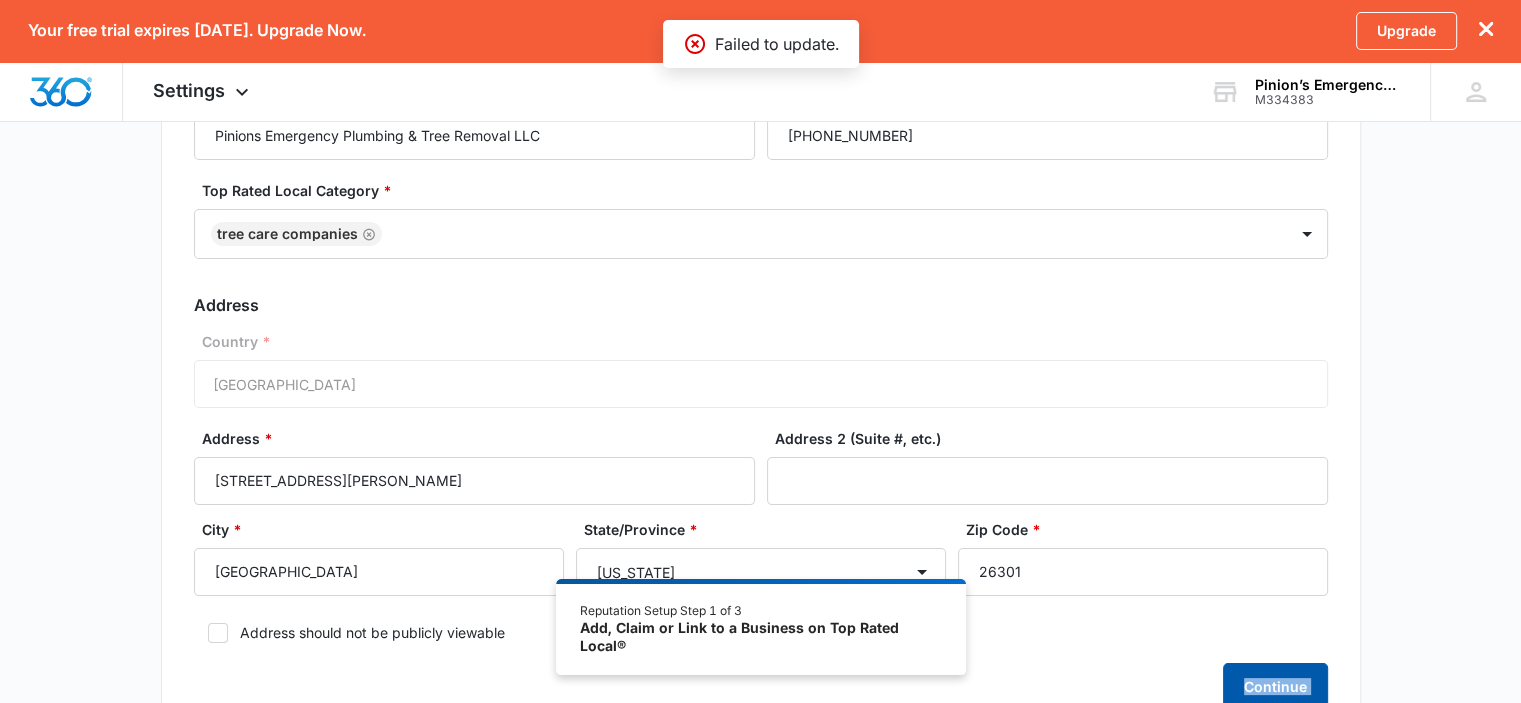 click on "Continue" at bounding box center (1275, 687) 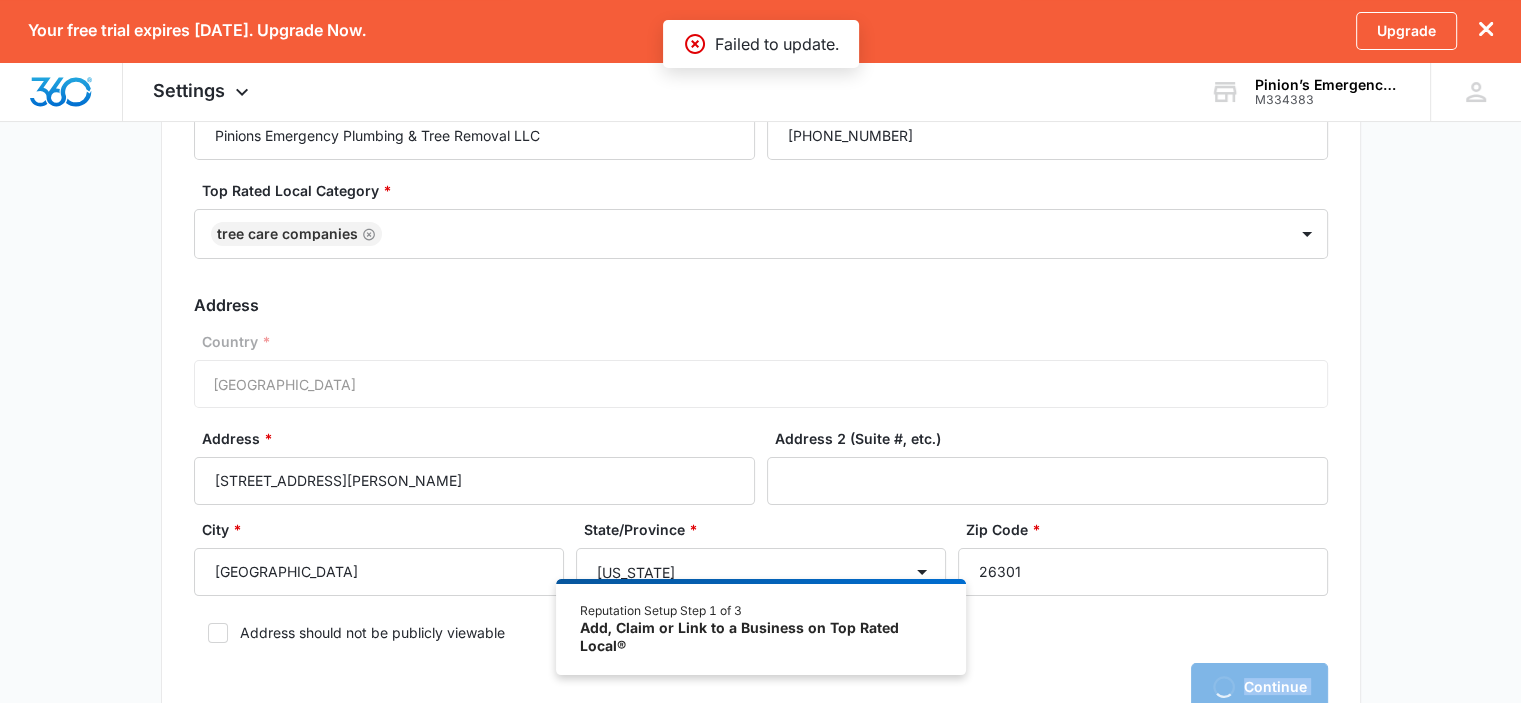 click on "Loading Continue" at bounding box center [761, 687] 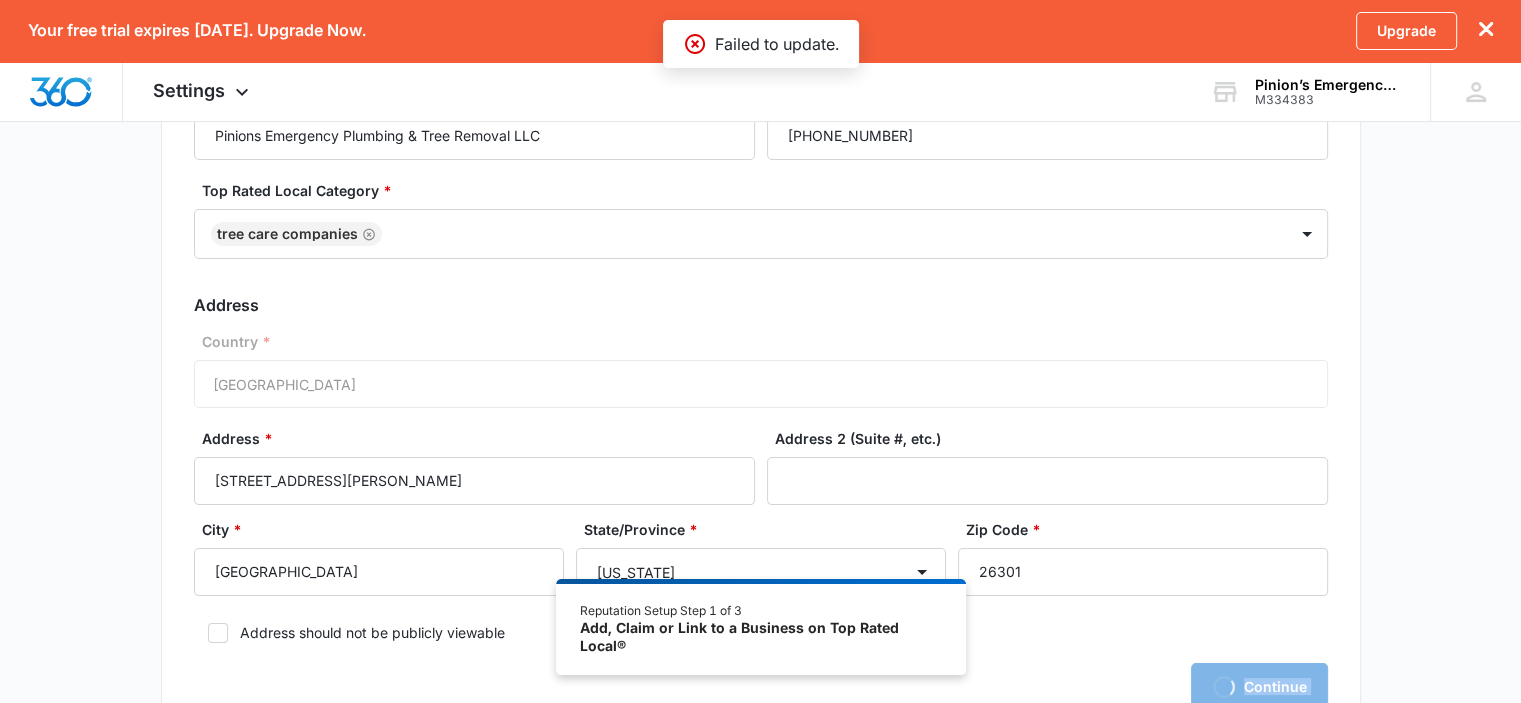 click on "Loading Continue" at bounding box center [761, 687] 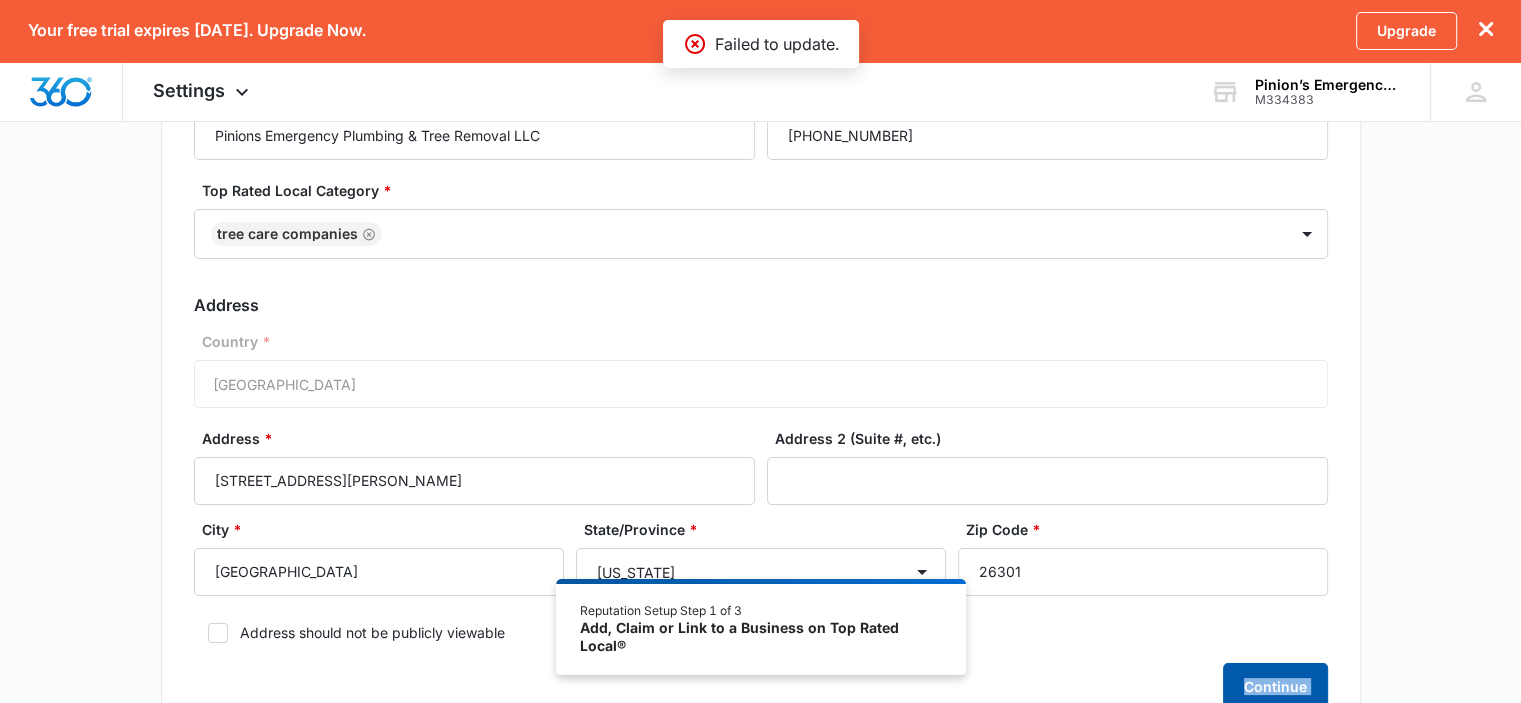 click on "Continue" at bounding box center (1275, 687) 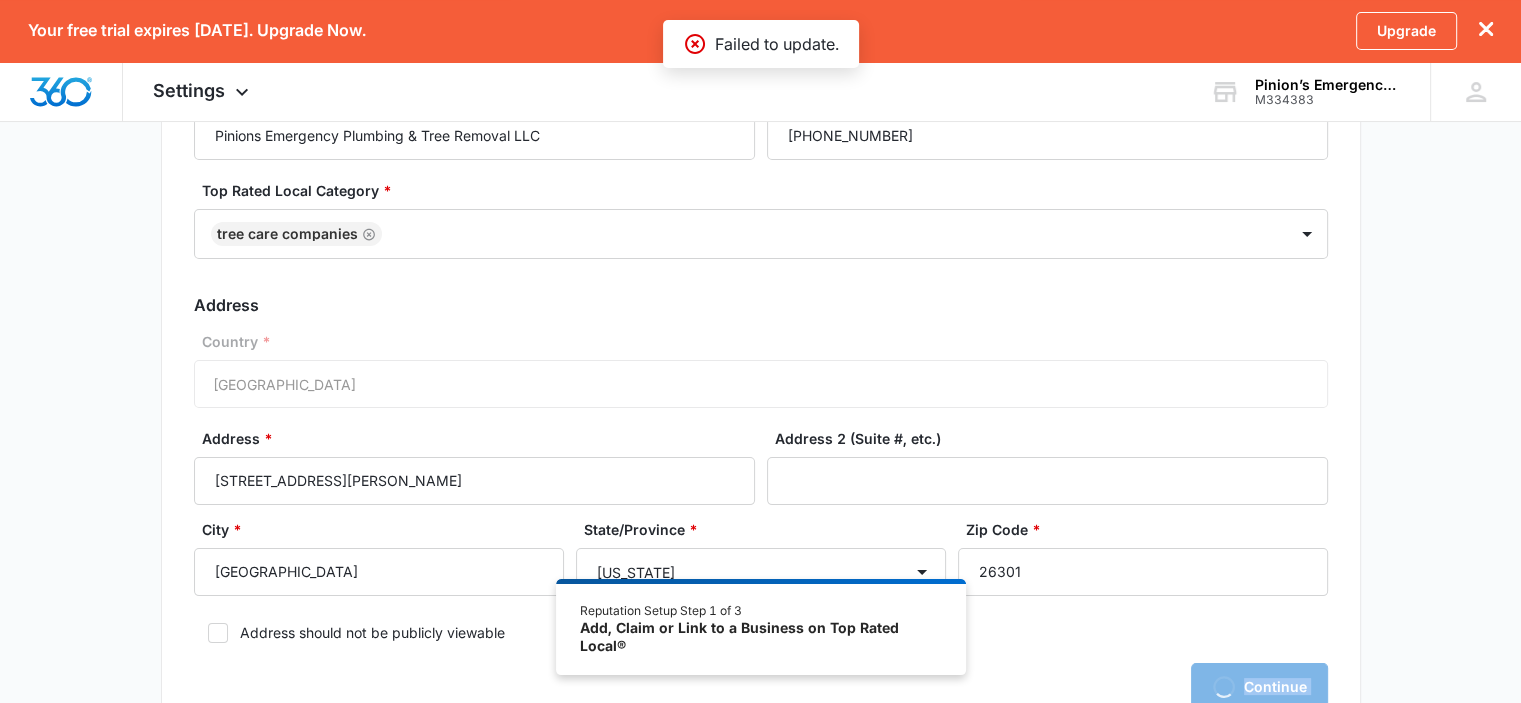 click on "Loading Continue" at bounding box center (761, 687) 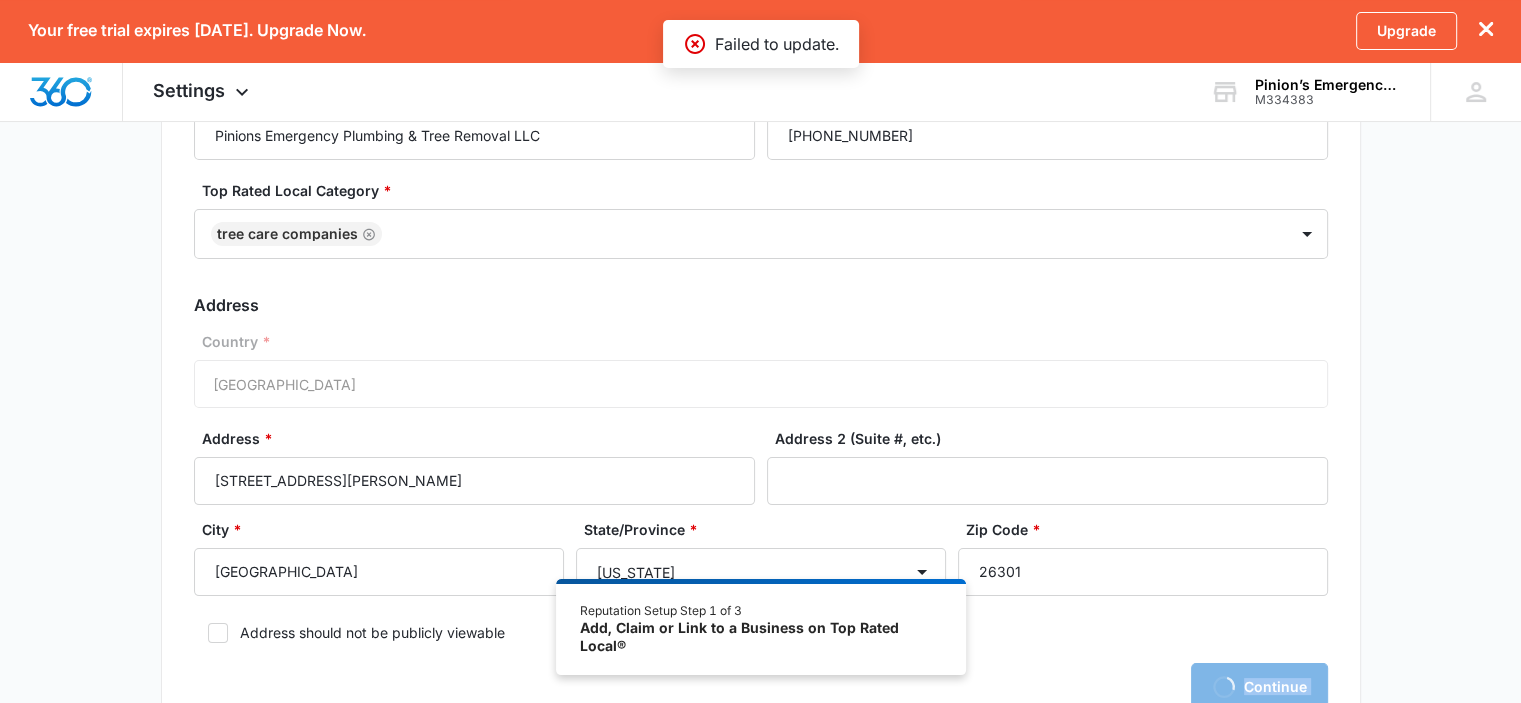 click on "Loading Continue" at bounding box center (761, 687) 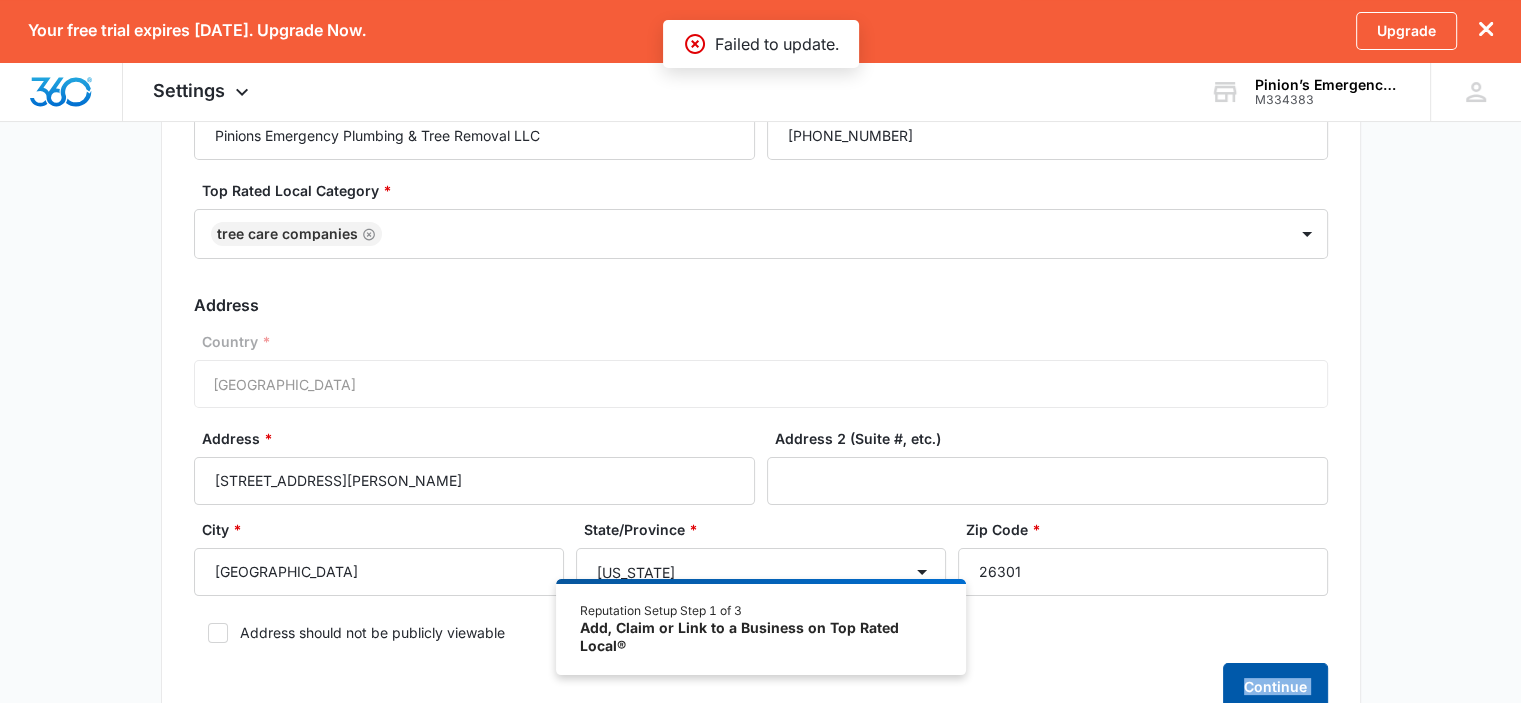 click on "Continue" at bounding box center [1275, 687] 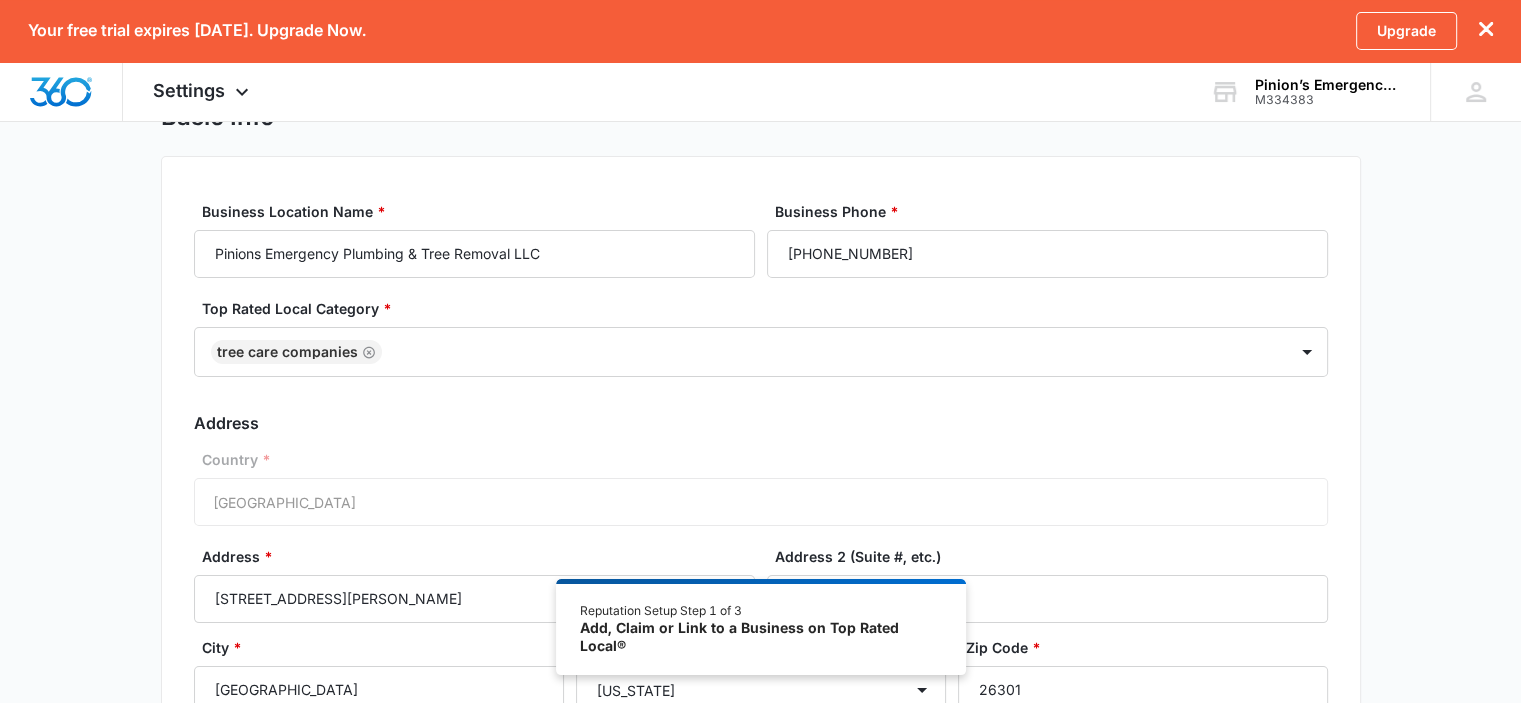 scroll, scrollTop: 0, scrollLeft: 0, axis: both 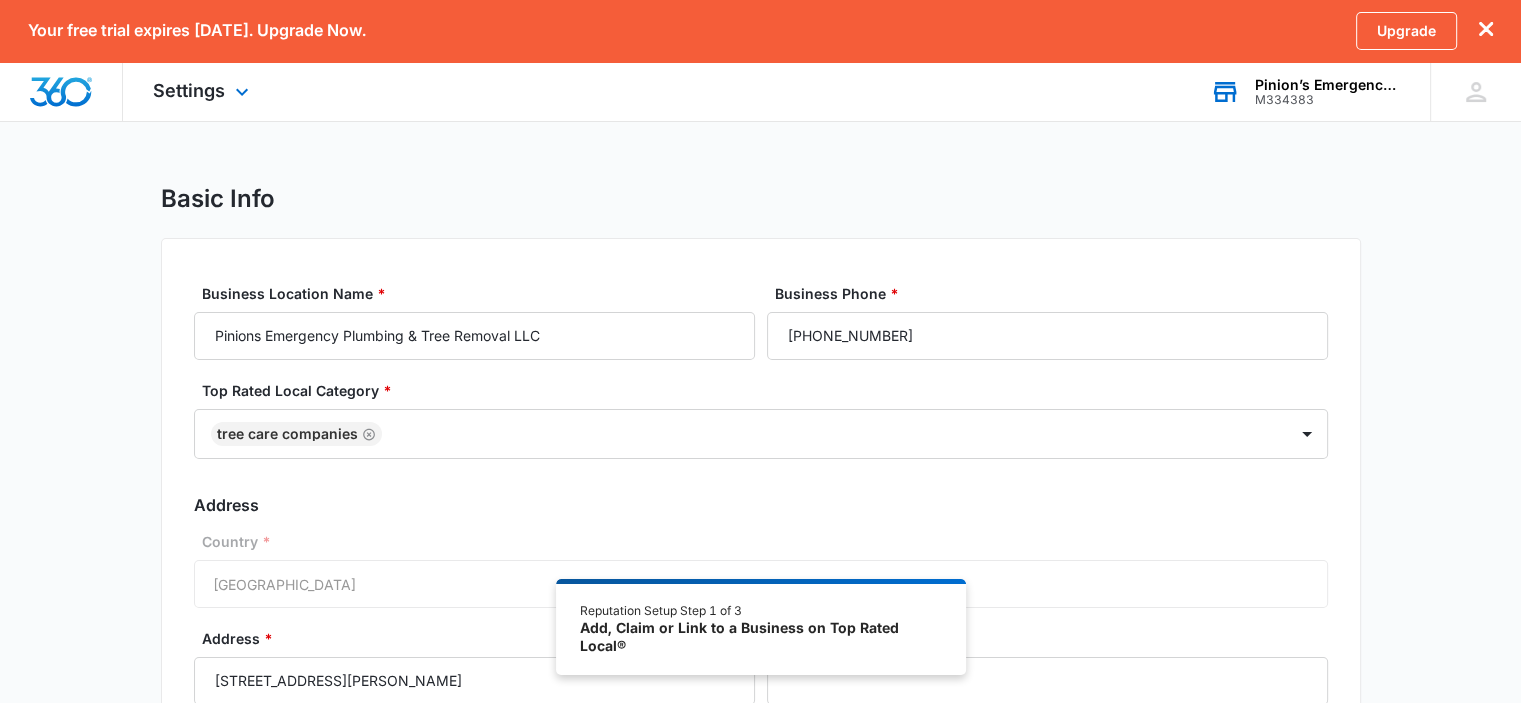 click on "Pinion’s Emergency Plumbing Repairs 24/7" at bounding box center (1328, 85) 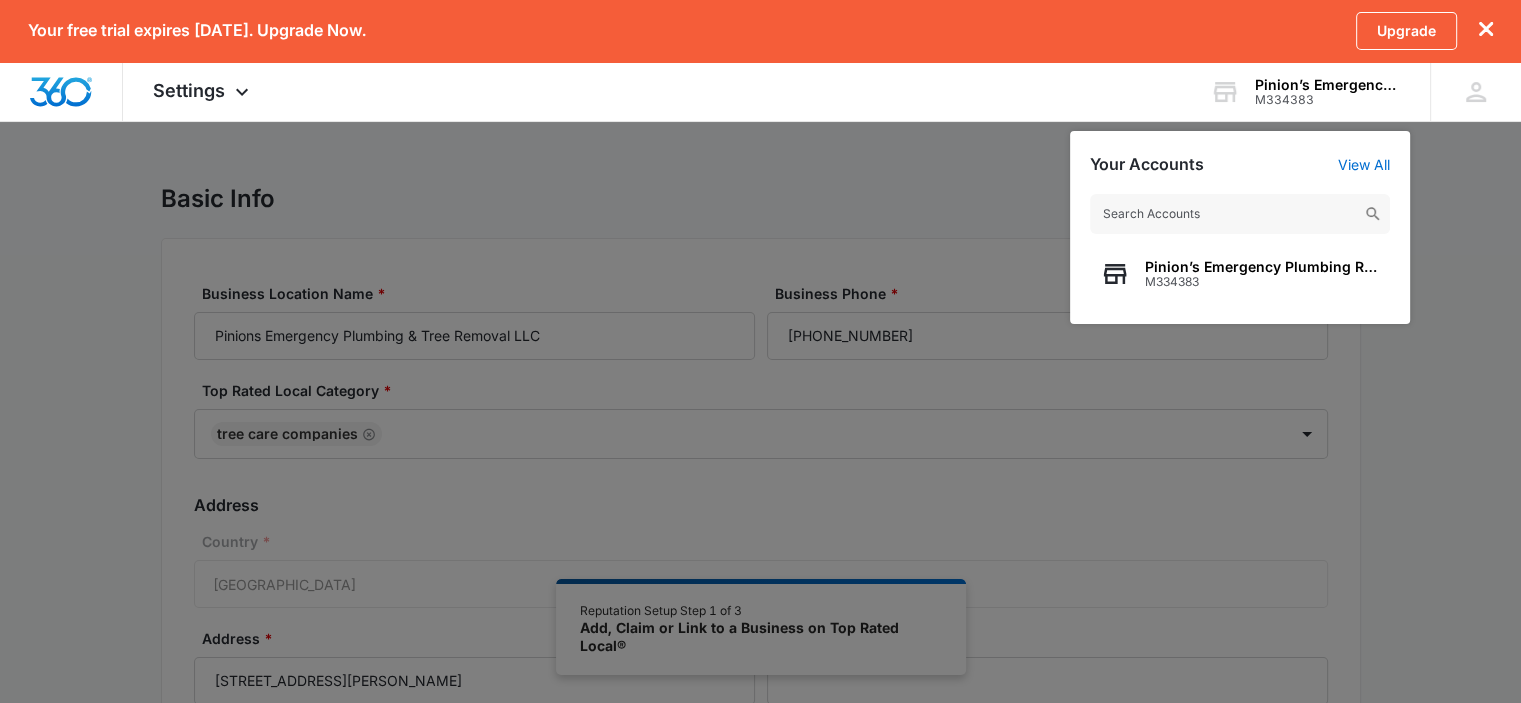 click at bounding box center [760, 351] 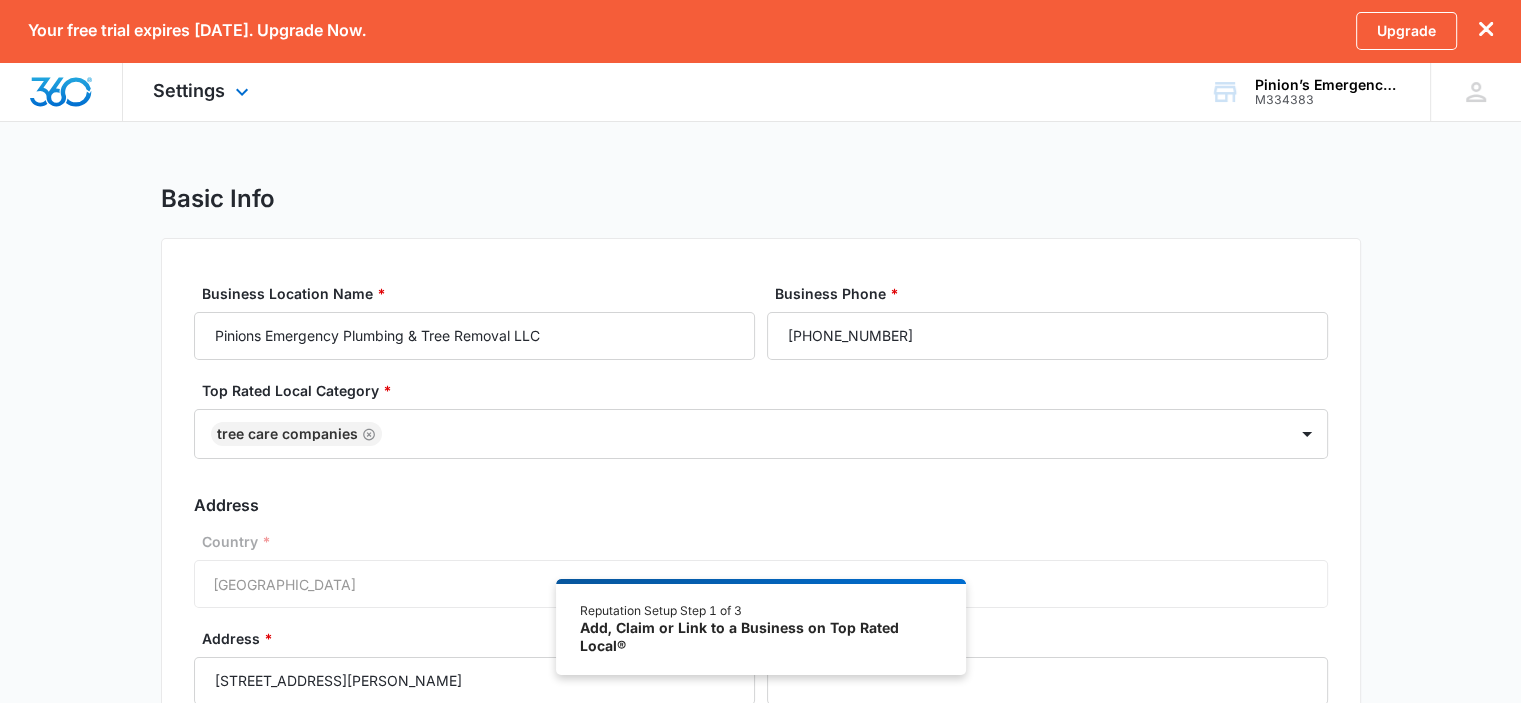 click on "Settings Apps Reputation Websites Forms CRM Email Shop Payments POS Ads Intelligence Brand Settings" at bounding box center [203, 91] 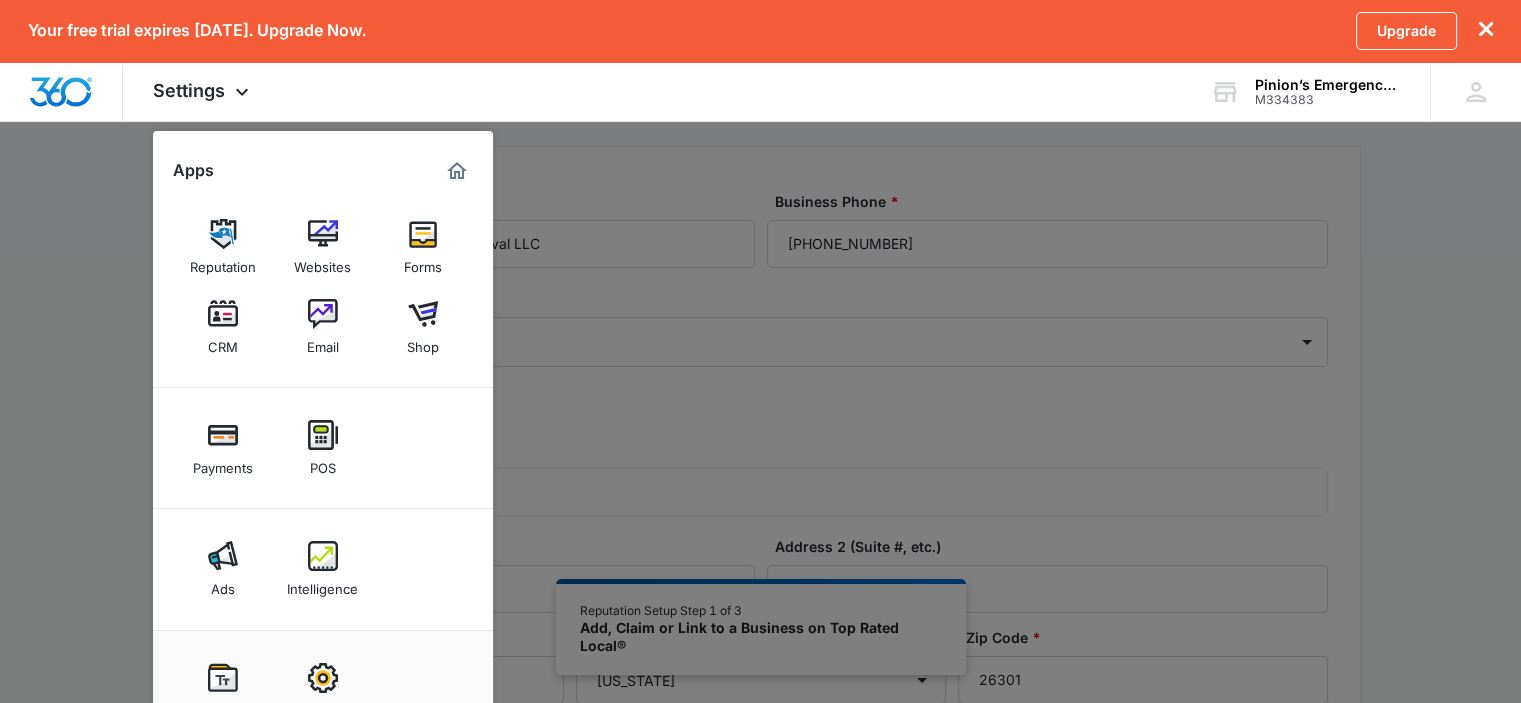 scroll, scrollTop: 367, scrollLeft: 0, axis: vertical 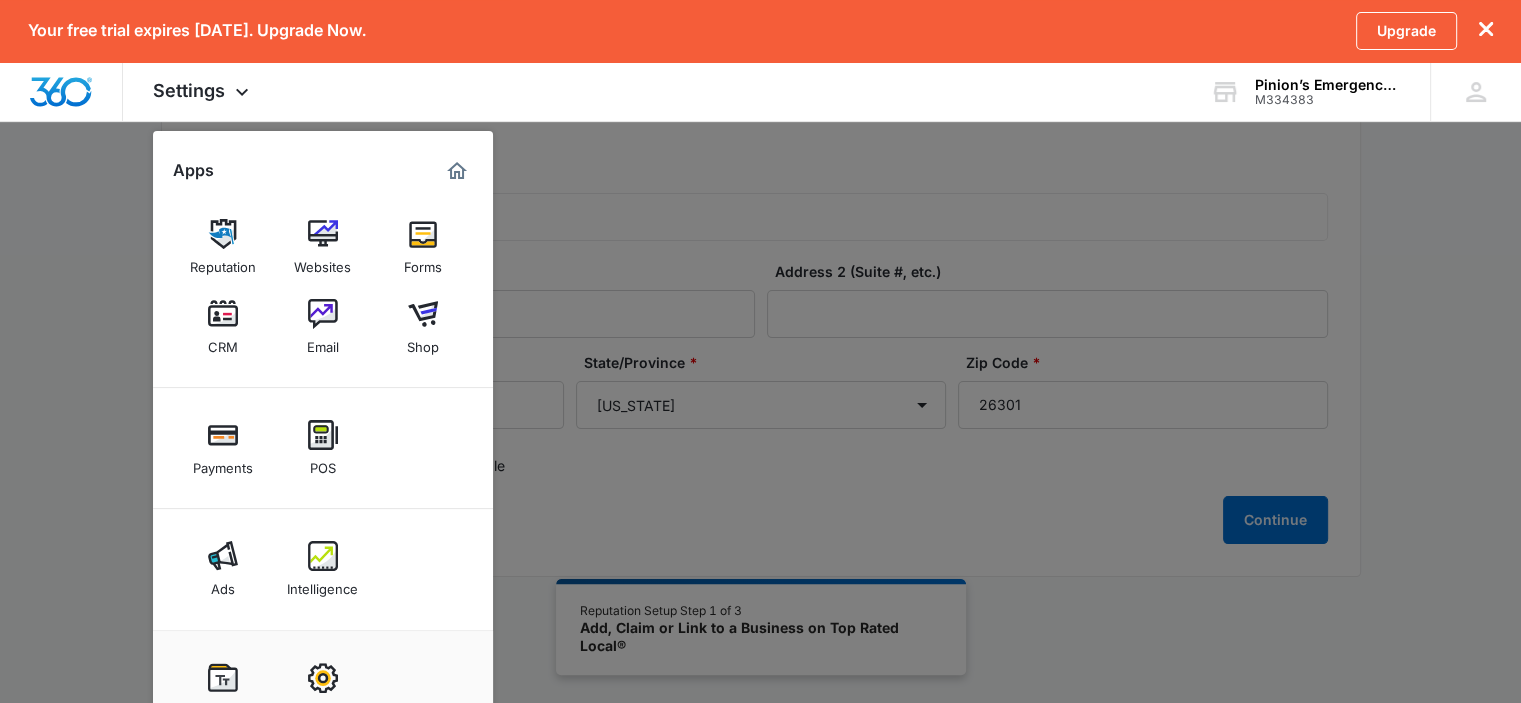 click at bounding box center [760, 351] 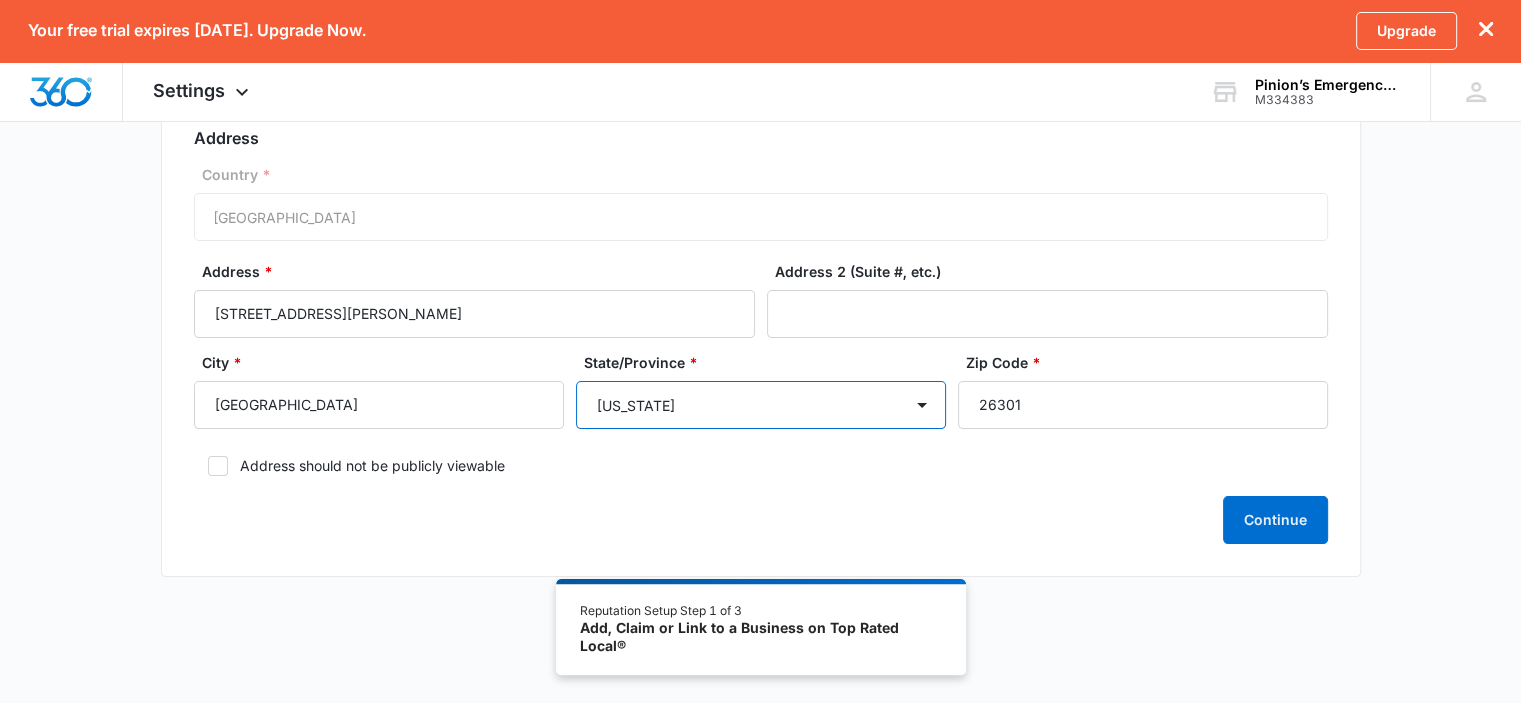 click on "[US_STATE] [US_STATE] [US_STATE] [US_STATE] [US_STATE] [US_STATE] [US_STATE] [US_STATE] [US_STATE] [US_STATE] [US_STATE] [US_STATE] [US_STATE] [US_STATE] [US_STATE] [US_STATE] [US_STATE] [US_STATE] [US_STATE] [US_STATE] [US_STATE] [US_STATE] [US_STATE] [US_STATE] [US_STATE] [US_STATE] [US_STATE] [US_STATE] [US_STATE] [US_STATE] [US_STATE] [US_STATE] [US_STATE] [US_STATE] [US_STATE] [US_STATE] [US_STATE] [US_STATE] [US_STATE] [US_STATE] [US_STATE] [US_STATE] [US_STATE] [US_STATE] [US_STATE] [US_STATE] [US_STATE][PERSON_NAME][US_STATE] [US_STATE][PERSON_NAME] [US_STATE] [US_STATE]" at bounding box center (761, 405) 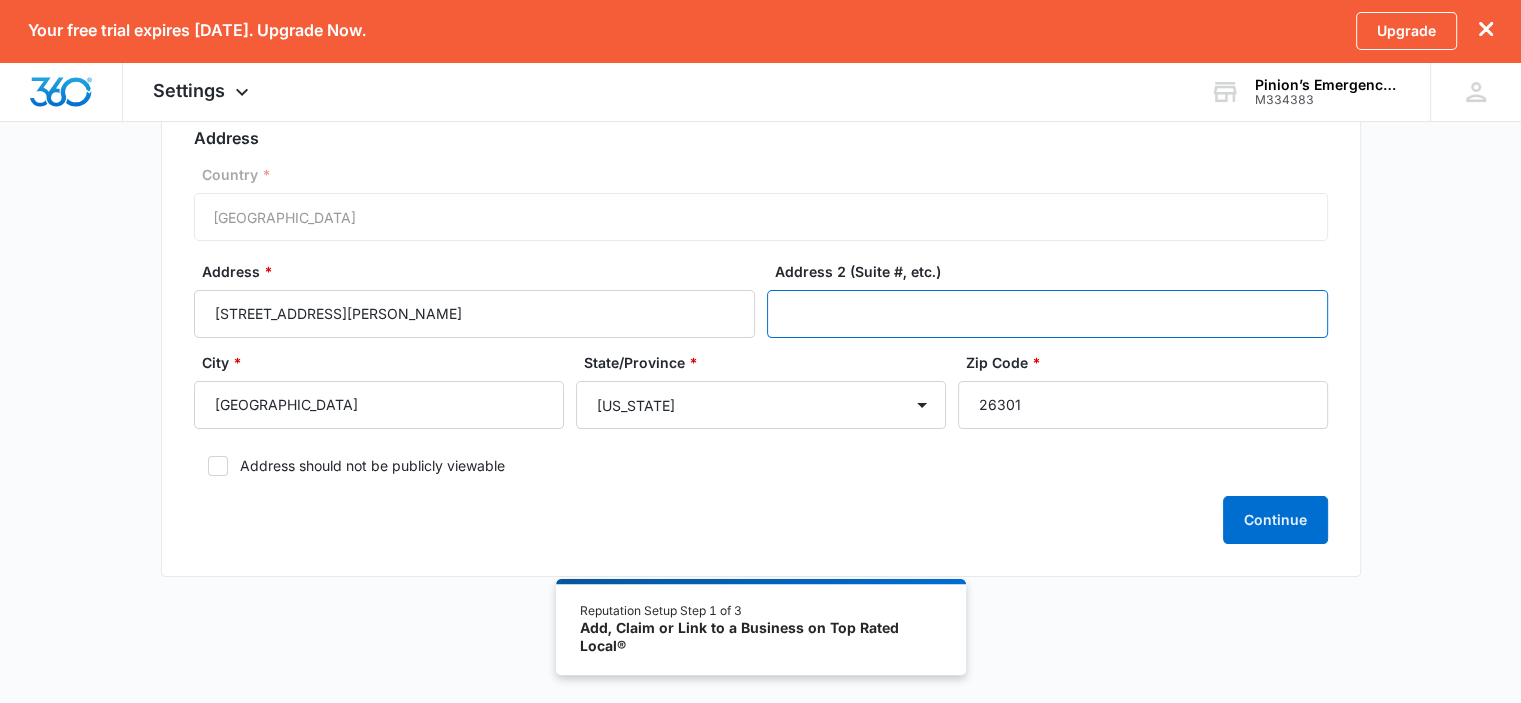click on "Address 2 (Suite #, etc.)" at bounding box center (1047, 314) 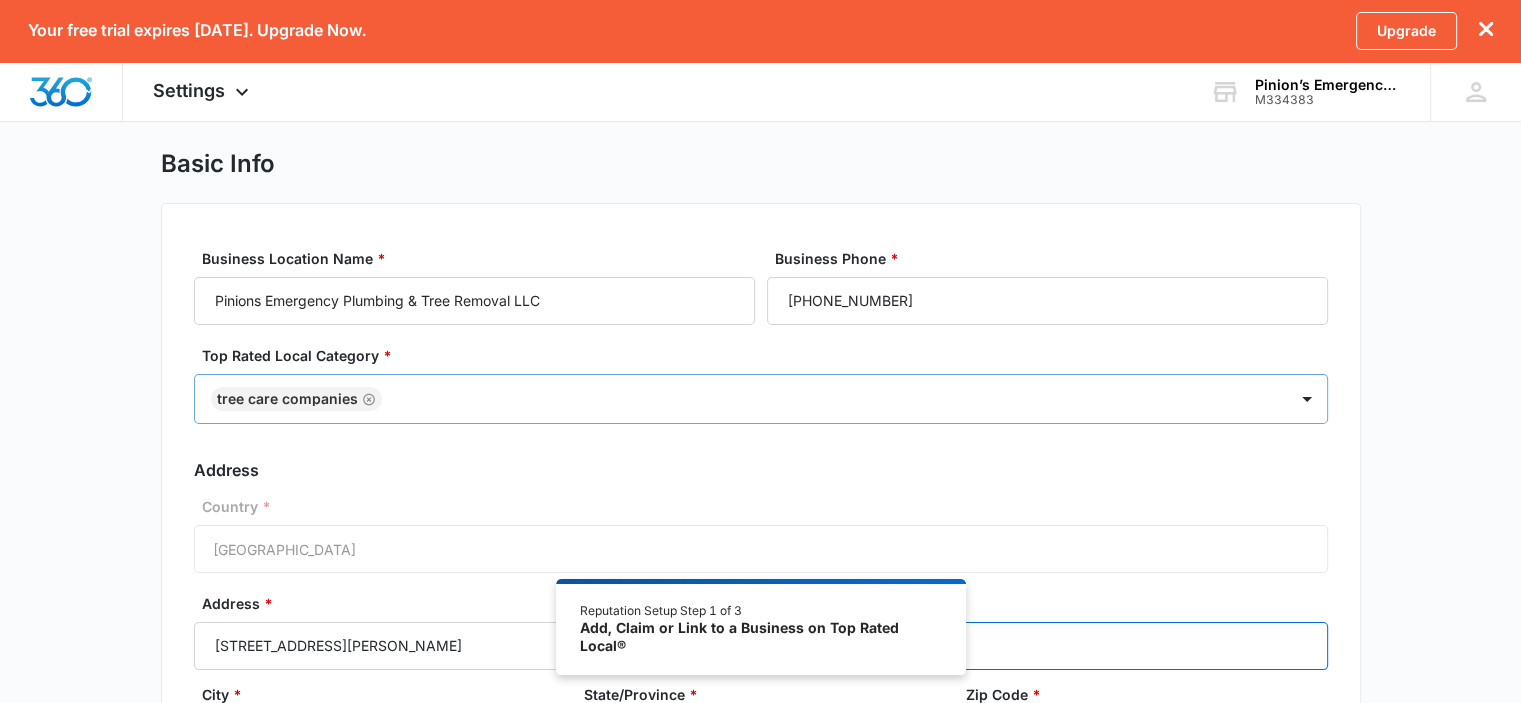 scroll, scrollTop: 0, scrollLeft: 0, axis: both 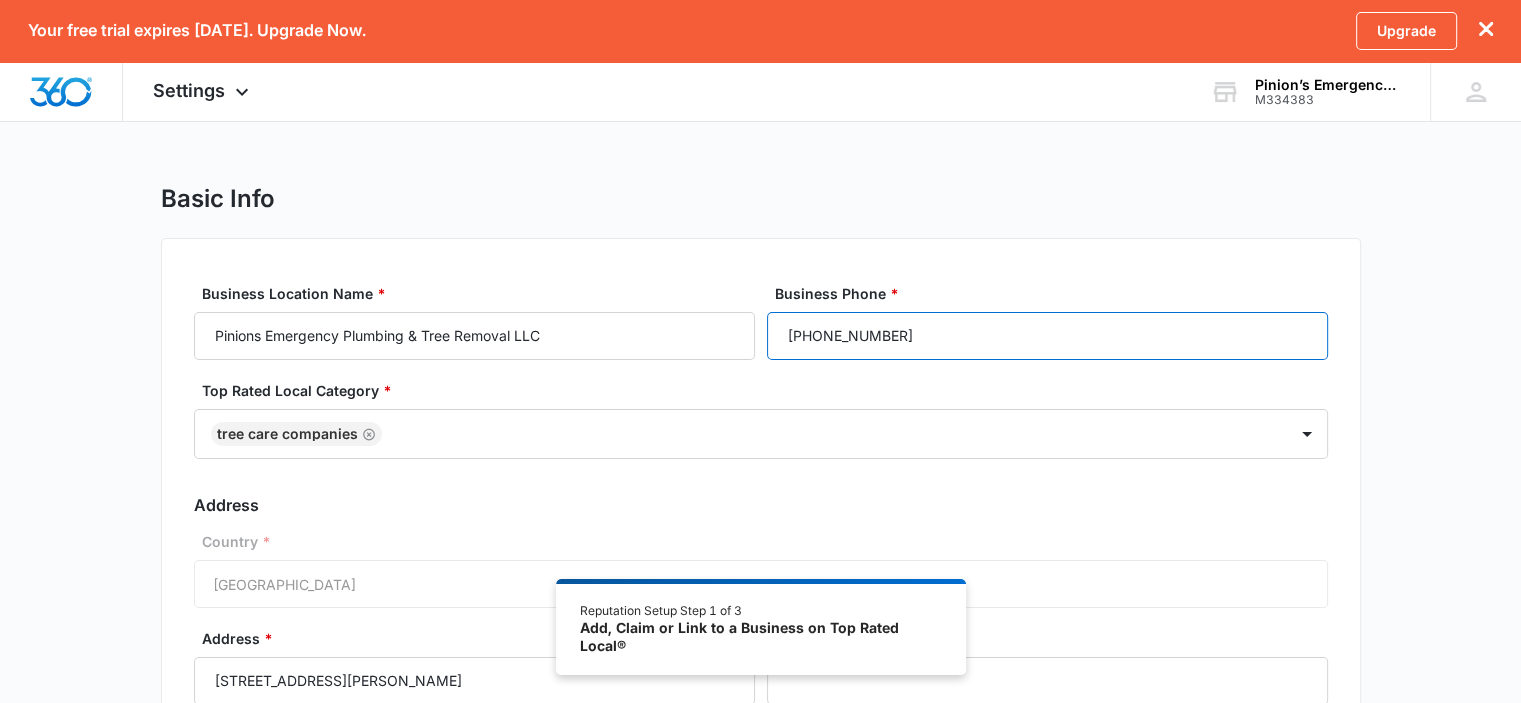 click on "[PHONE_NUMBER]" at bounding box center (1047, 336) 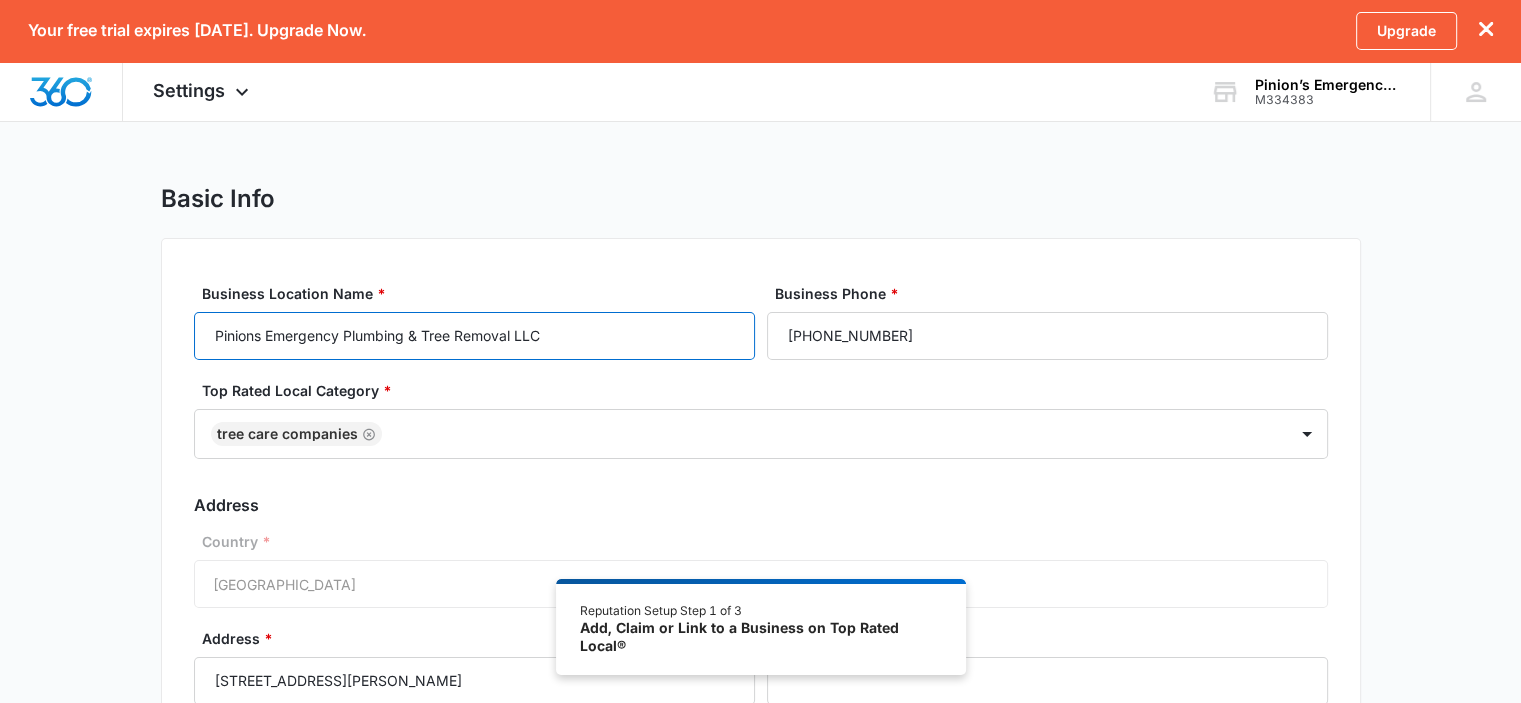 click on "Pinions Emergency Plumbing & Tree Removal LLC" at bounding box center [474, 336] 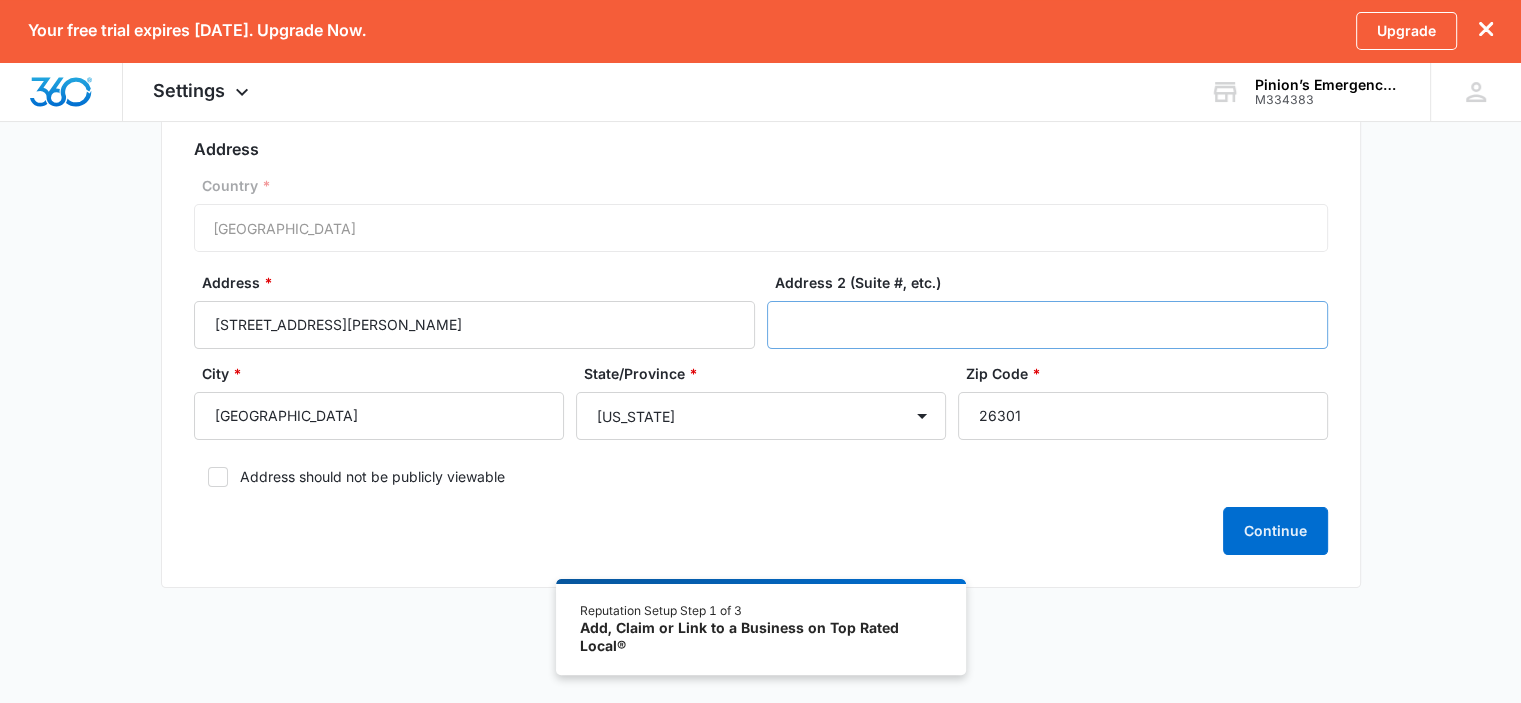 scroll, scrollTop: 367, scrollLeft: 0, axis: vertical 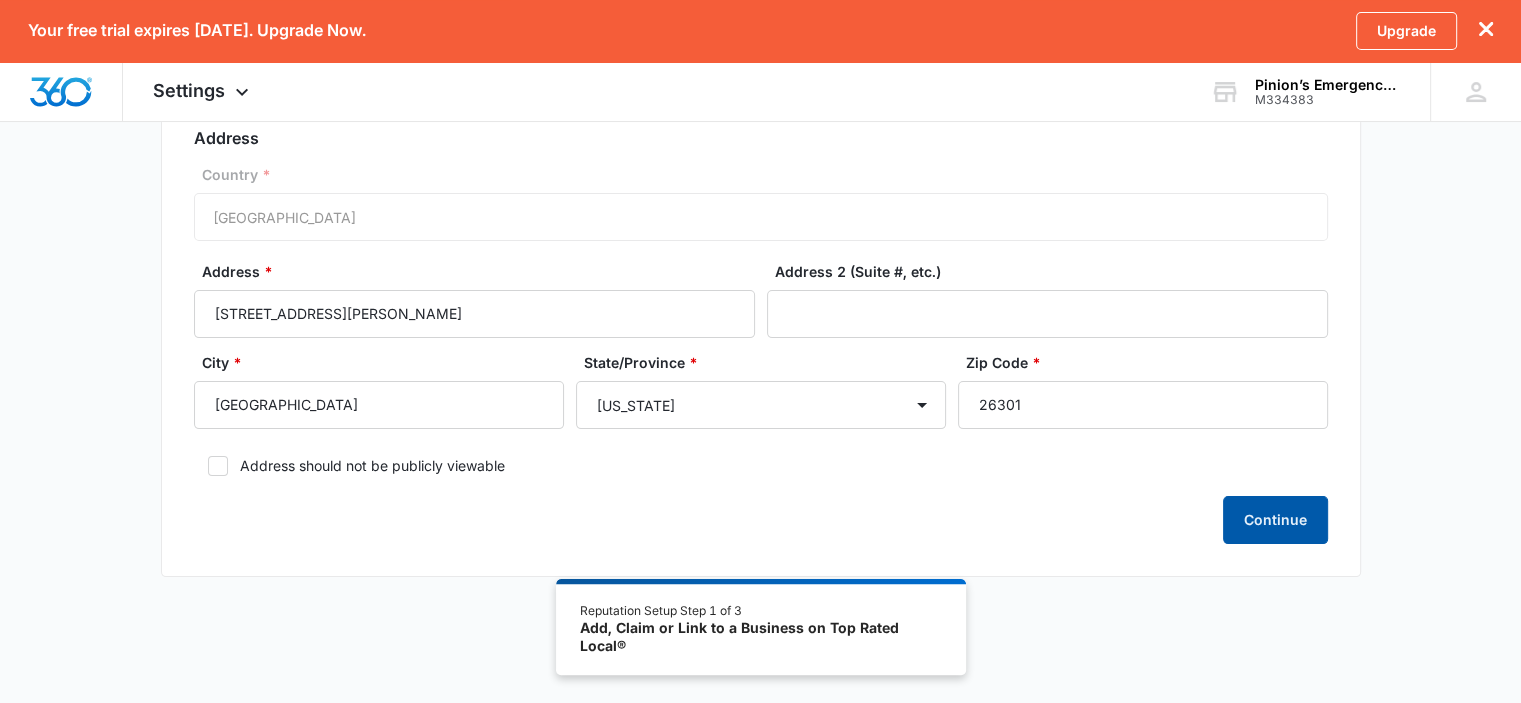 drag, startPoint x: 1319, startPoint y: 540, endPoint x: 1304, endPoint y: 531, distance: 17.492855 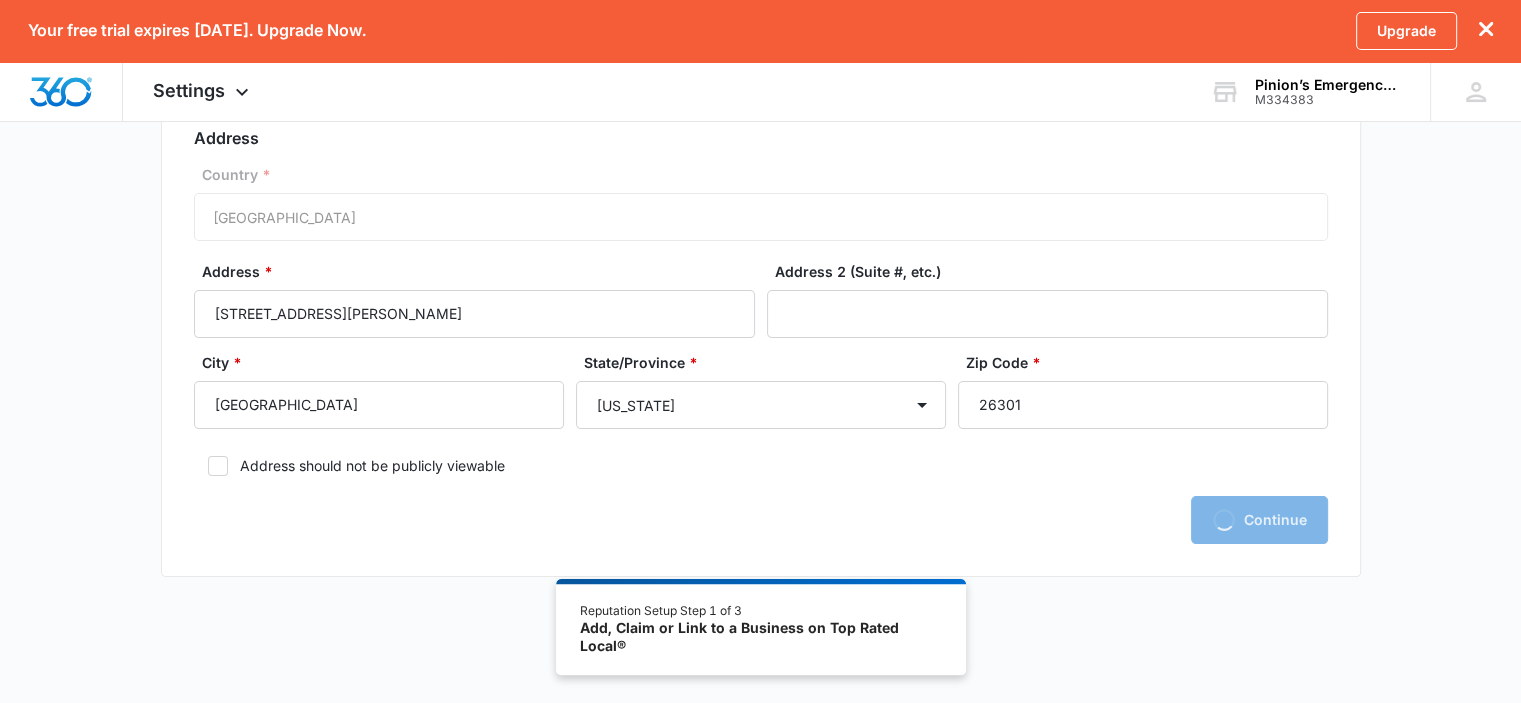 click on "Loading Continue" at bounding box center (761, 520) 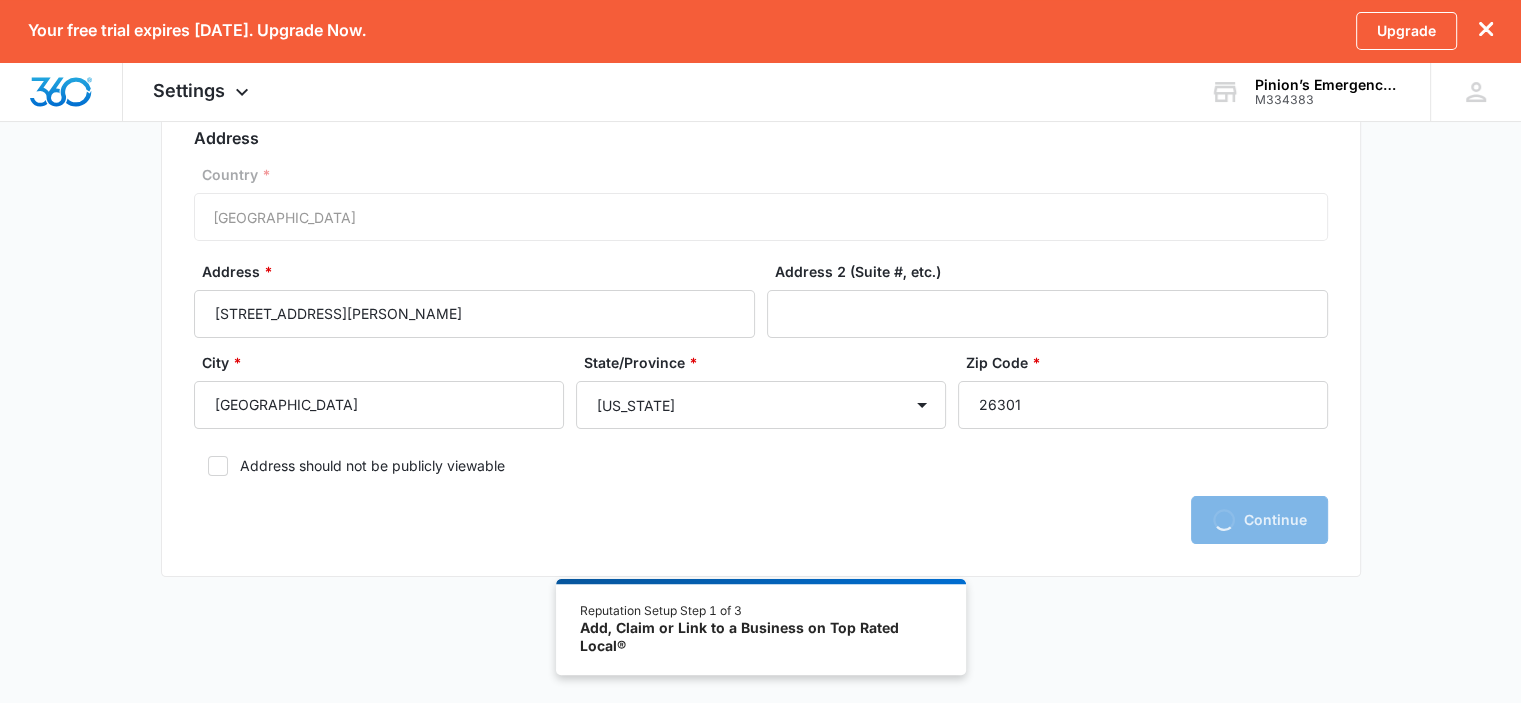 drag, startPoint x: 1300, startPoint y: 529, endPoint x: 1284, endPoint y: 529, distance: 16 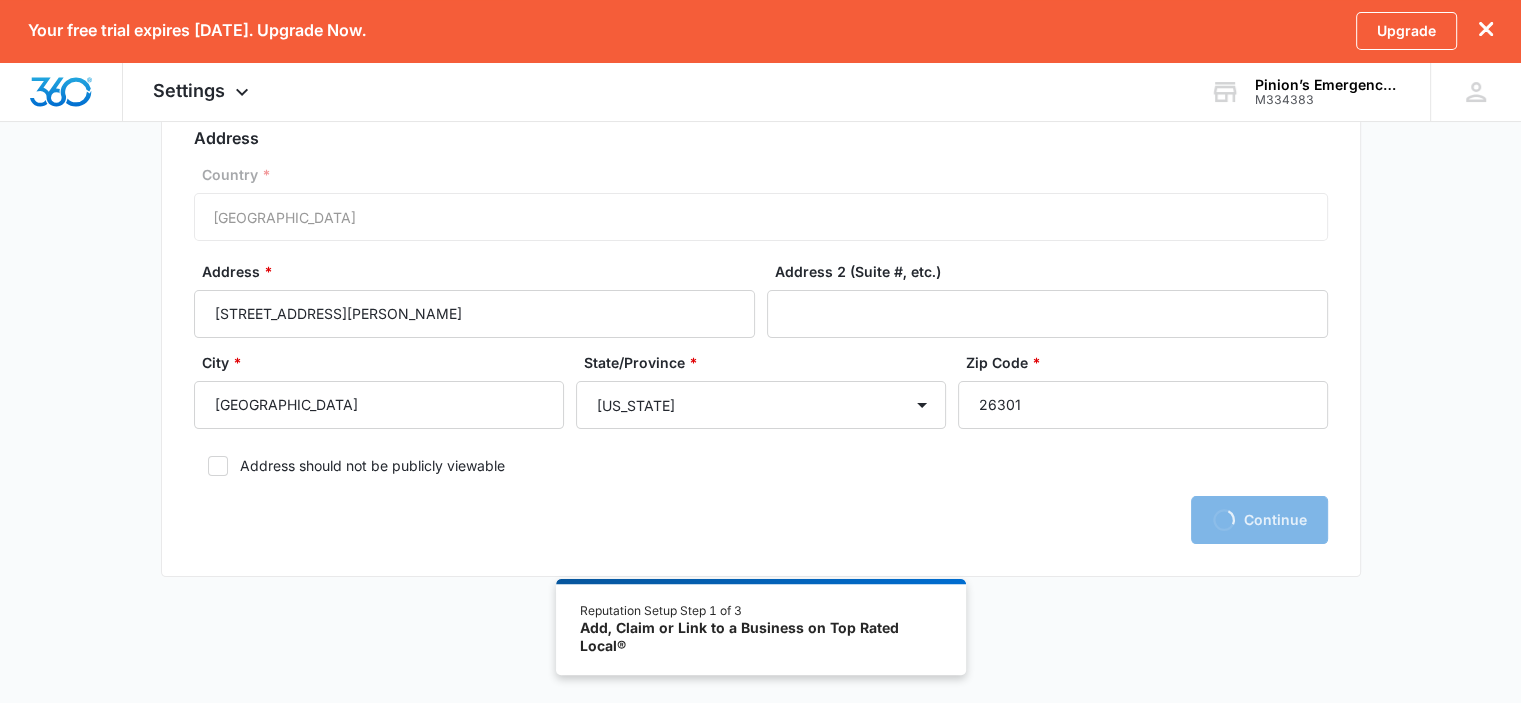 click on "Loading Continue" at bounding box center [761, 520] 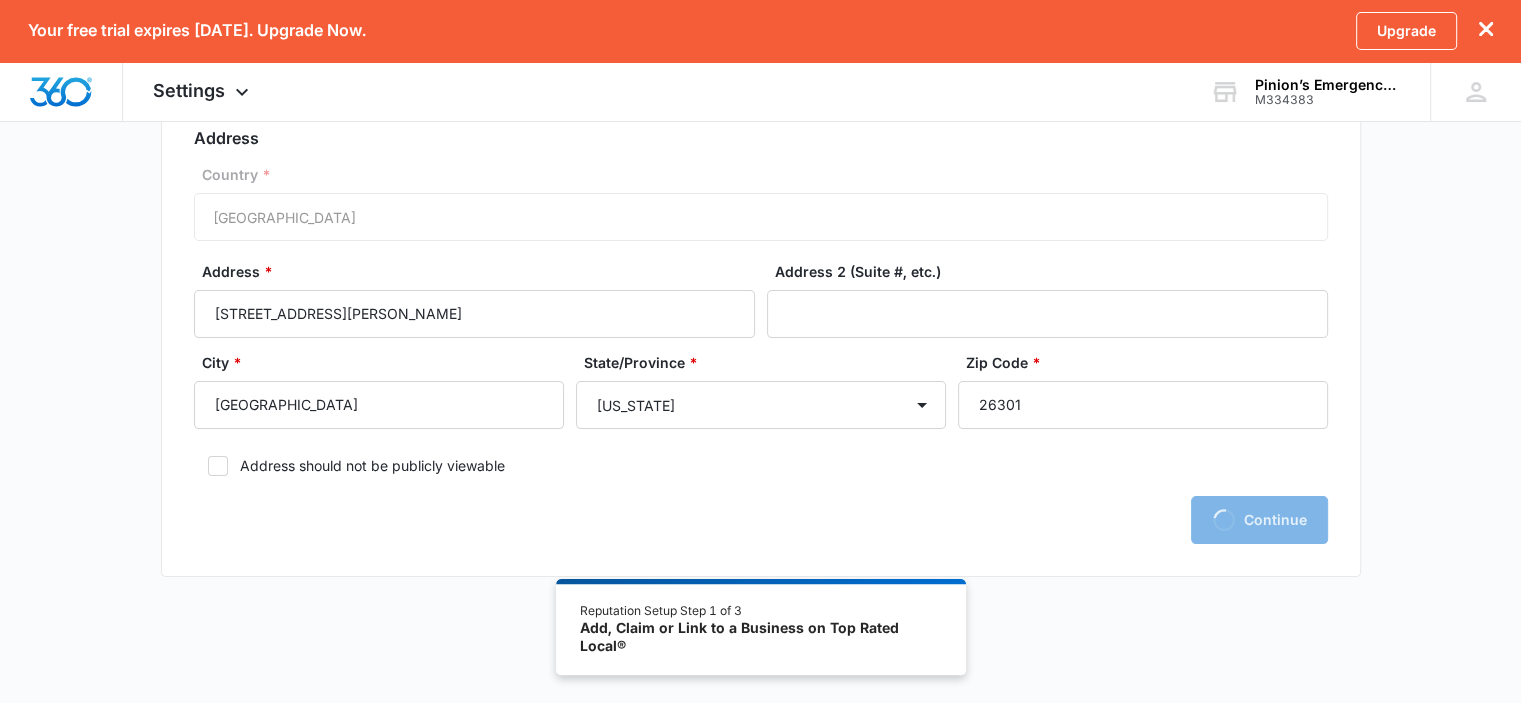 drag, startPoint x: 1030, startPoint y: 492, endPoint x: 1052, endPoint y: 480, distance: 25.059929 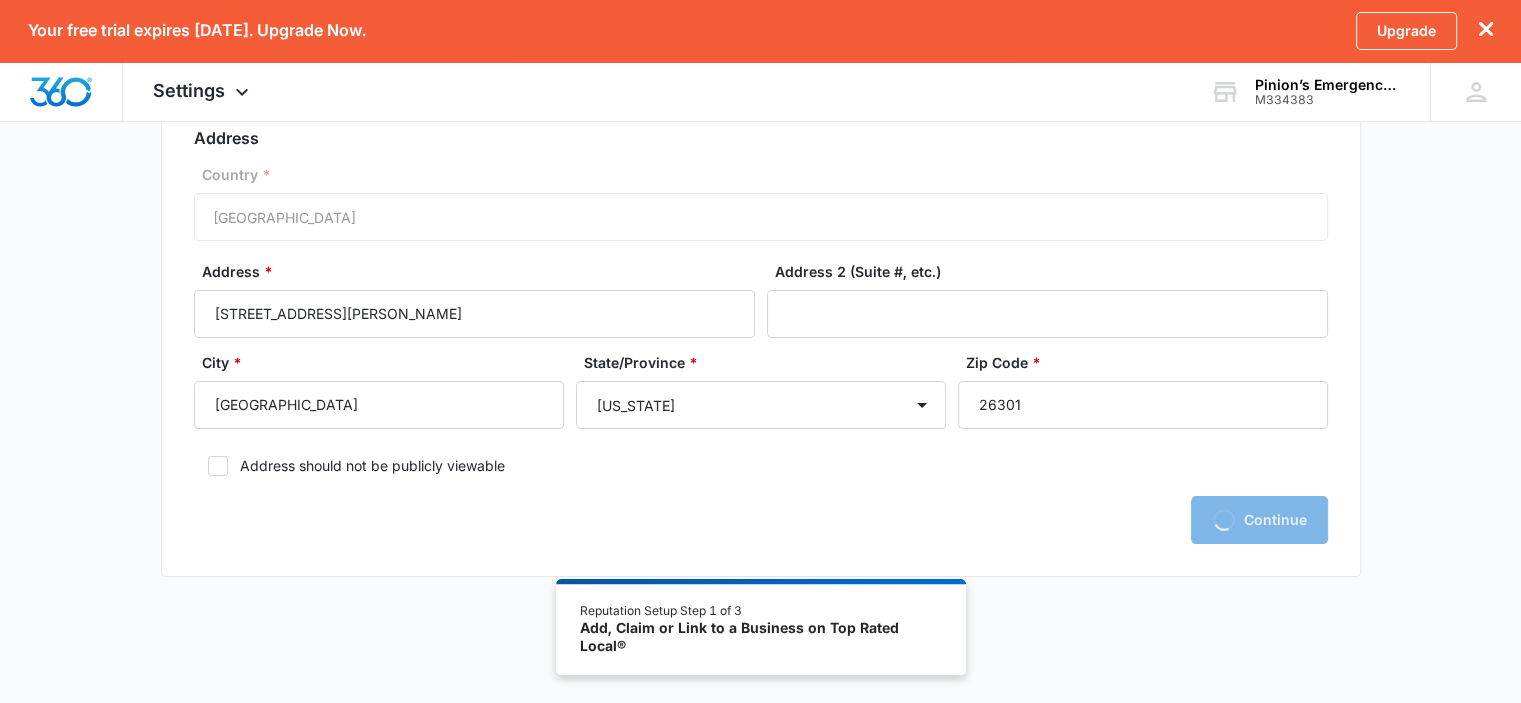 click on "Business Location Name * Pinions Emergency Plumbing & Tree Removal LLC Business Phone * [PHONE_NUMBER] Top Rated Local Category * Tree Care Companies Address Country * [GEOGRAPHIC_DATA] Address * [STREET_ADDRESS][PERSON_NAME] Address 2 (Suite #, etc.) City * [GEOGRAPHIC_DATA]/Province * [US_STATE] [US_STATE] [US_STATE] [US_STATE] [US_STATE] [US_STATE] [US_STATE] [US_STATE] [US_STATE] [US_STATE] [US_STATE] [US_STATE] [US_STATE] [US_STATE] [US_STATE] [US_STATE] [US_STATE] [US_STATE] [US_STATE] [US_STATE] [US_STATE] [US_STATE] [US_STATE] [US_STATE] [US_STATE] [US_STATE] [US_STATE] [US_STATE] [US_STATE] [US_STATE] [US_STATE] [US_STATE] [US_STATE] [US_STATE] [US_STATE] [US_STATE] [US_STATE] [US_STATE] [US_STATE] [US_STATE] [US_STATE] [US_STATE] [US_STATE] [US_STATE] [US_STATE] [US_STATE] [US_STATE][PERSON_NAME][US_STATE] [US_STATE][PERSON_NAME] [US_STATE] [US_STATE] Zip Code * 26301 Address should not be publicly viewable Loading Continue" at bounding box center [761, 230] 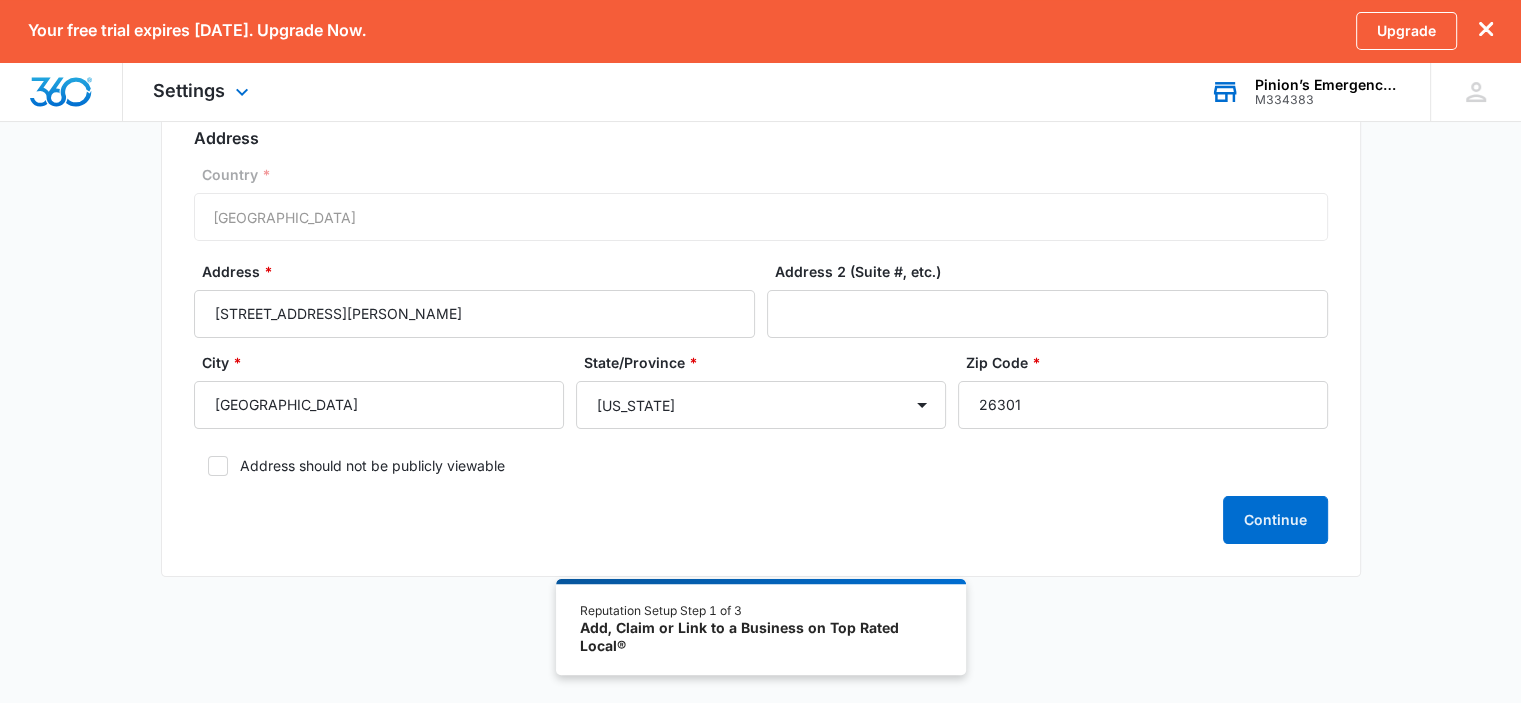 click 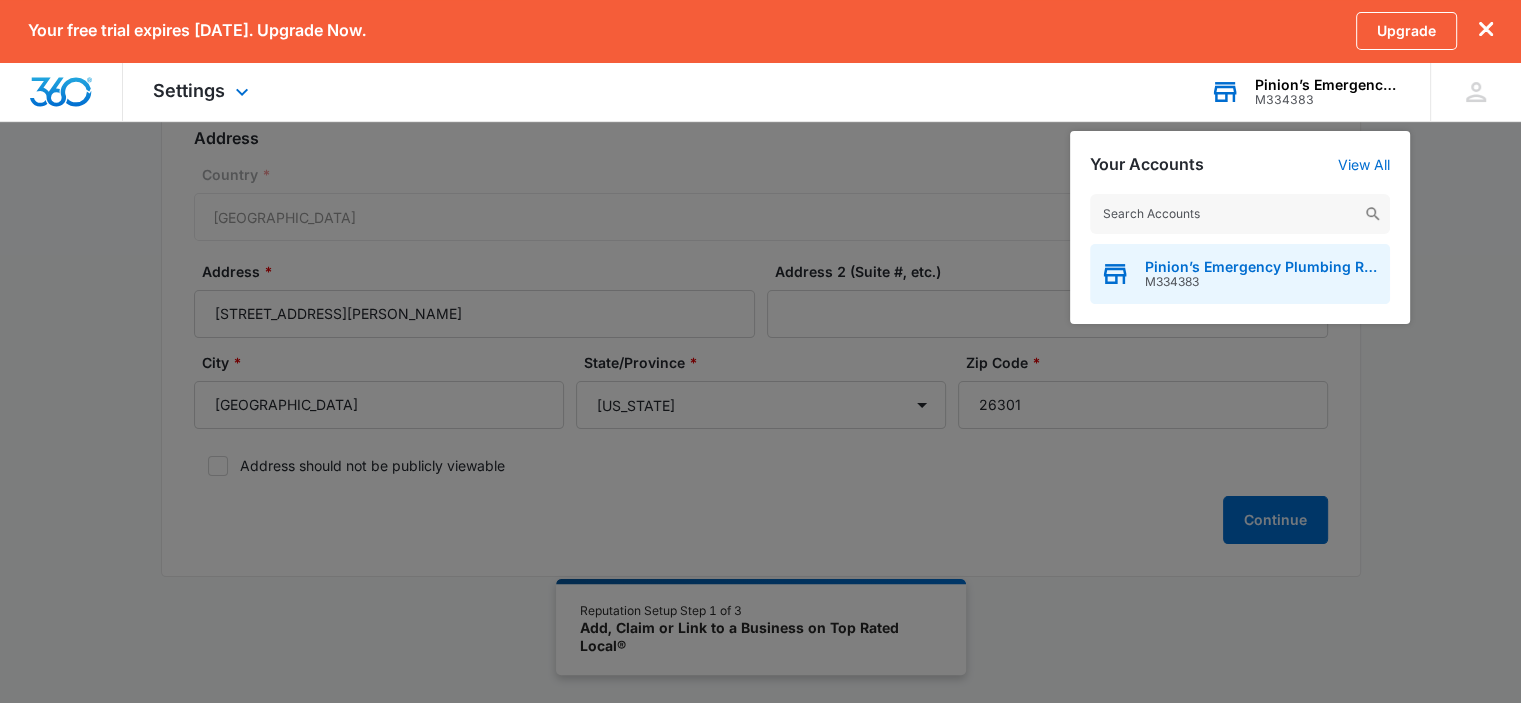 click on "M334383" at bounding box center (1262, 282) 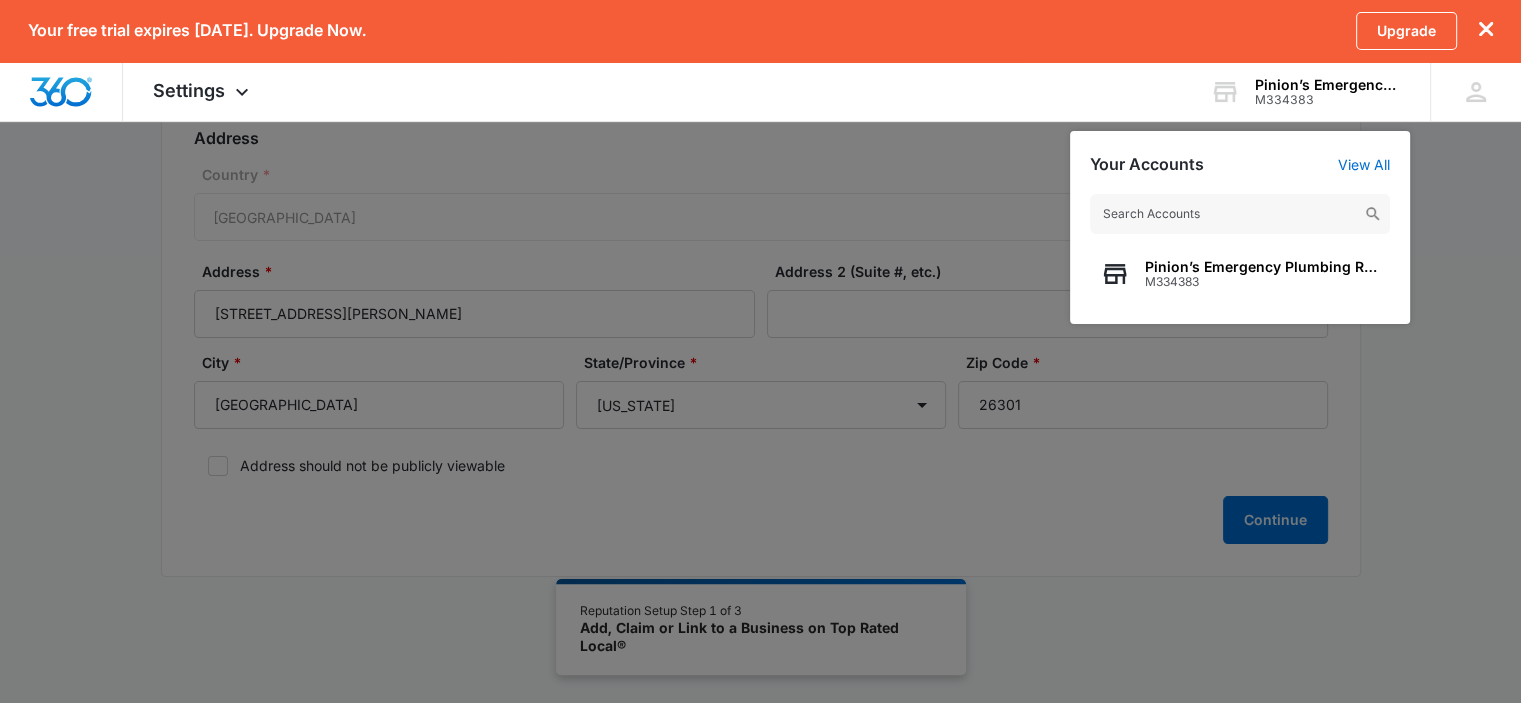 click at bounding box center [760, 351] 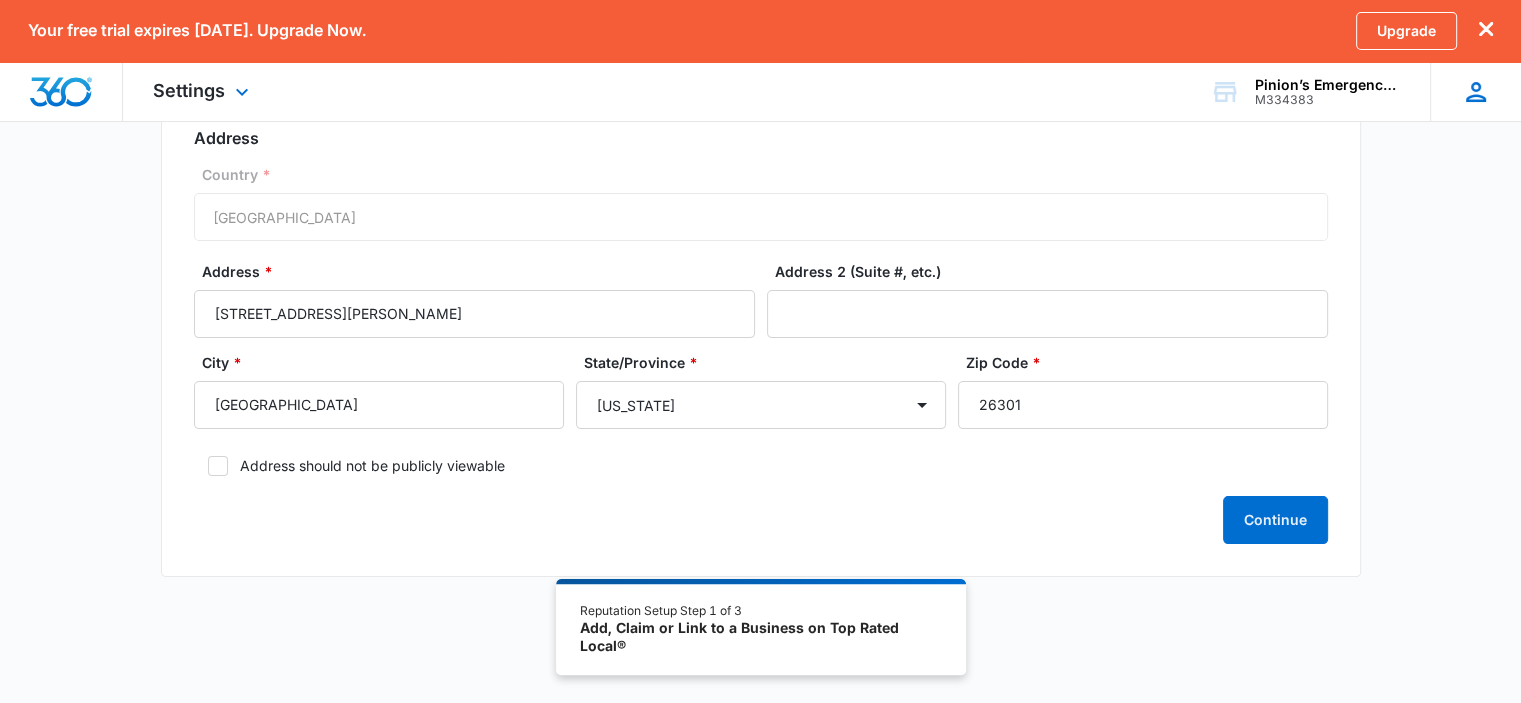 click on "JP [PERSON_NAME] [EMAIL_ADDRESS][DOMAIN_NAME] My Profile Notifications Support Logout Terms & Conditions   •   Privacy Policy" at bounding box center (1475, 91) 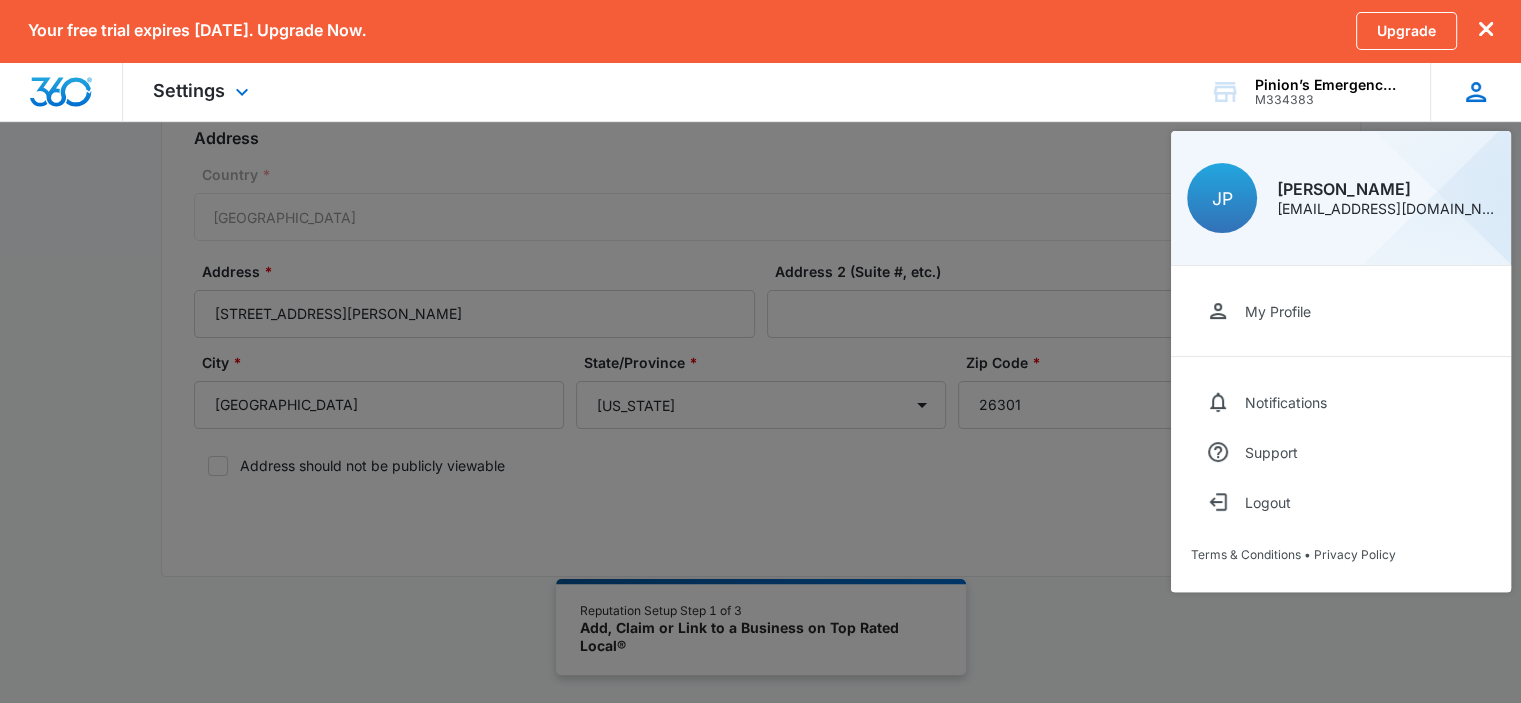 click on "JP [PERSON_NAME] [EMAIL_ADDRESS][DOMAIN_NAME] My Profile Notifications Support Logout Terms & Conditions   •   Privacy Policy" at bounding box center (1475, 91) 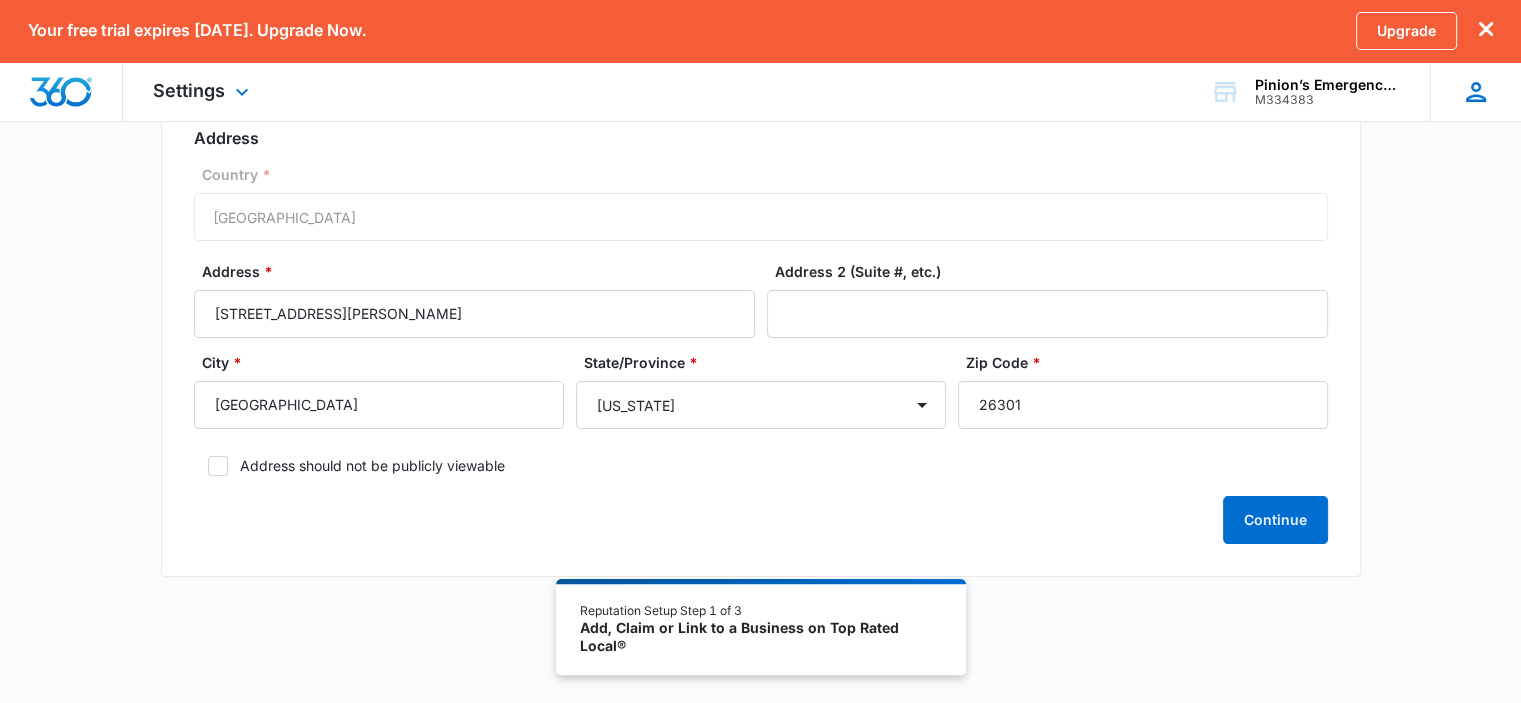 click on "JP [PERSON_NAME] [EMAIL_ADDRESS][DOMAIN_NAME] My Profile Notifications Support Logout Terms & Conditions   •   Privacy Policy" at bounding box center (1475, 91) 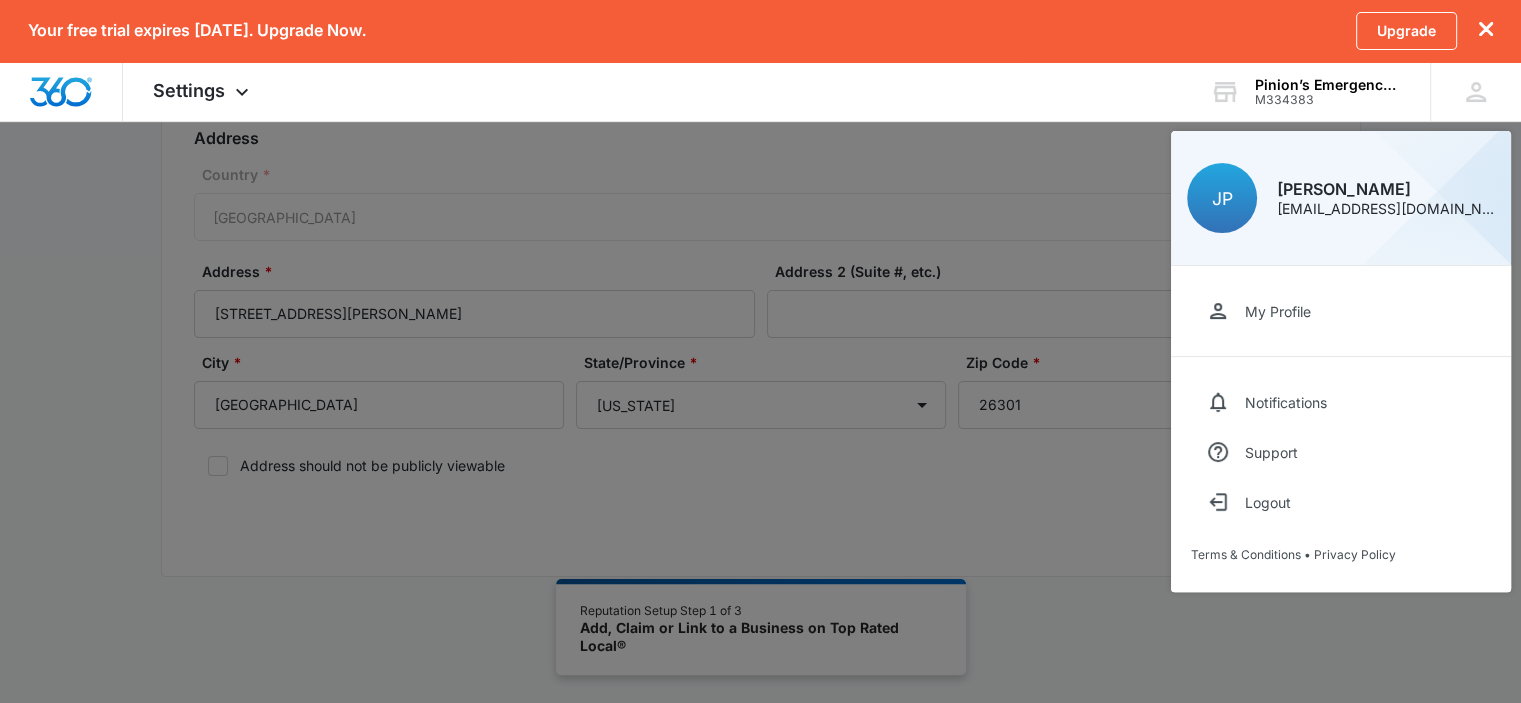 click at bounding box center [760, 351] 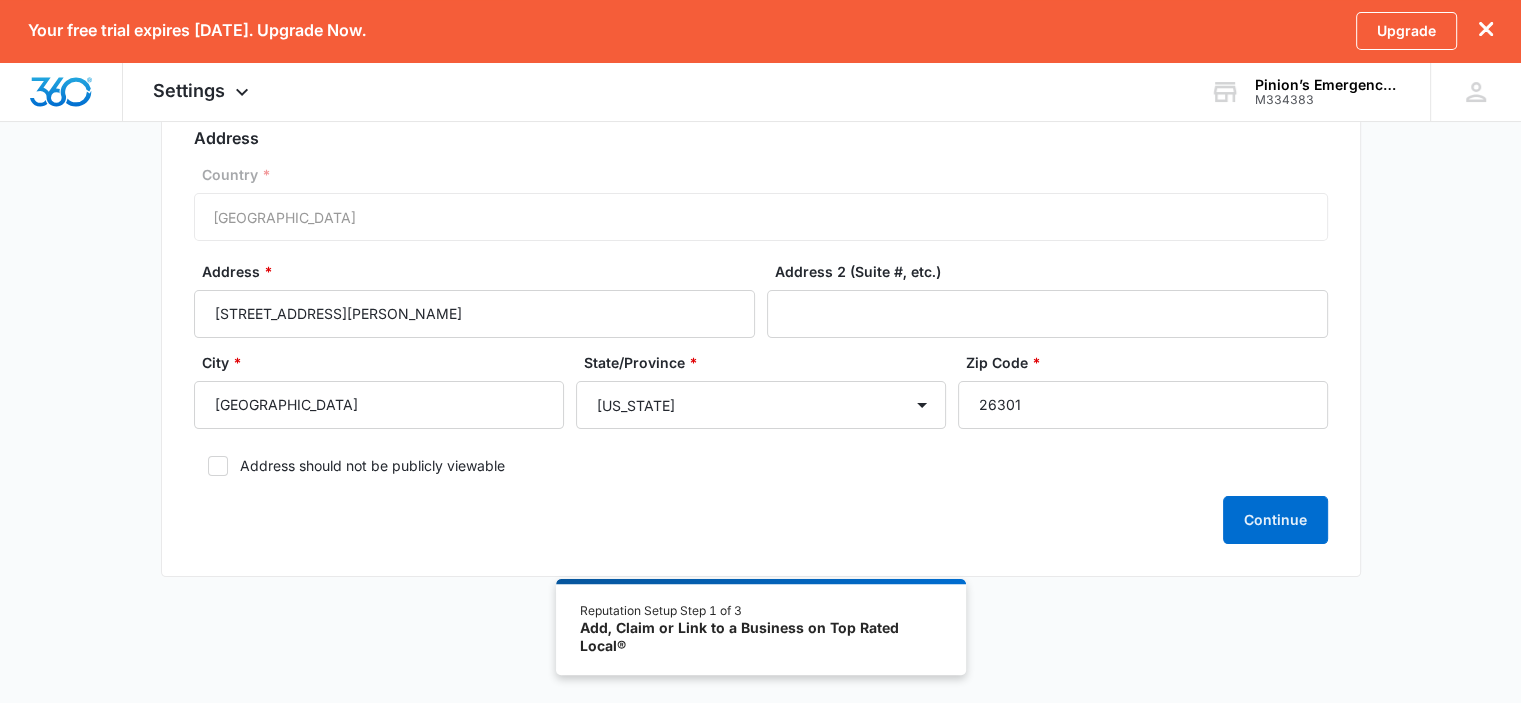 click on "Continue" at bounding box center [761, 520] 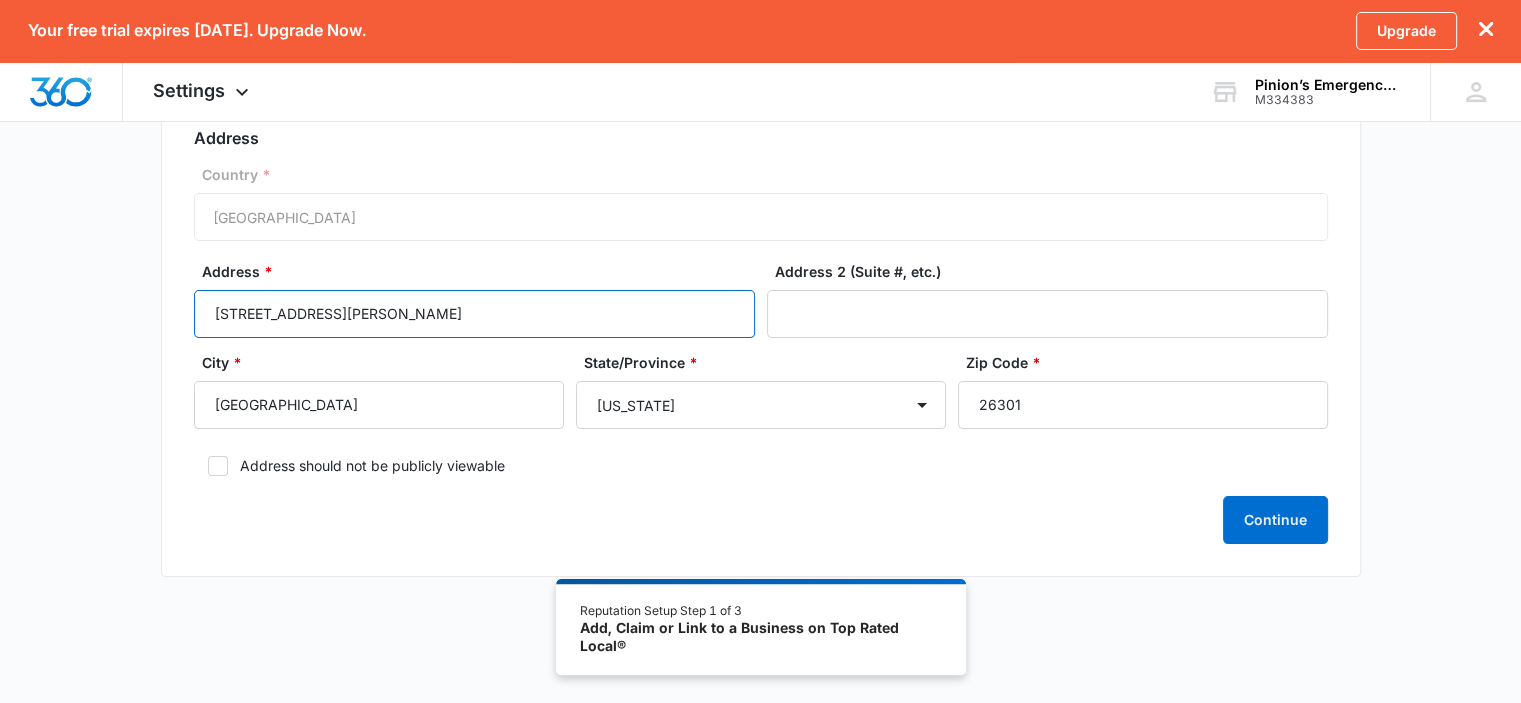 drag, startPoint x: 352, startPoint y: 339, endPoint x: 820, endPoint y: 151, distance: 504.3491 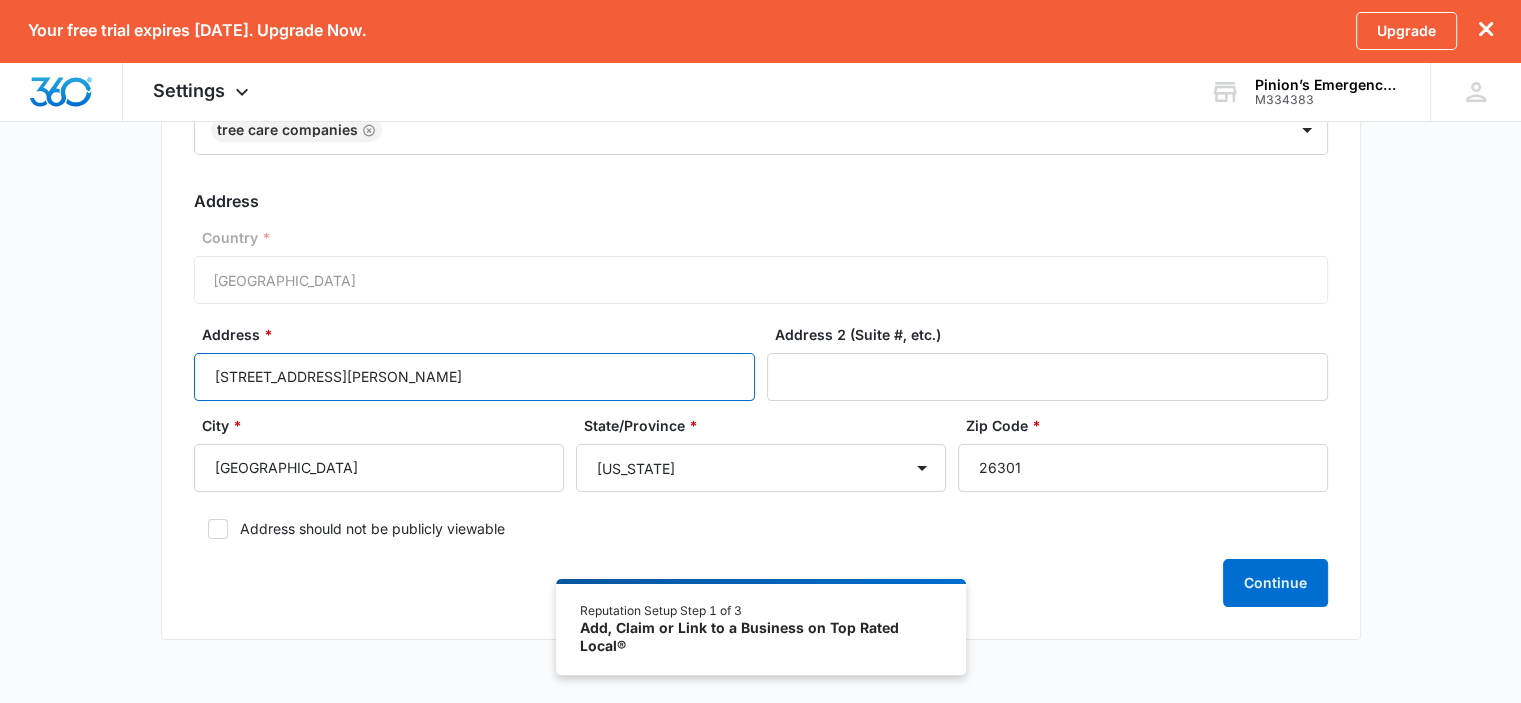 scroll, scrollTop: 367, scrollLeft: 0, axis: vertical 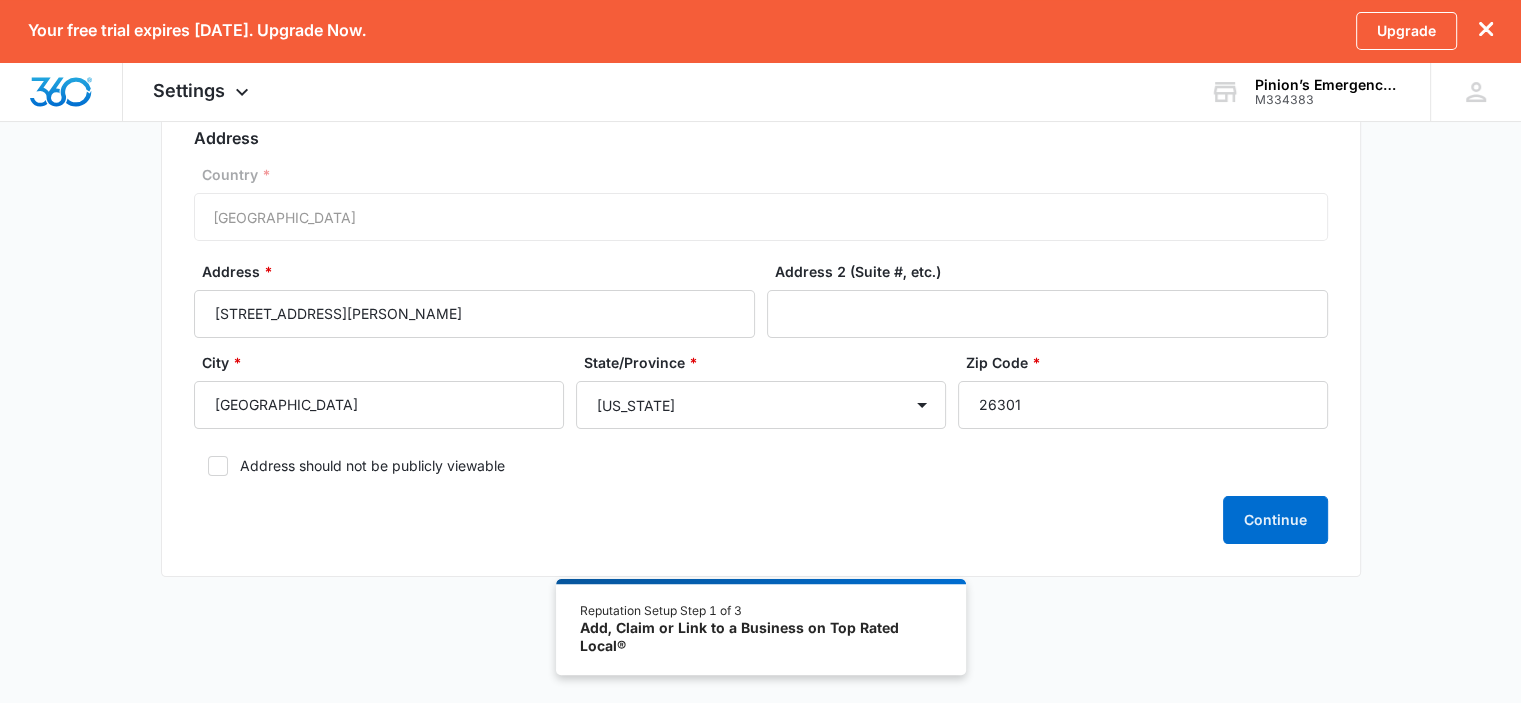 drag, startPoint x: 795, startPoint y: 612, endPoint x: 787, endPoint y: 620, distance: 11.313708 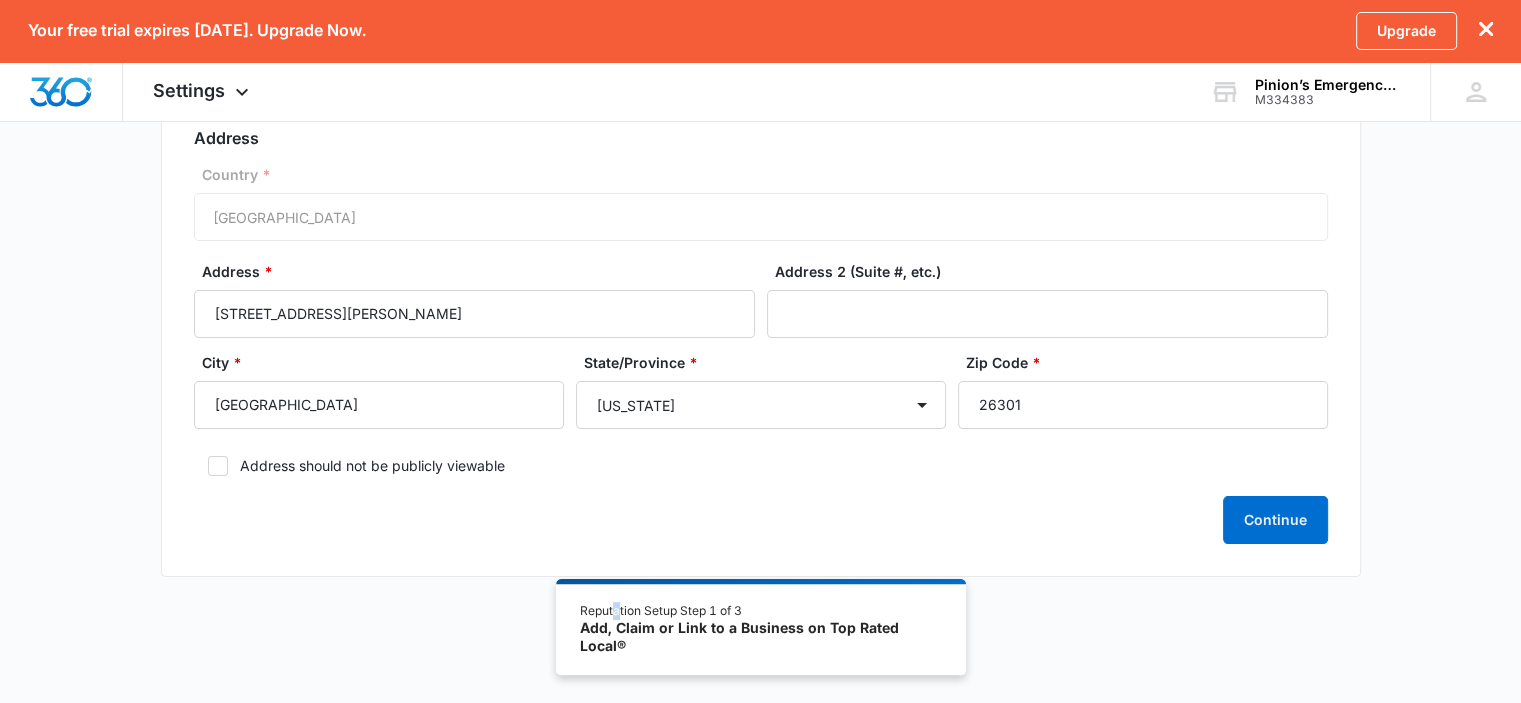 click on "Reputation Setup Step 1 of 3" at bounding box center [760, 611] 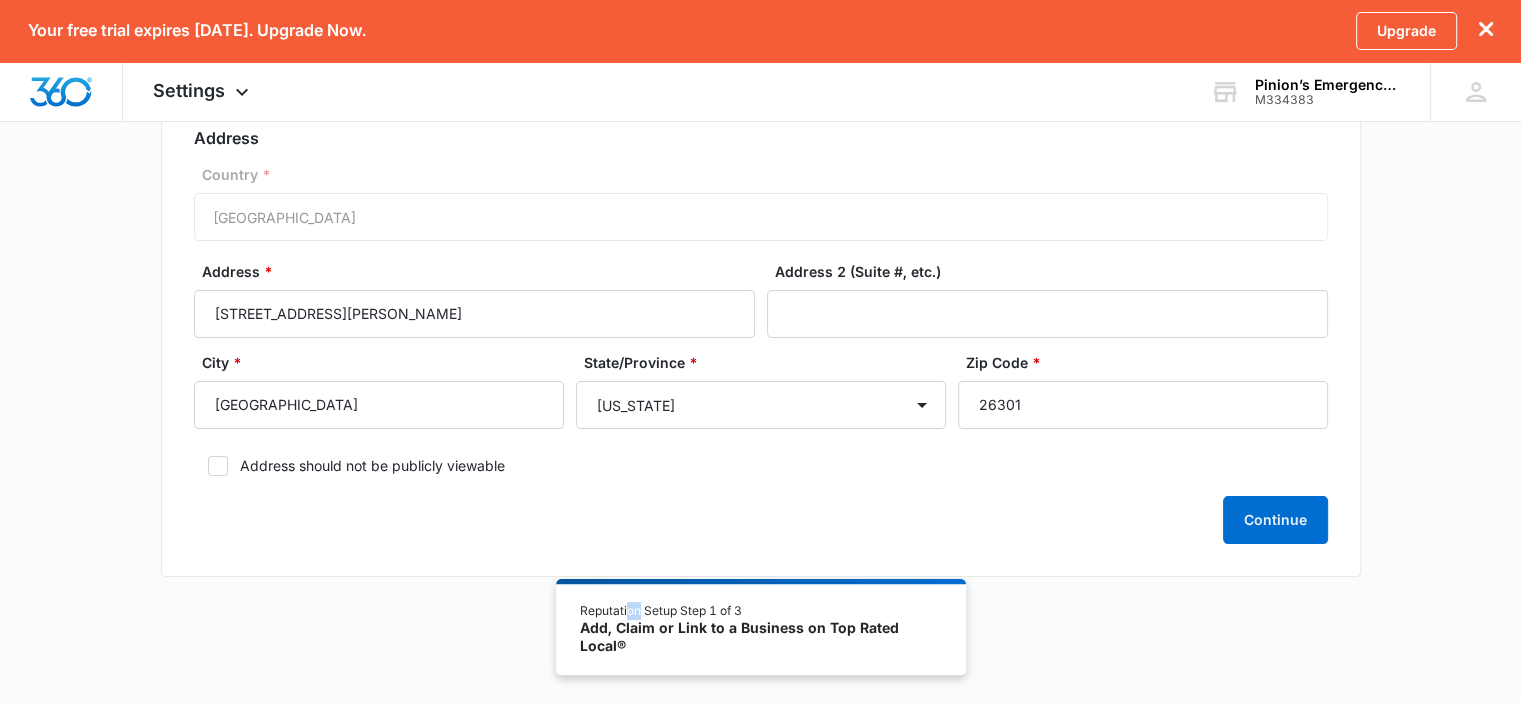 click on "Reputation Setup Step 1 of 3" at bounding box center [760, 611] 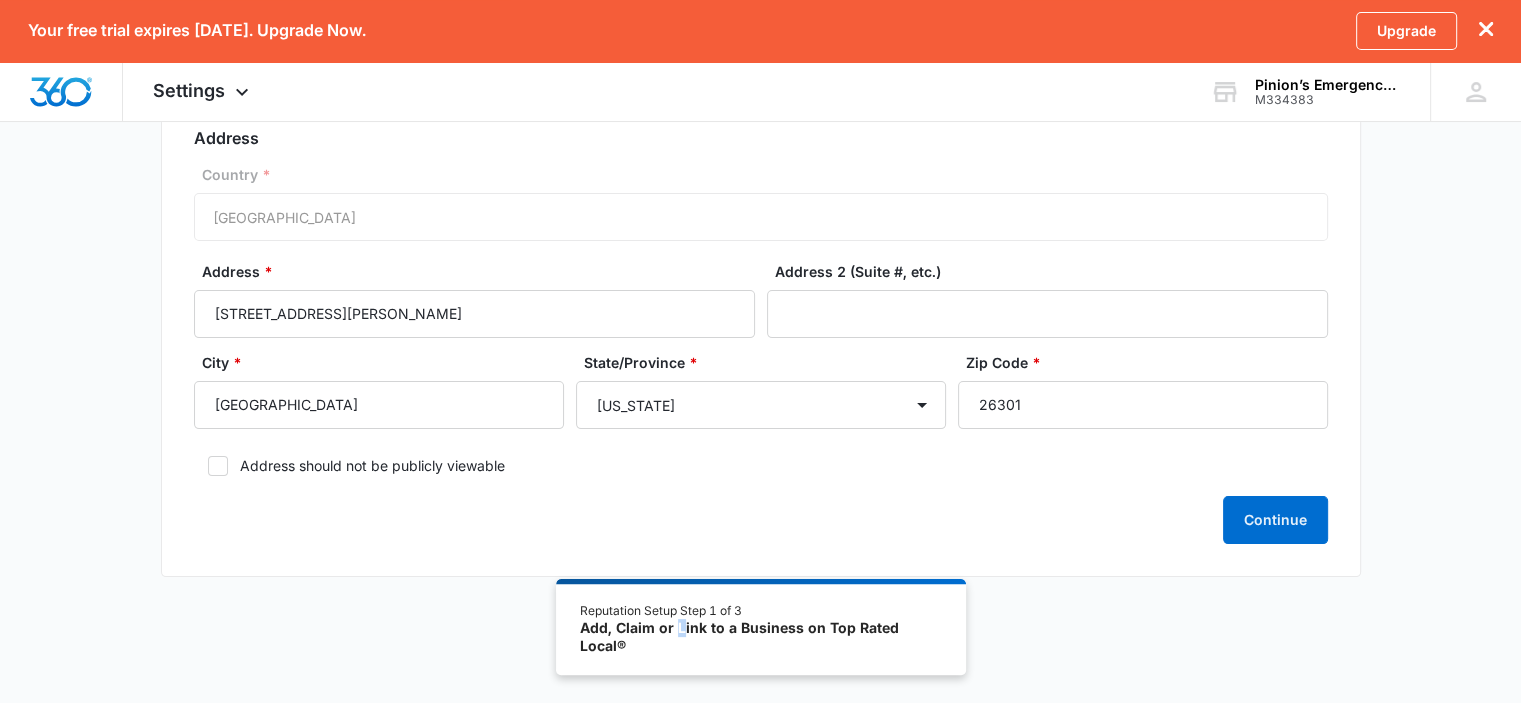 click on "Add, Claim or Link to a Business on Top Rated Local®" at bounding box center [760, 636] 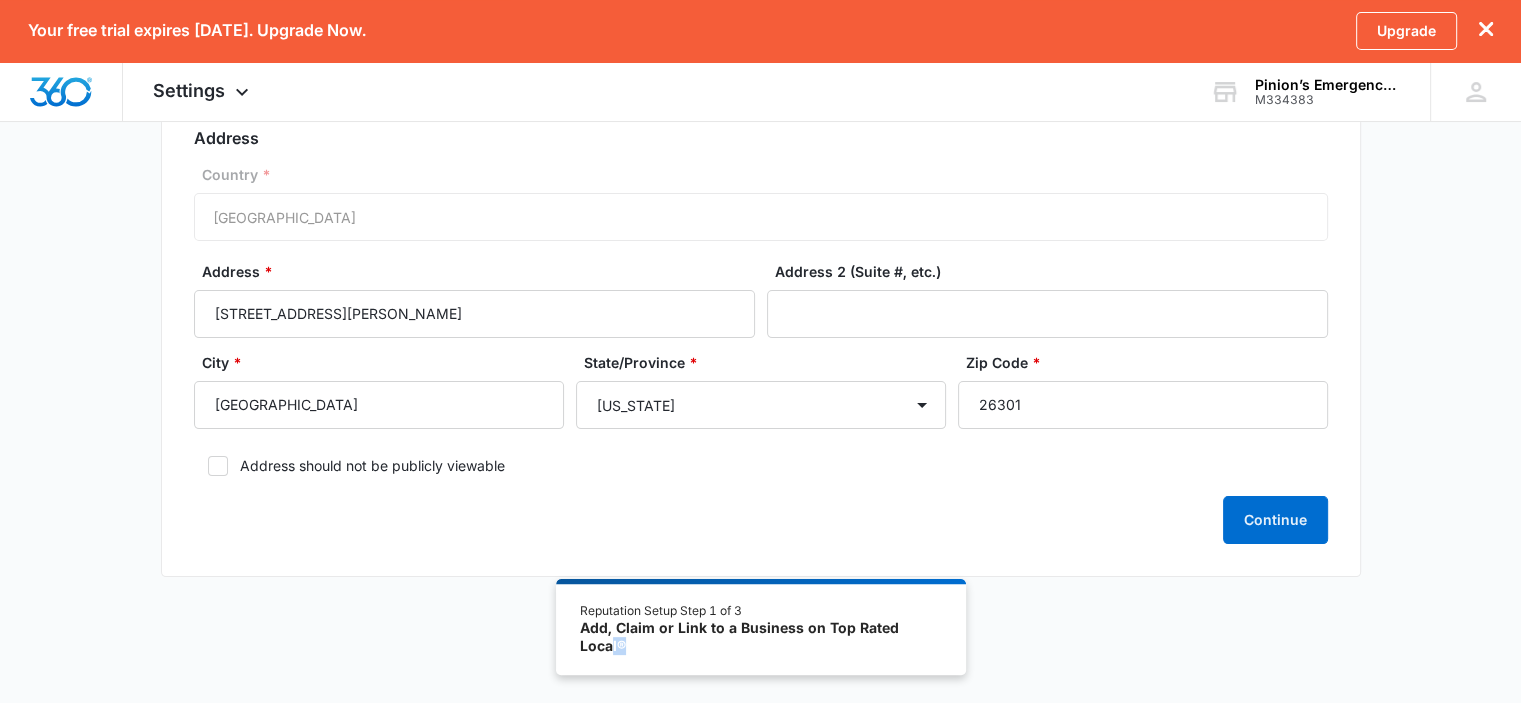drag, startPoint x: 612, startPoint y: 646, endPoint x: 654, endPoint y: 644, distance: 42.047592 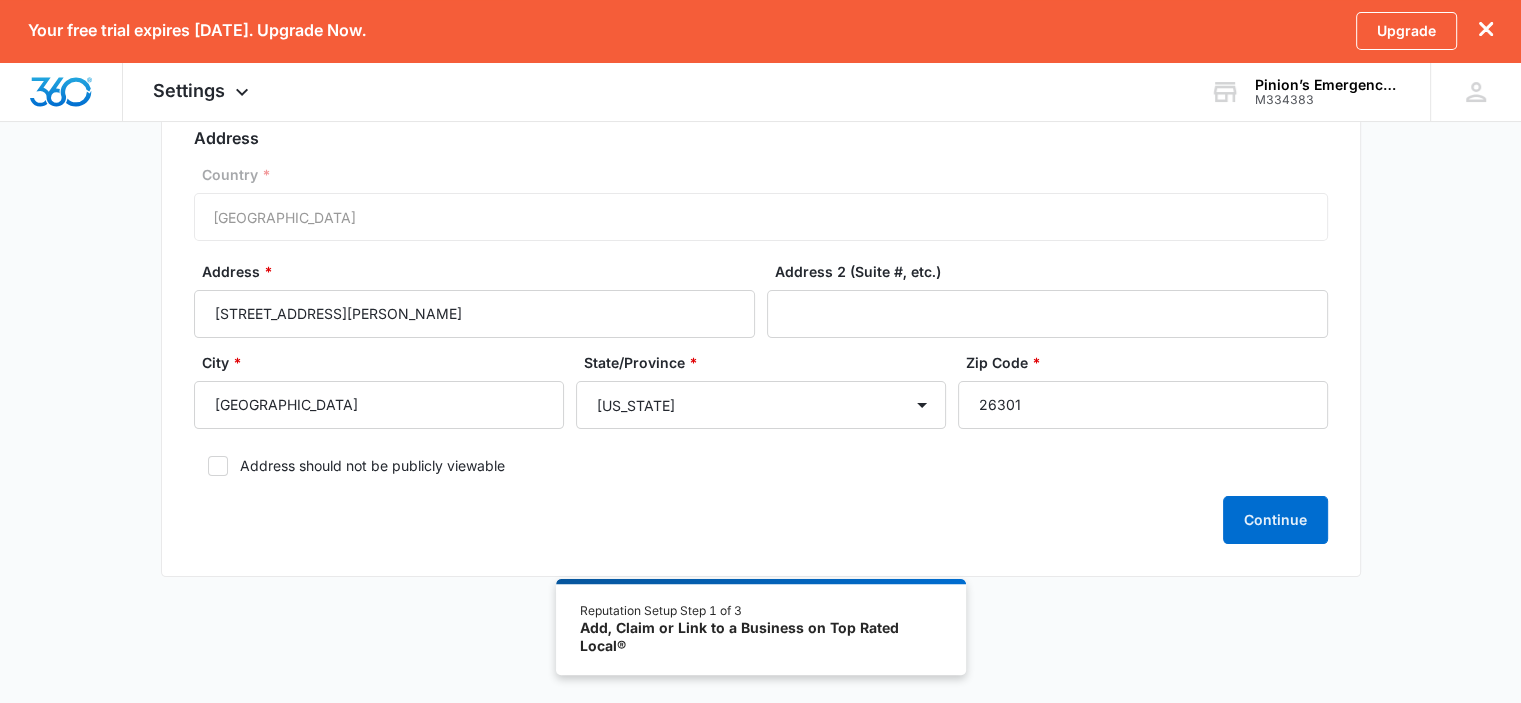 click on "Add, Claim or Link to a Business on Top Rated Local®" at bounding box center (760, 636) 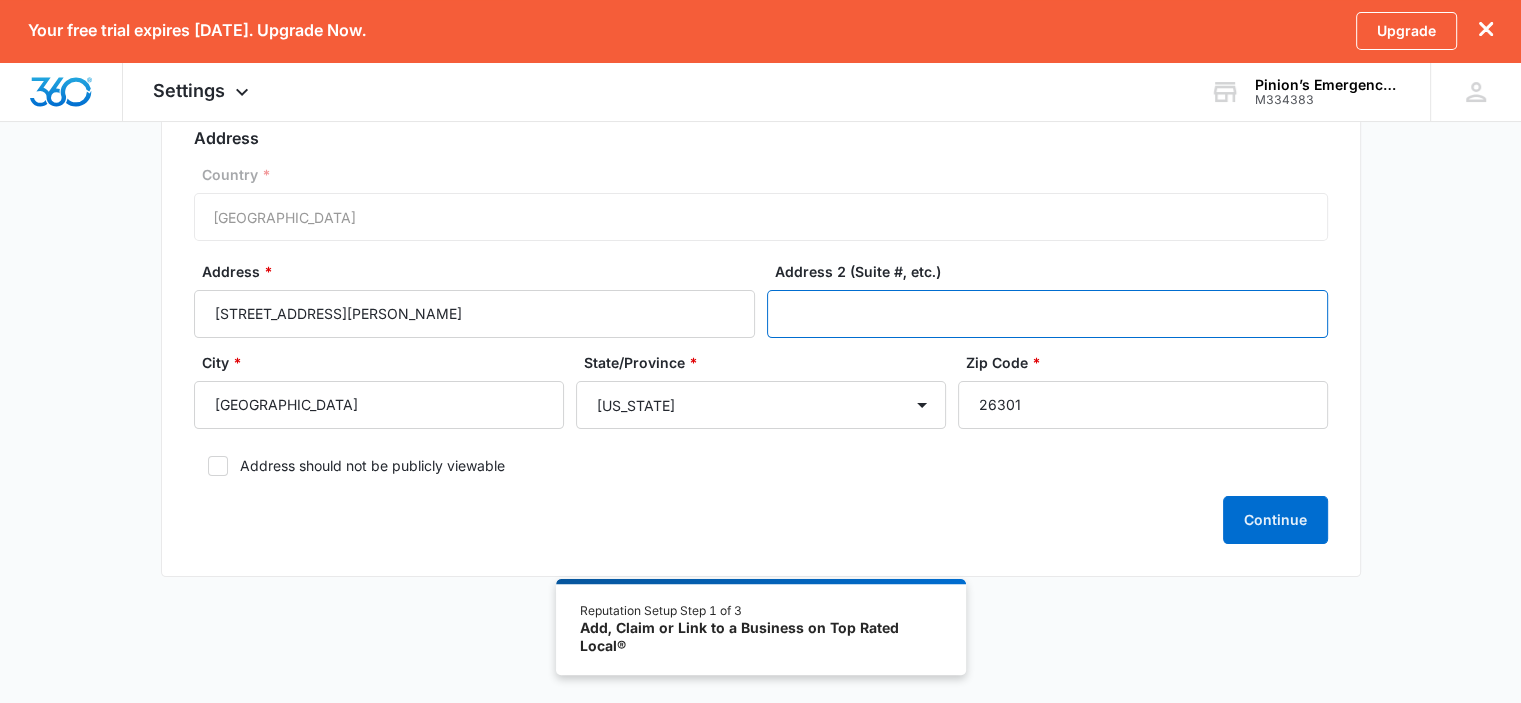drag, startPoint x: 1157, startPoint y: 314, endPoint x: 1148, endPoint y: 340, distance: 27.513634 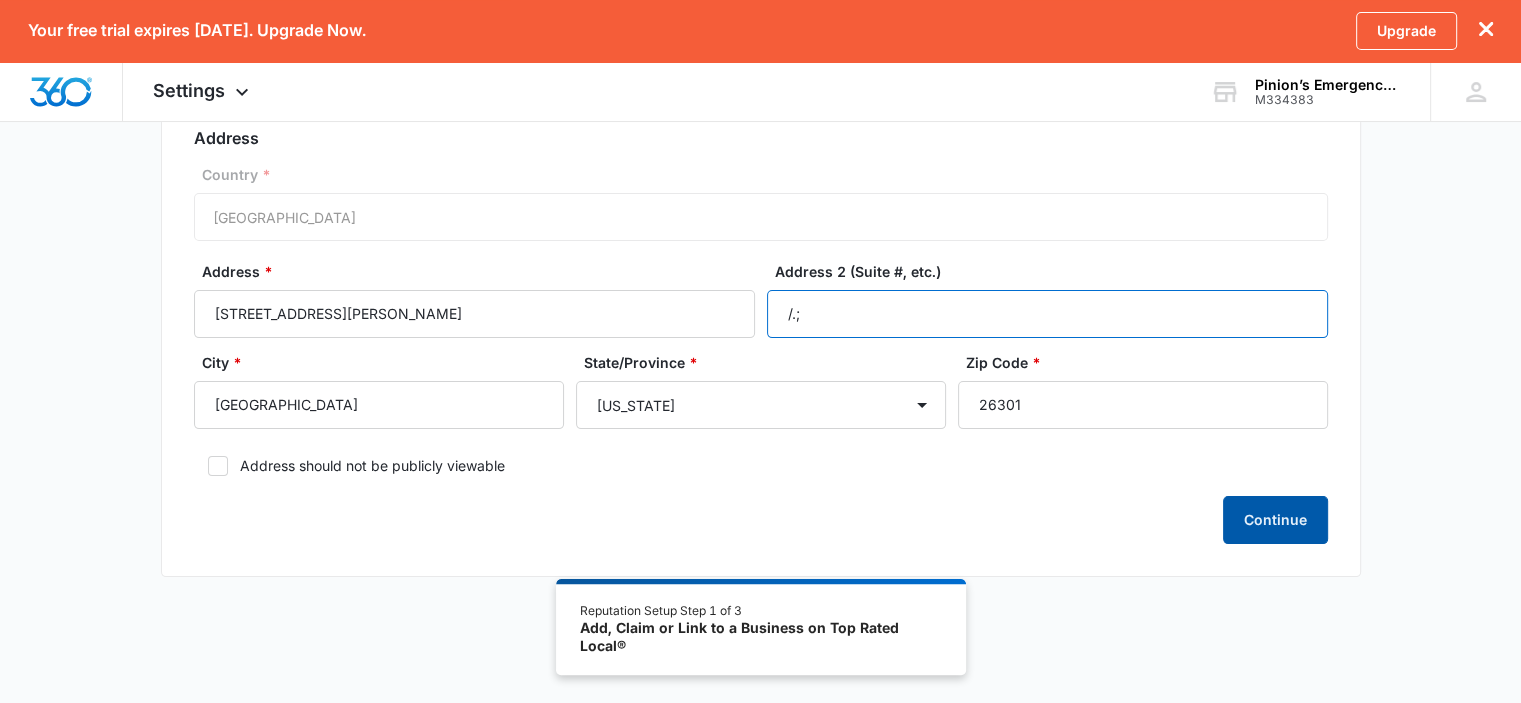 type on "/.;" 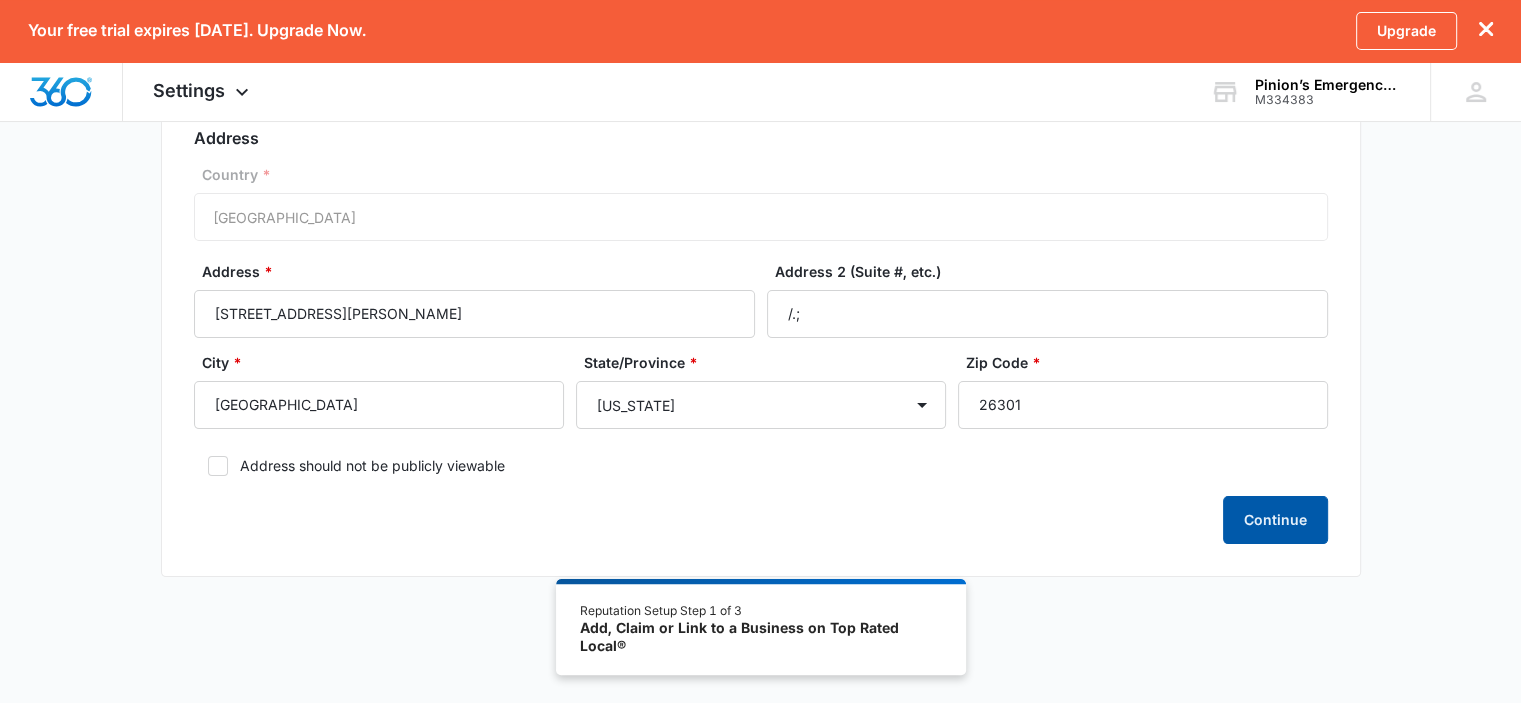 click on "Continue" at bounding box center (1275, 520) 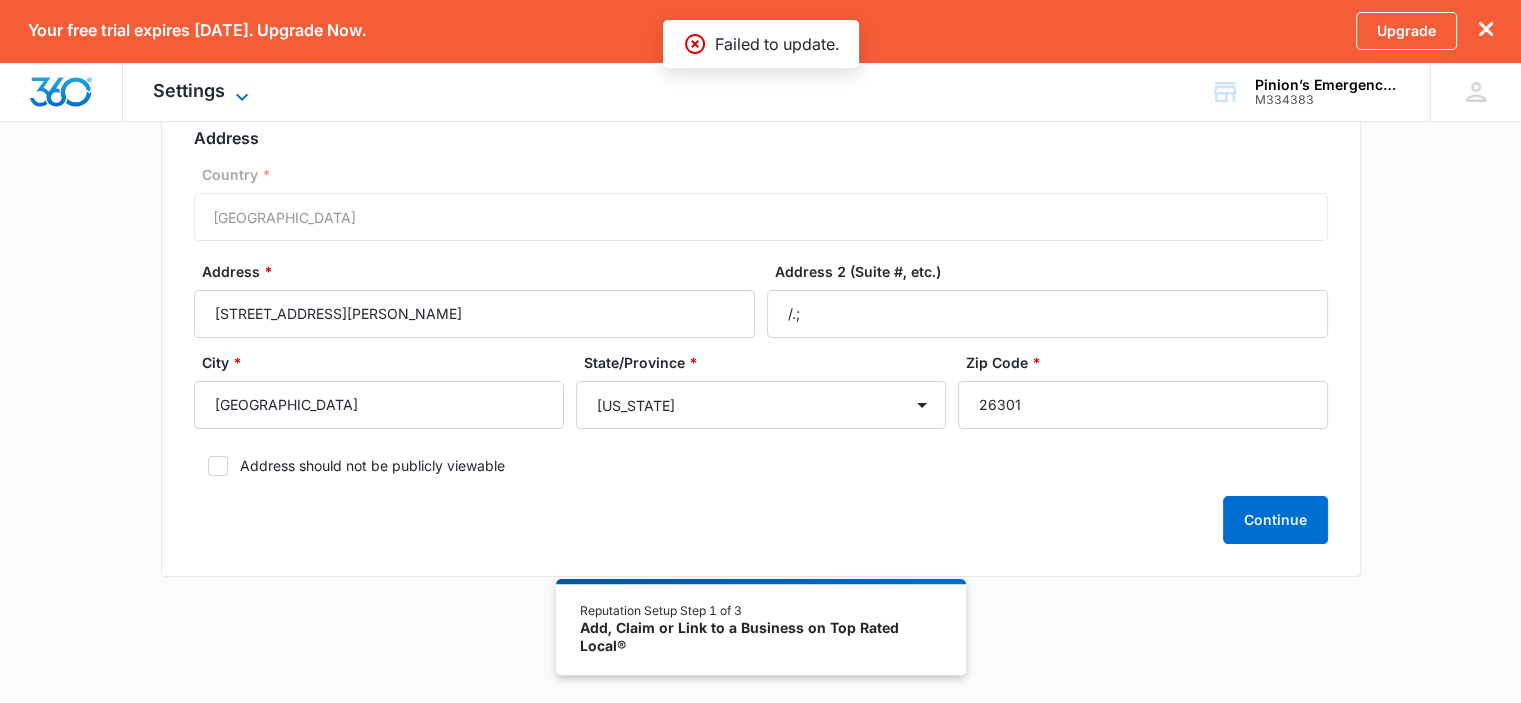 click on "Settings Apps Reputation Websites Forms CRM Email Shop Payments POS Ads Intelligence Brand Settings" at bounding box center [203, 91] 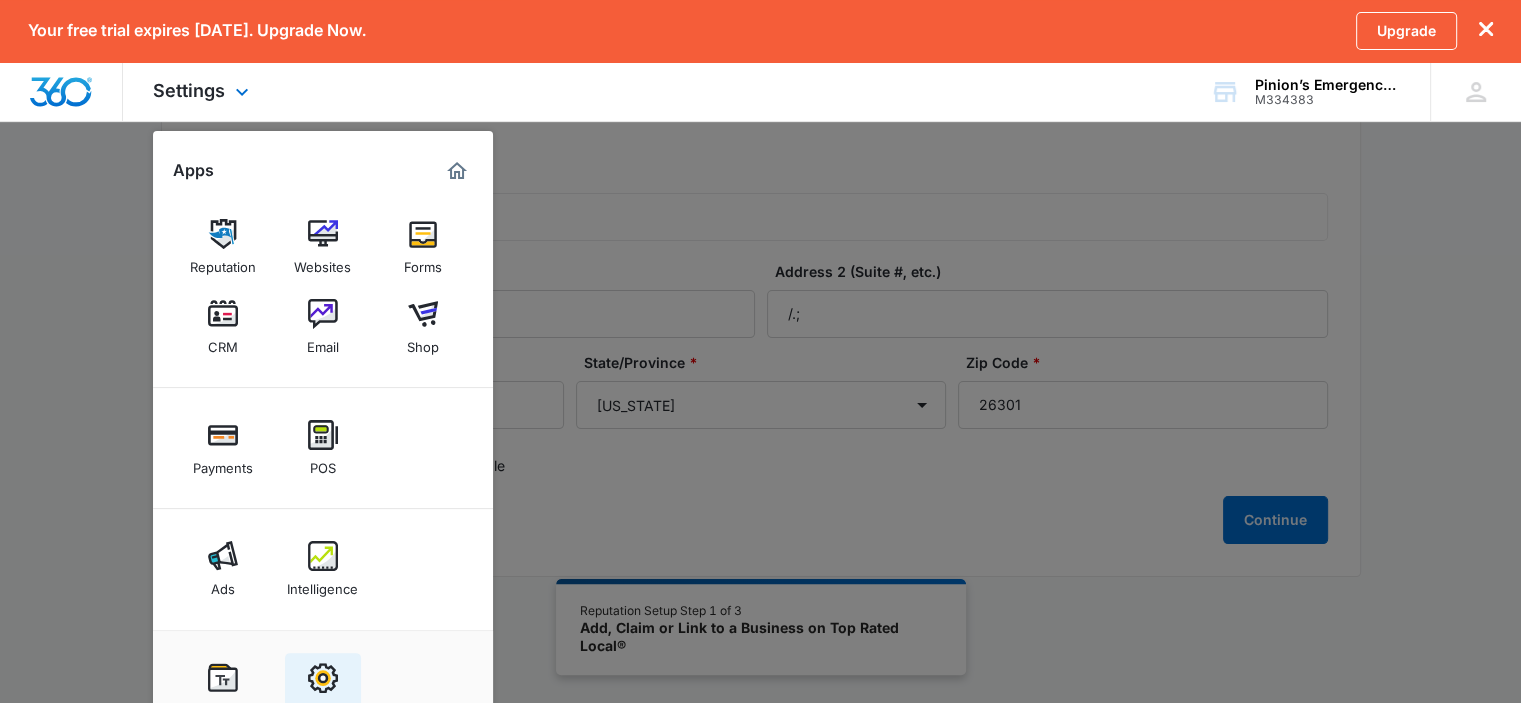click at bounding box center [323, 678] 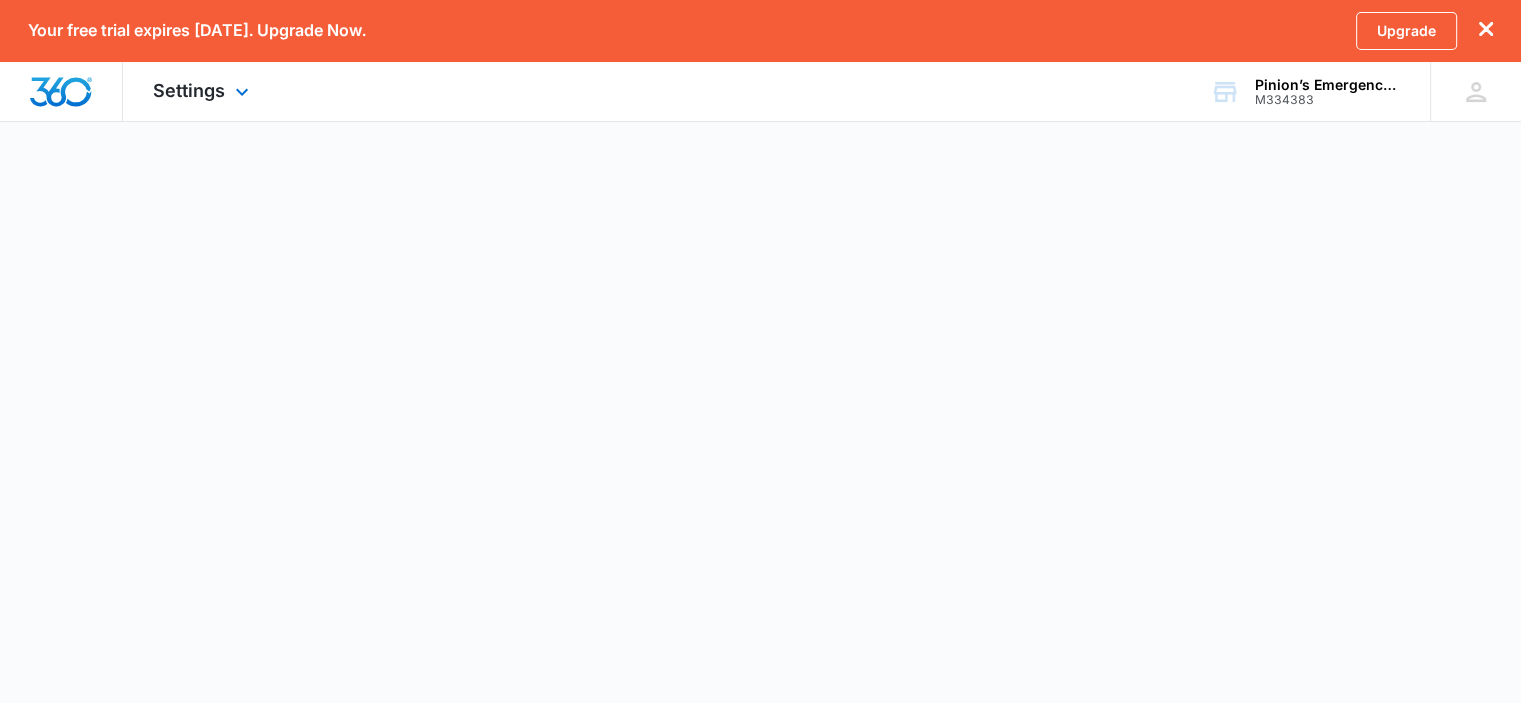 scroll, scrollTop: 0, scrollLeft: 0, axis: both 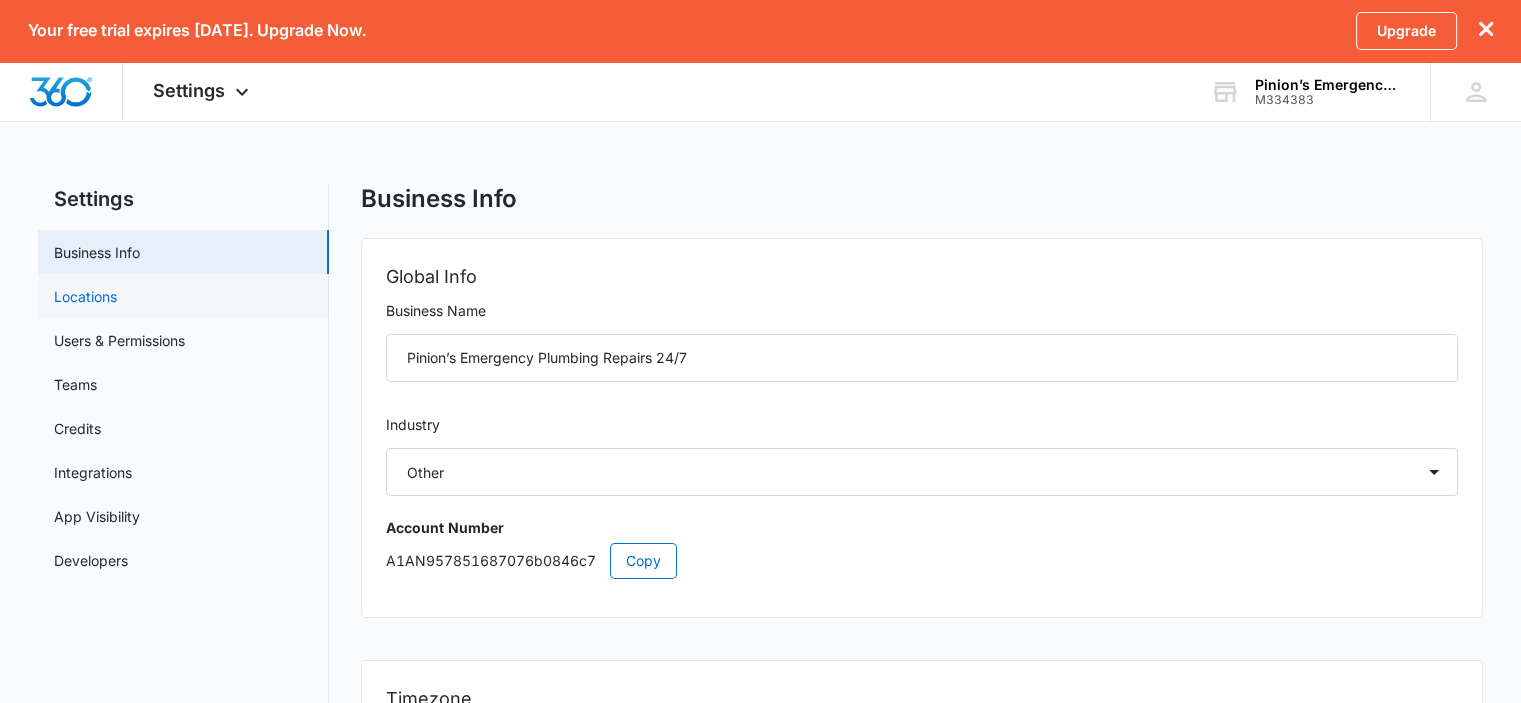 click on "Locations" at bounding box center [85, 296] 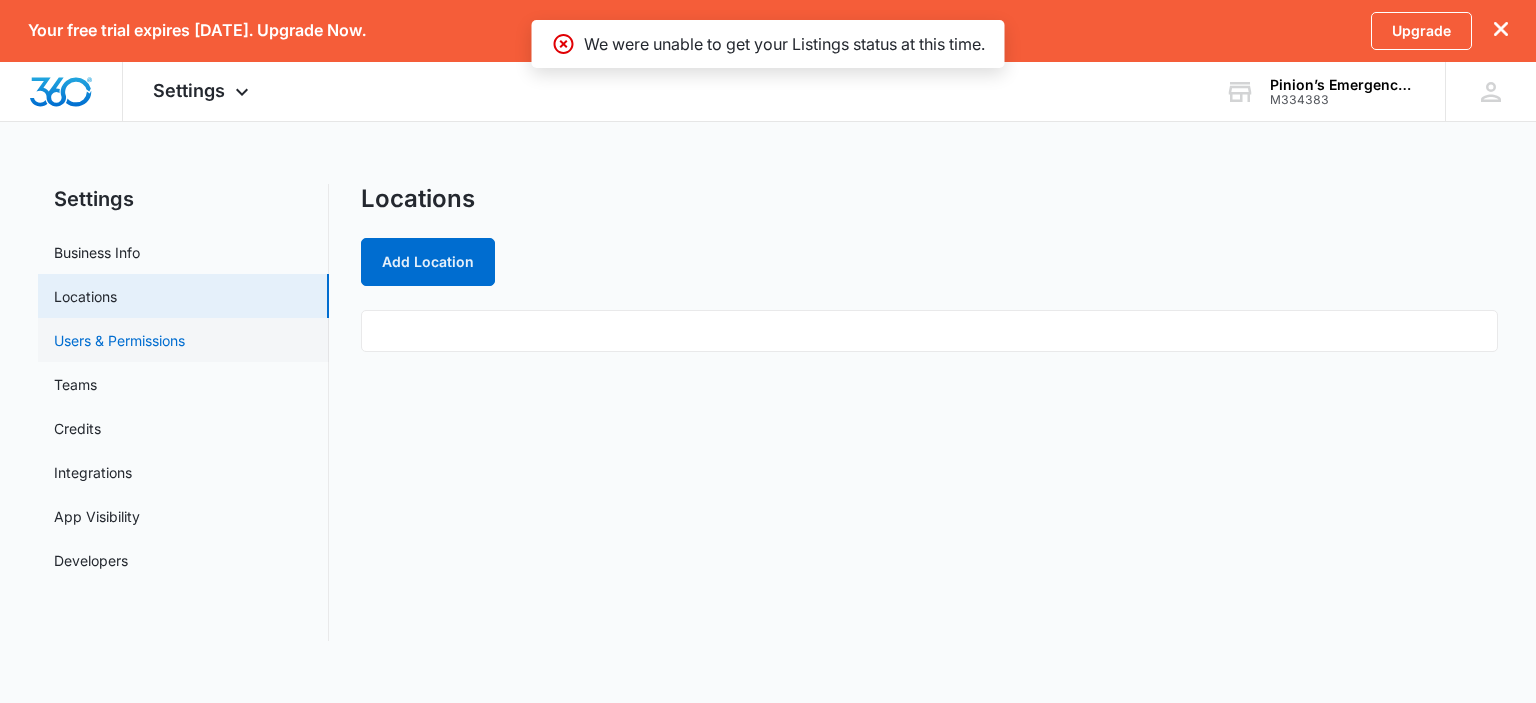 click on "Users & Permissions" at bounding box center (119, 340) 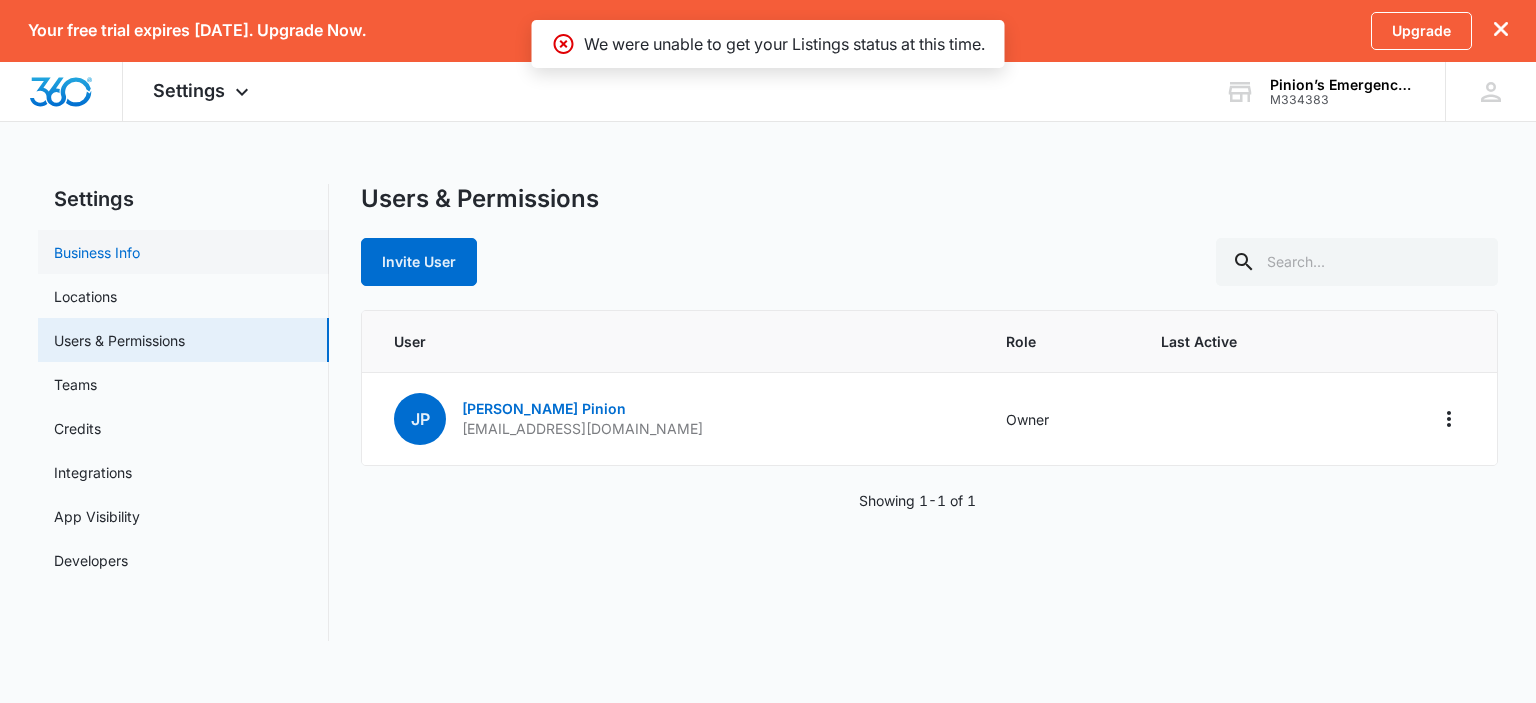 click on "Business Info" at bounding box center [97, 252] 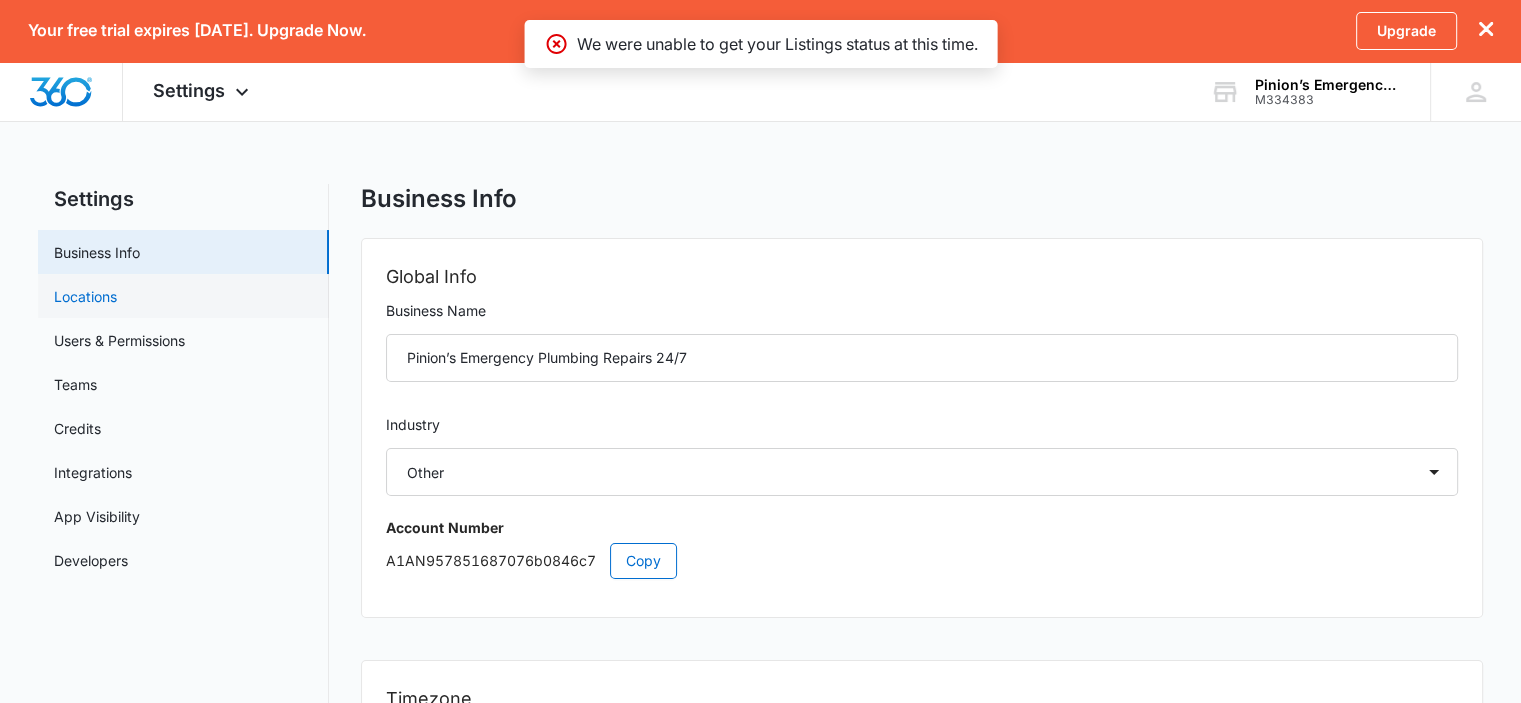 click on "Locations" at bounding box center [85, 296] 